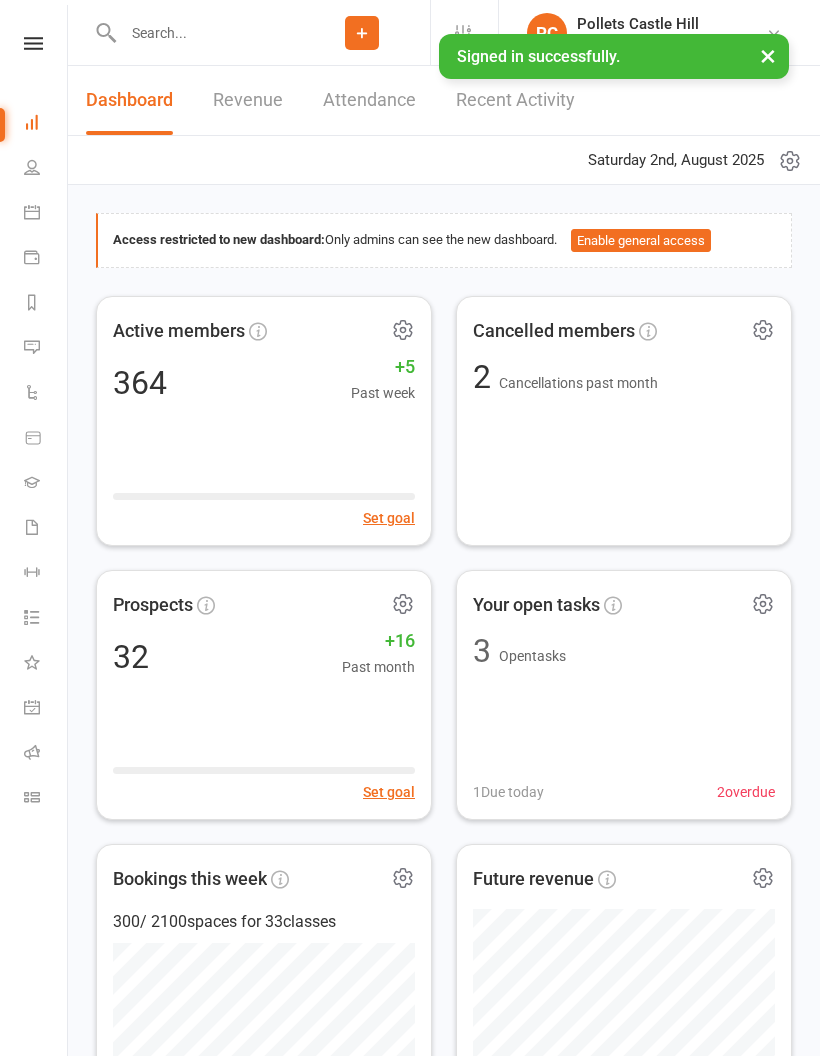 scroll, scrollTop: 0, scrollLeft: 0, axis: both 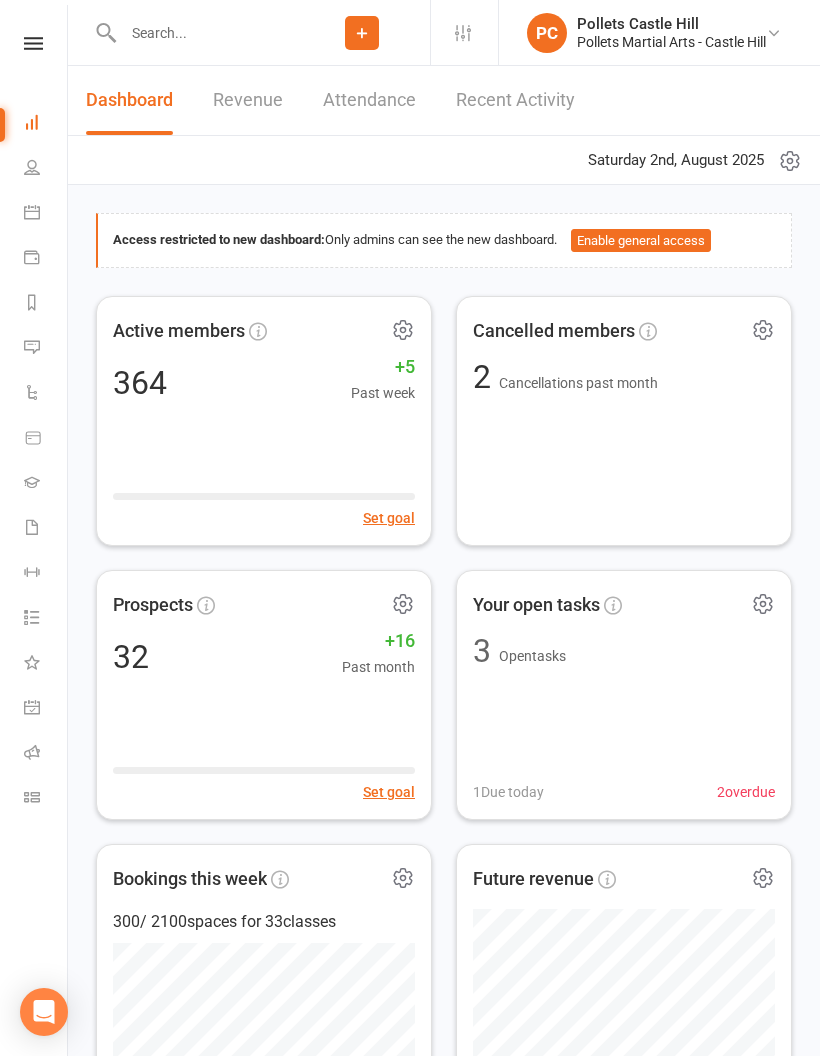 click on "General attendance" at bounding box center (46, 709) 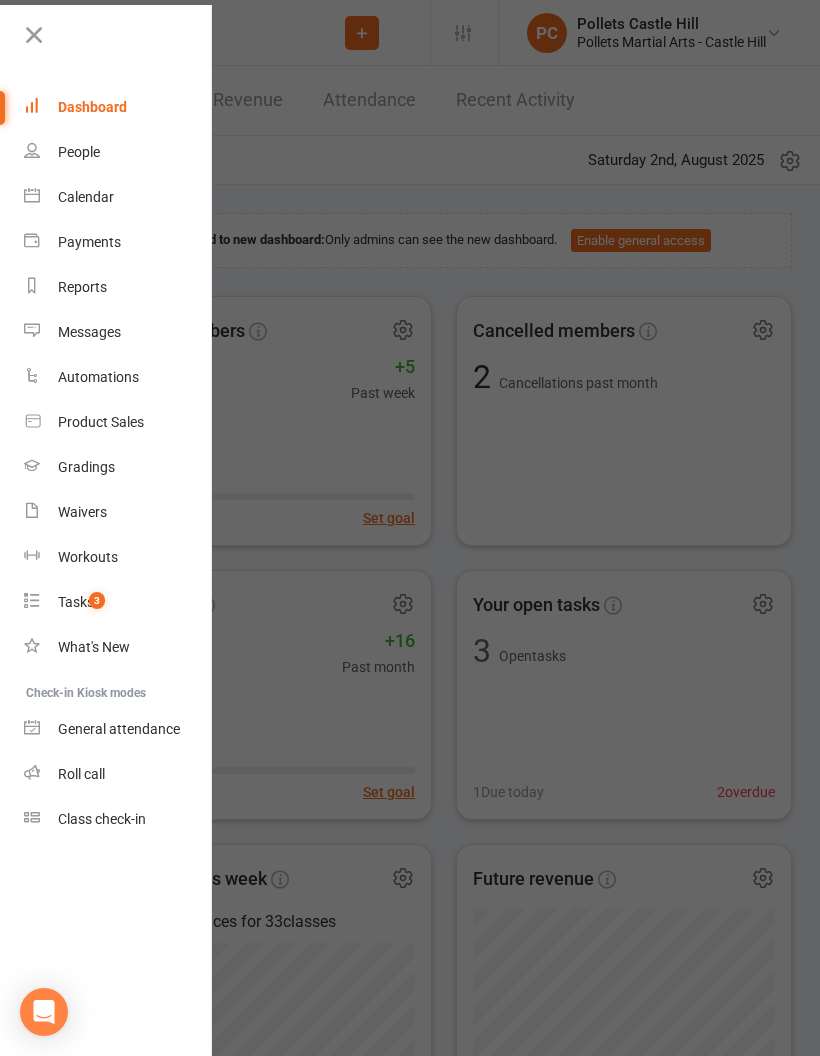 click on "Roll call" at bounding box center [118, 774] 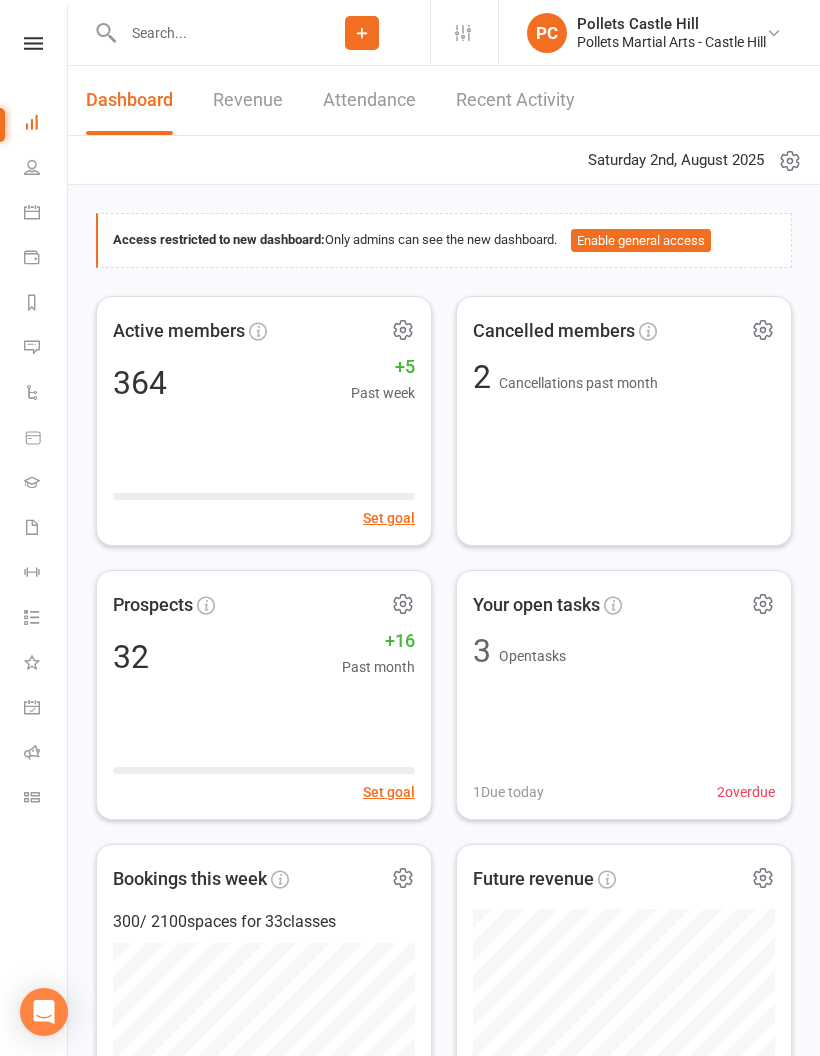 click at bounding box center (32, 167) 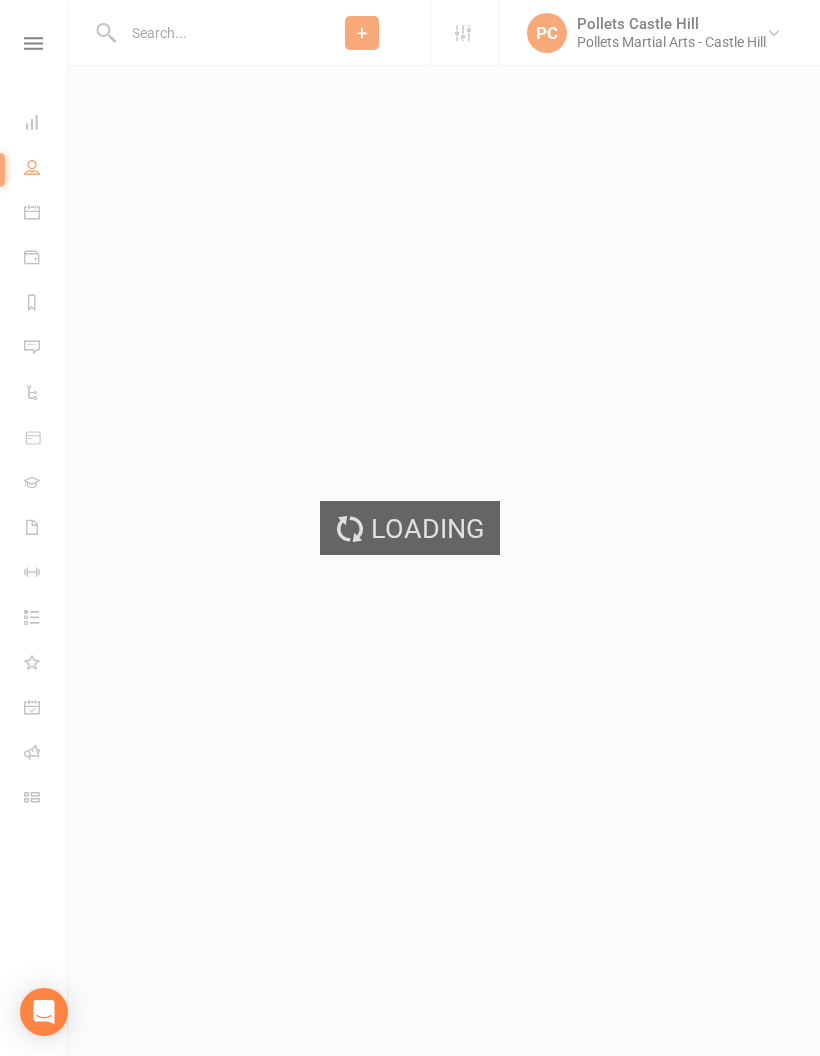 click on "Loading" at bounding box center [410, 528] 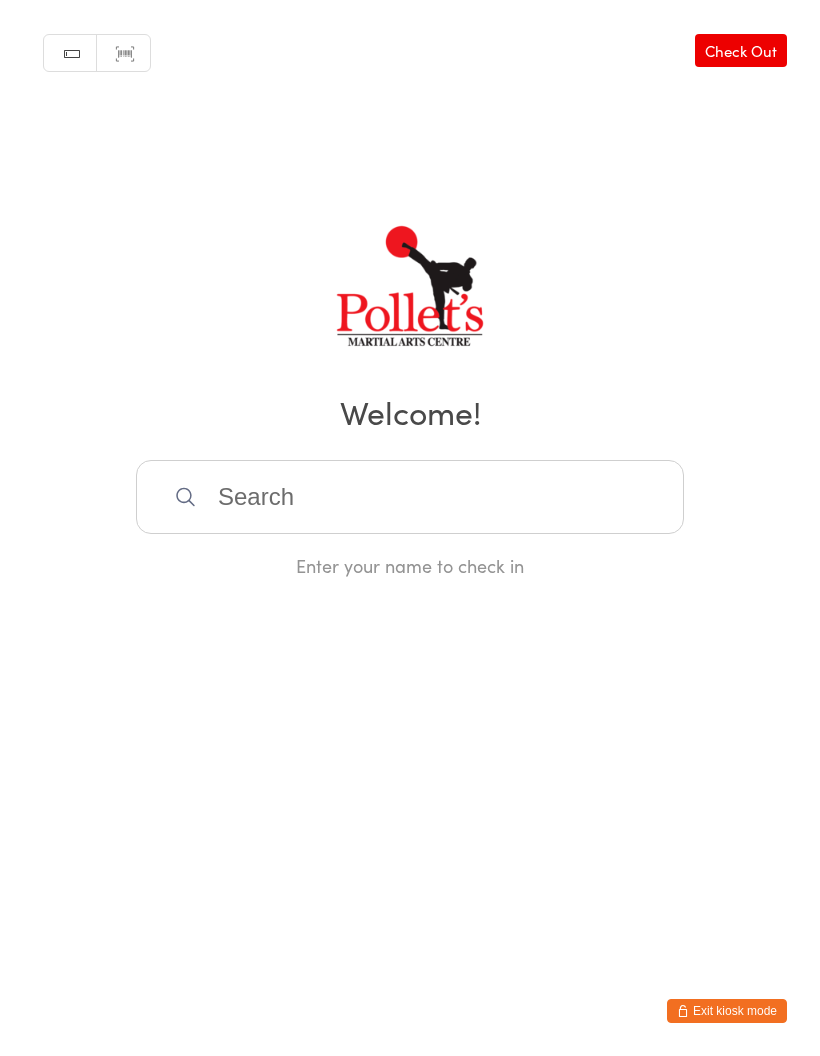 scroll, scrollTop: 0, scrollLeft: 0, axis: both 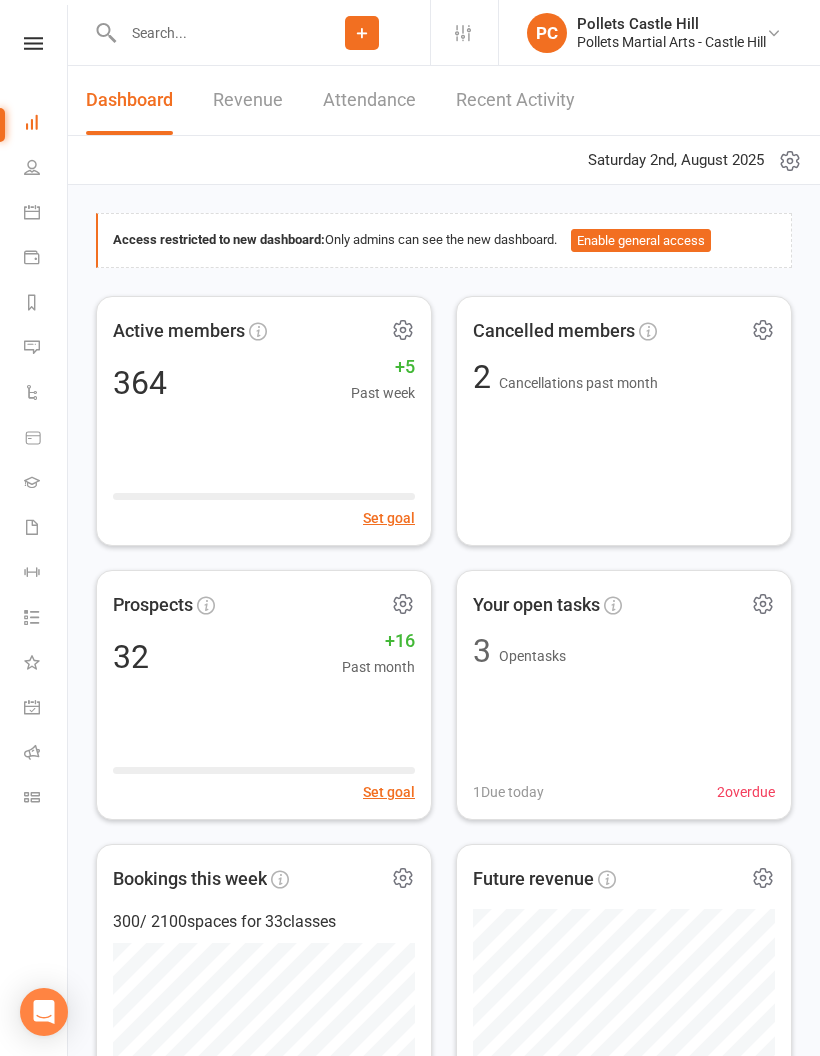 click at bounding box center (32, 752) 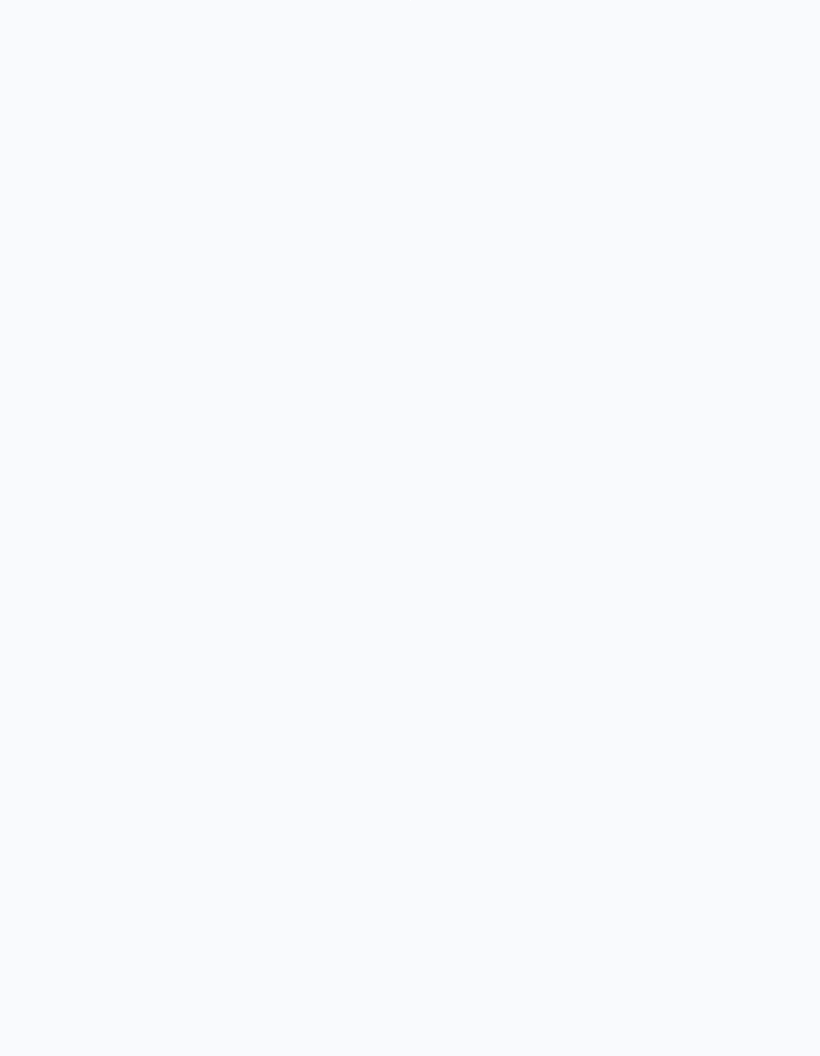 scroll, scrollTop: 0, scrollLeft: 0, axis: both 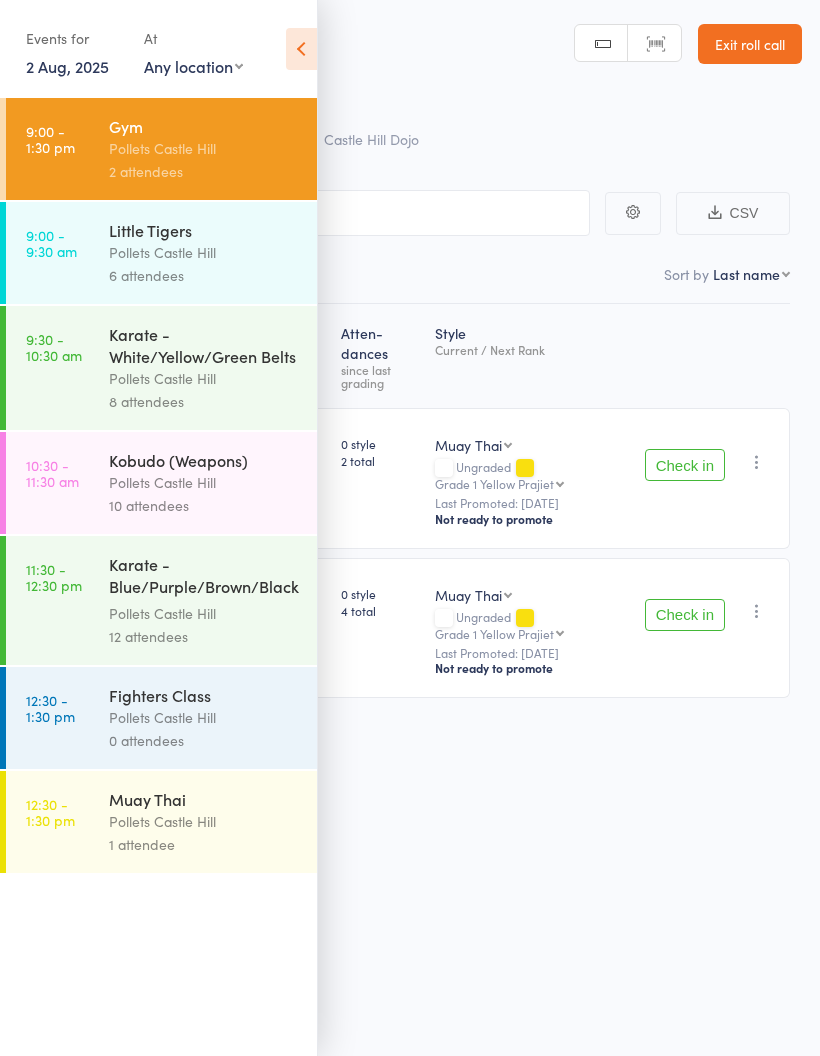 click on "Roll Call for Gym [DATE] [TIME] [LOCATION] [LOCATION] [LOCATION] [DATE], [YEAR]
August [YEAR]
Sun Mon Tue Wed Thu Fri Sat
31
27
28
29
30
31
01
02
32
03
04
05
06
07
08
09
33
10
11
12
13
14
15
16
34
17
18
19
20
21
22
23
35
24
25 26" at bounding box center [410, 528] 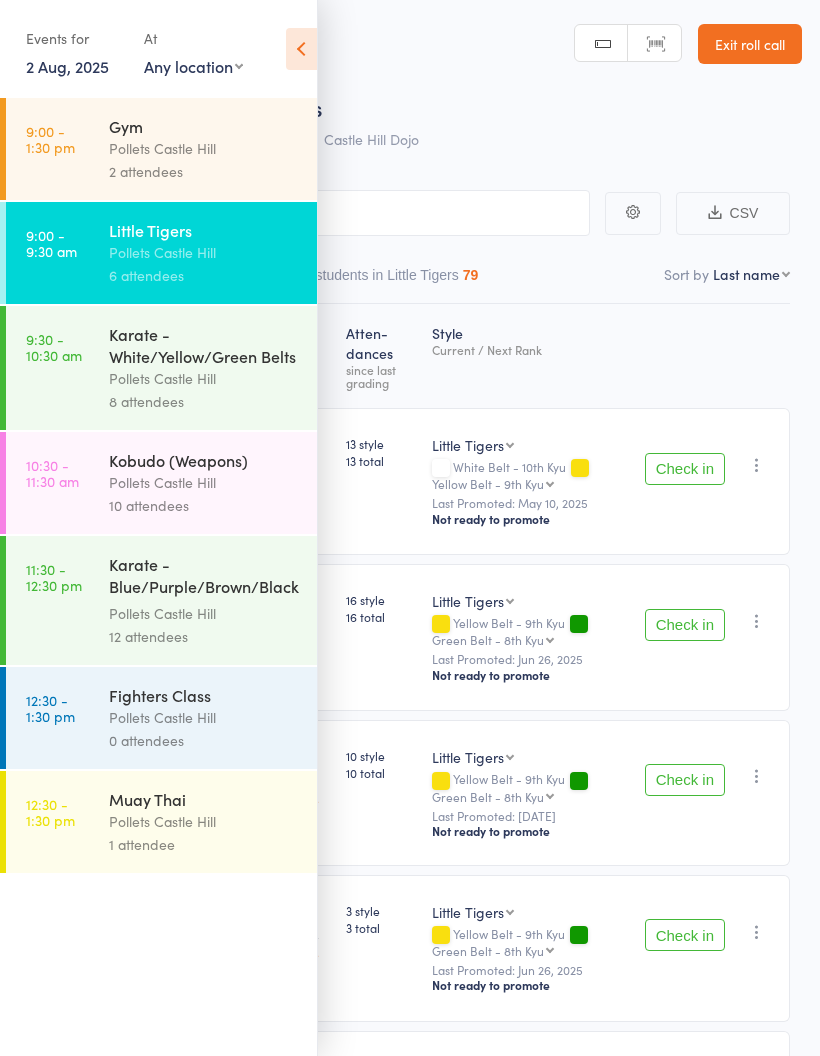 click at bounding box center (301, 49) 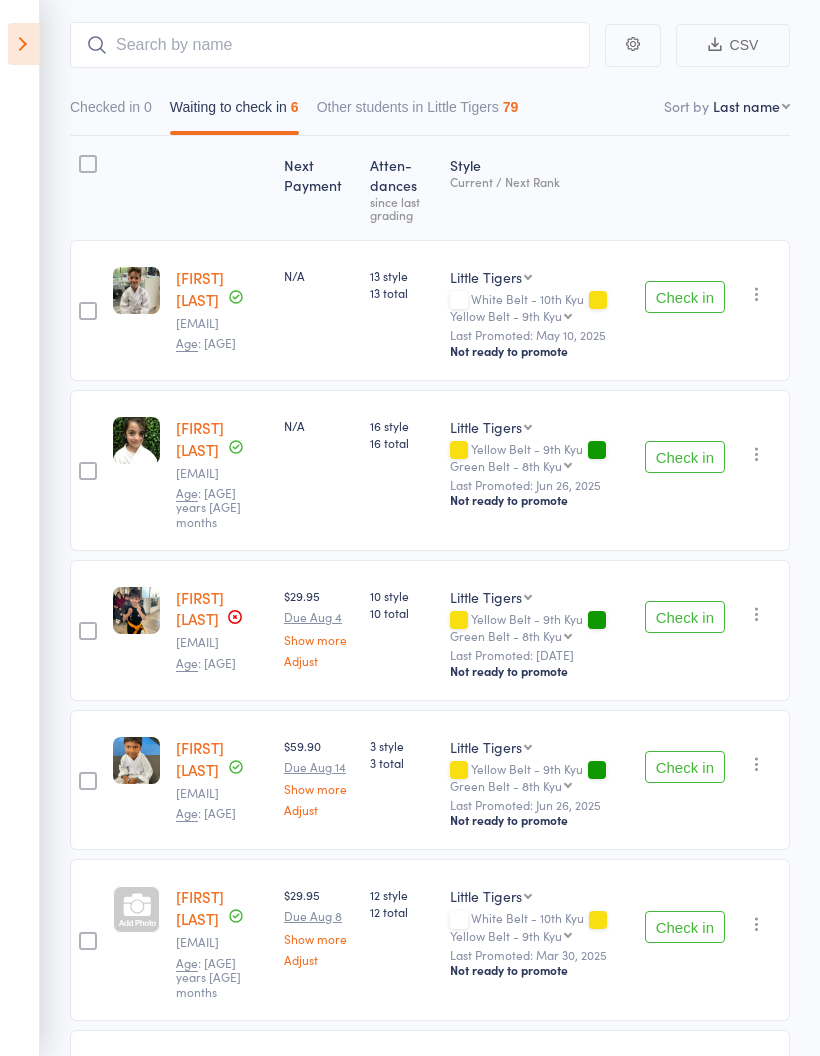 scroll, scrollTop: 365, scrollLeft: 0, axis: vertical 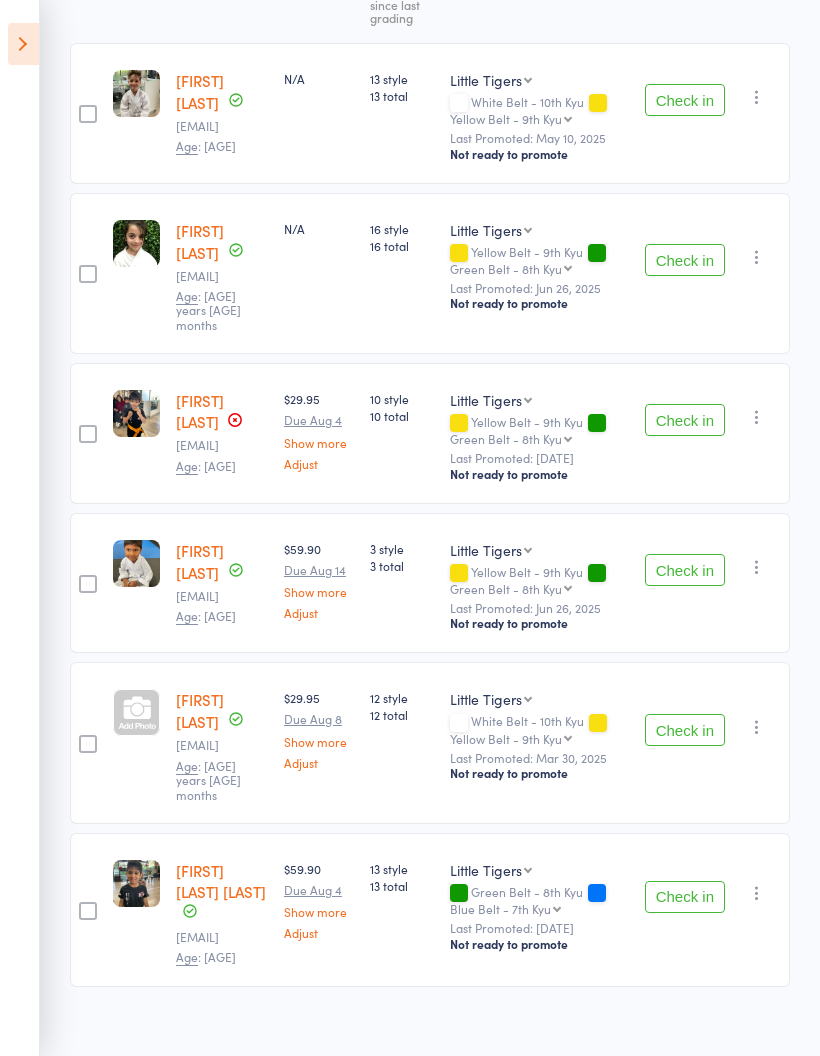 click at bounding box center (23, 44) 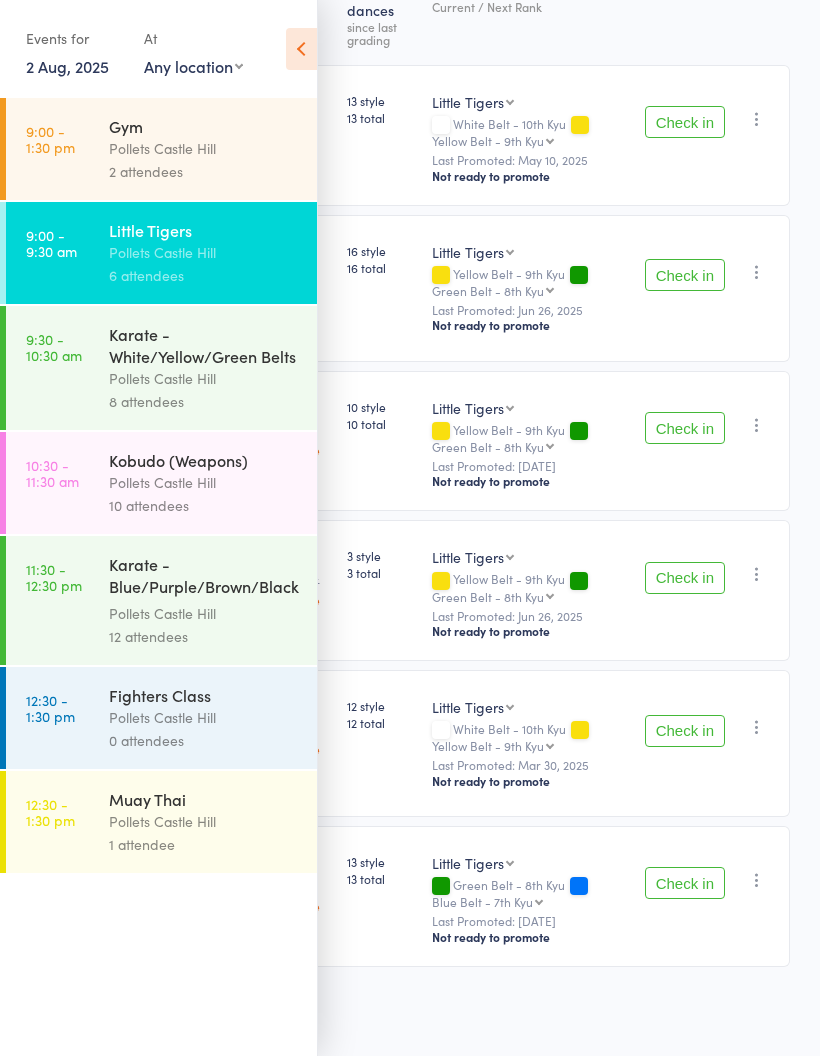 scroll, scrollTop: 339, scrollLeft: 0, axis: vertical 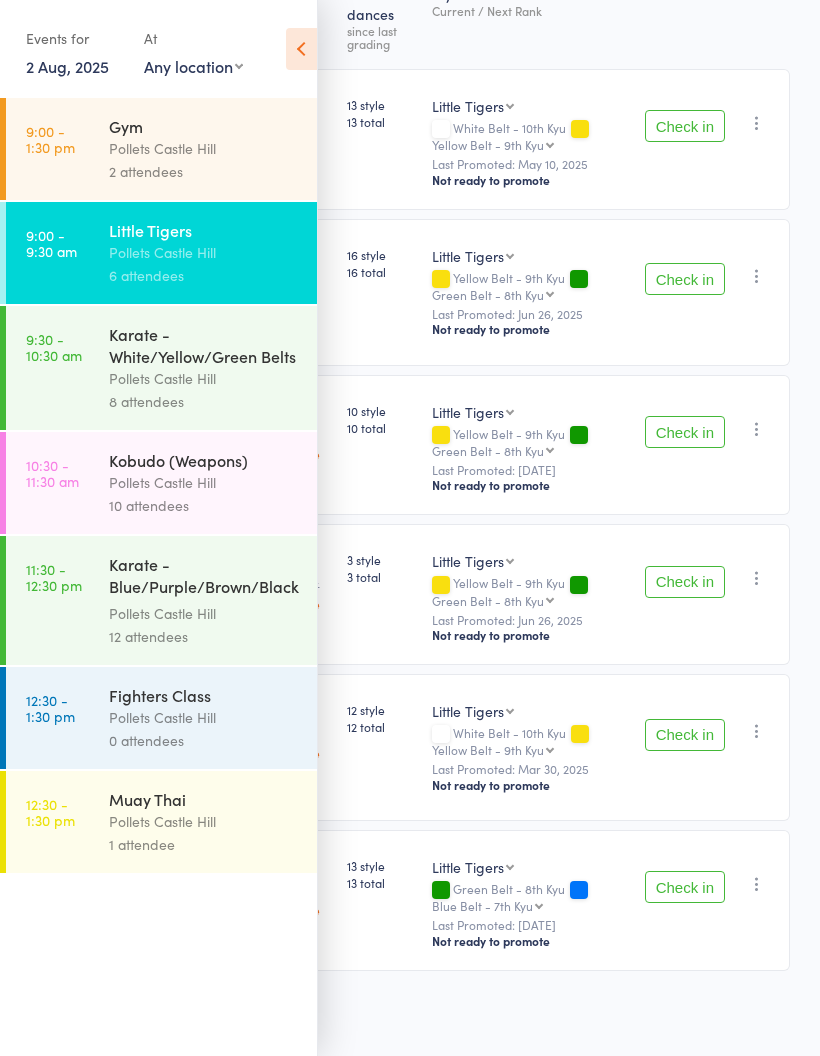 click on "[TIME] - [TIME]" at bounding box center [54, 347] 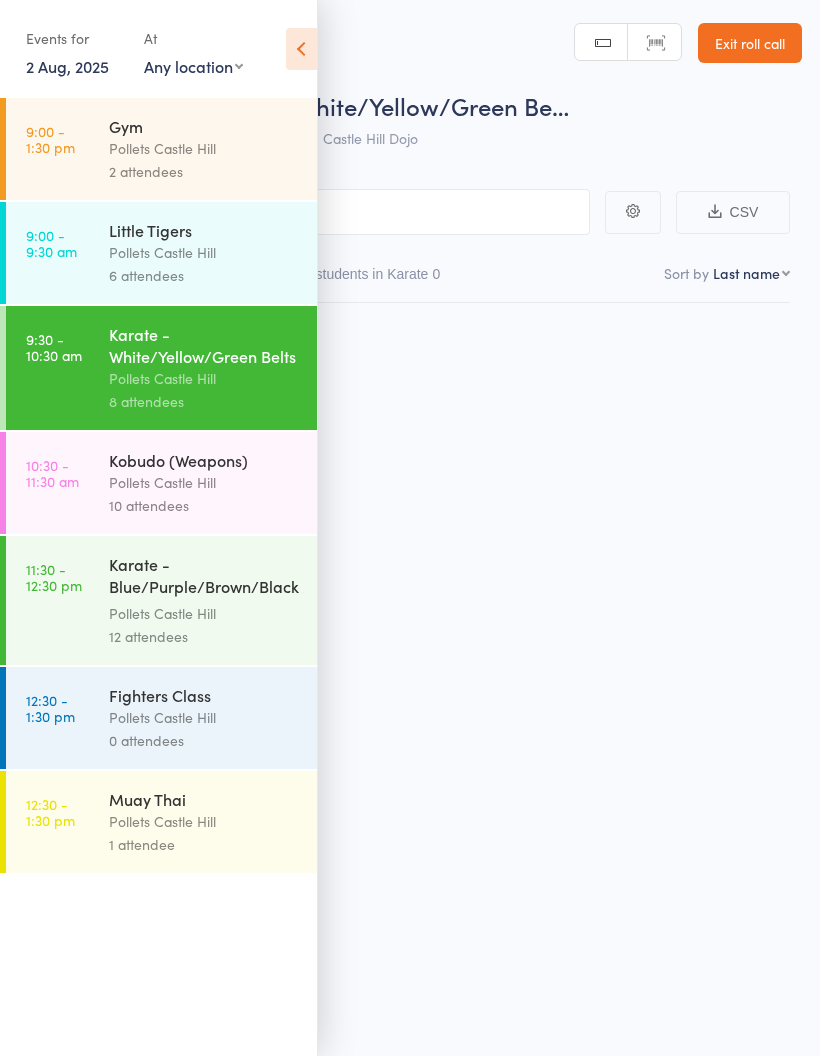 scroll, scrollTop: 14, scrollLeft: 0, axis: vertical 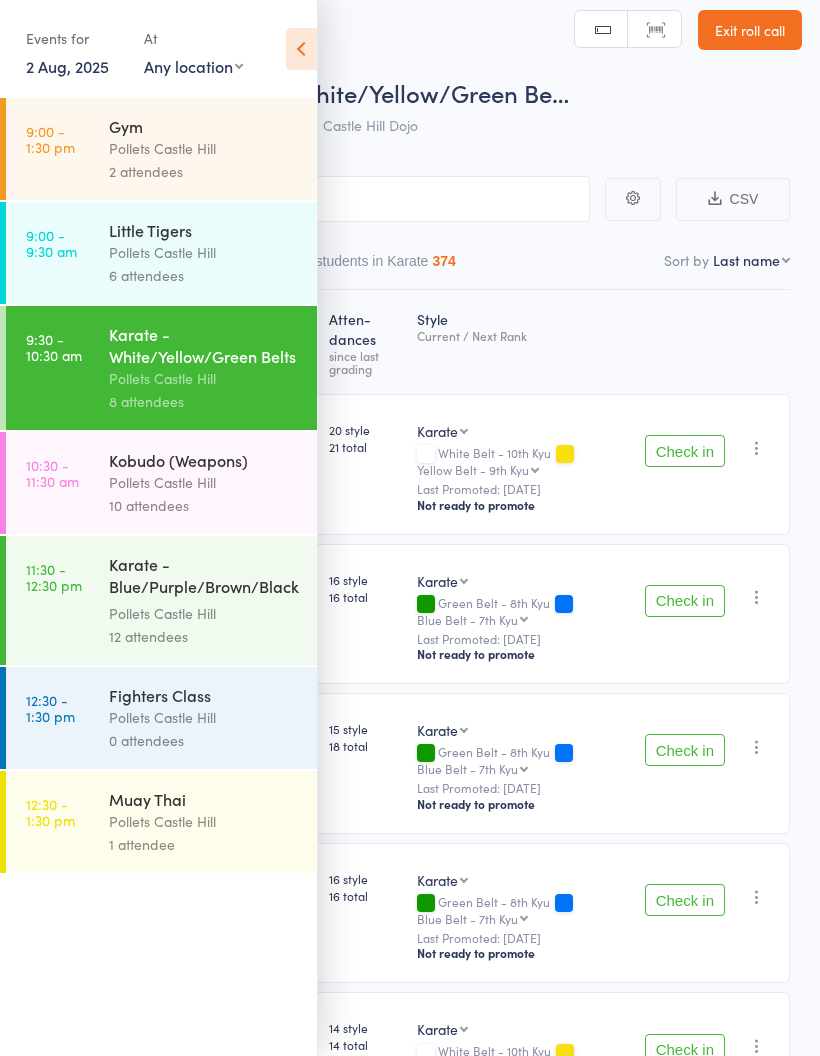 click at bounding box center [301, 49] 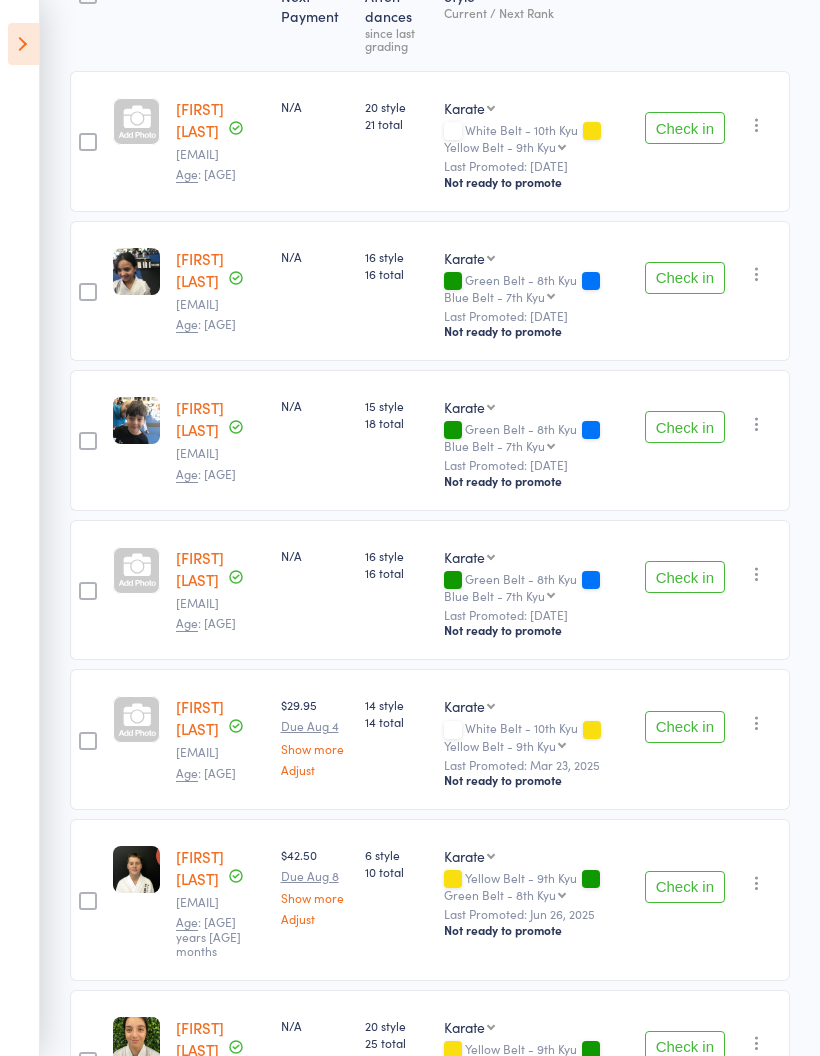 scroll, scrollTop: 306, scrollLeft: 0, axis: vertical 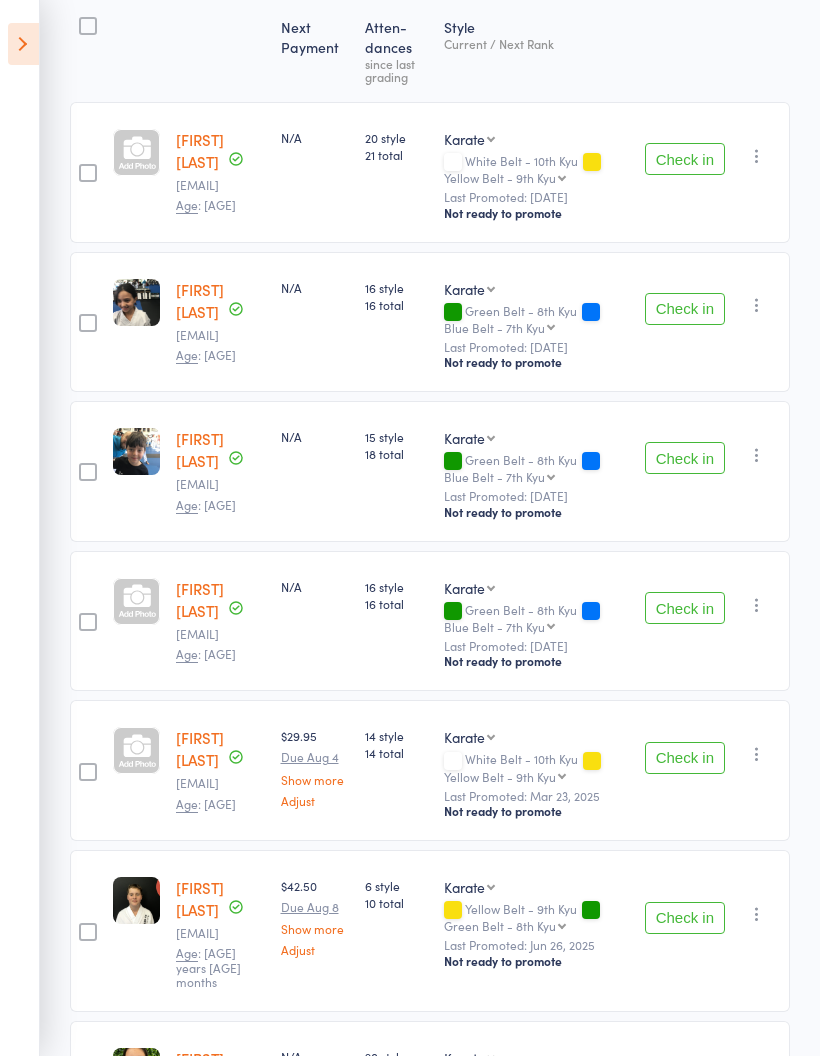 click at bounding box center [23, 44] 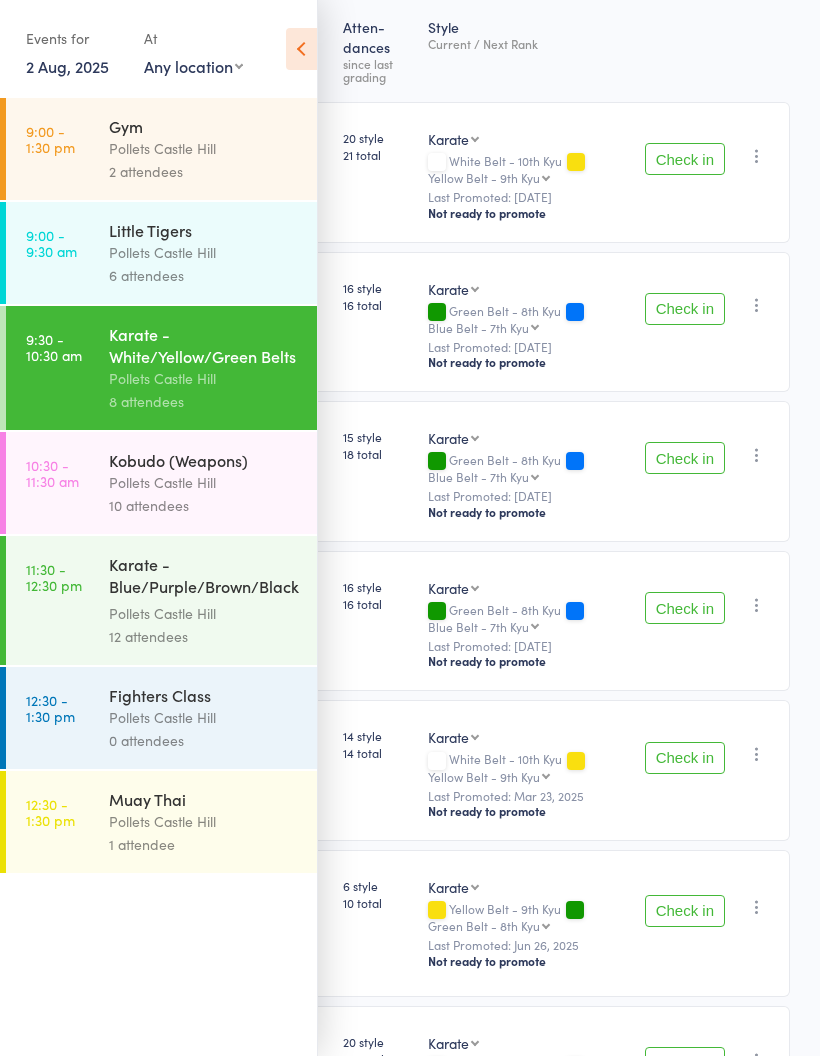 click on "Pollets Castle Hill" at bounding box center [204, 482] 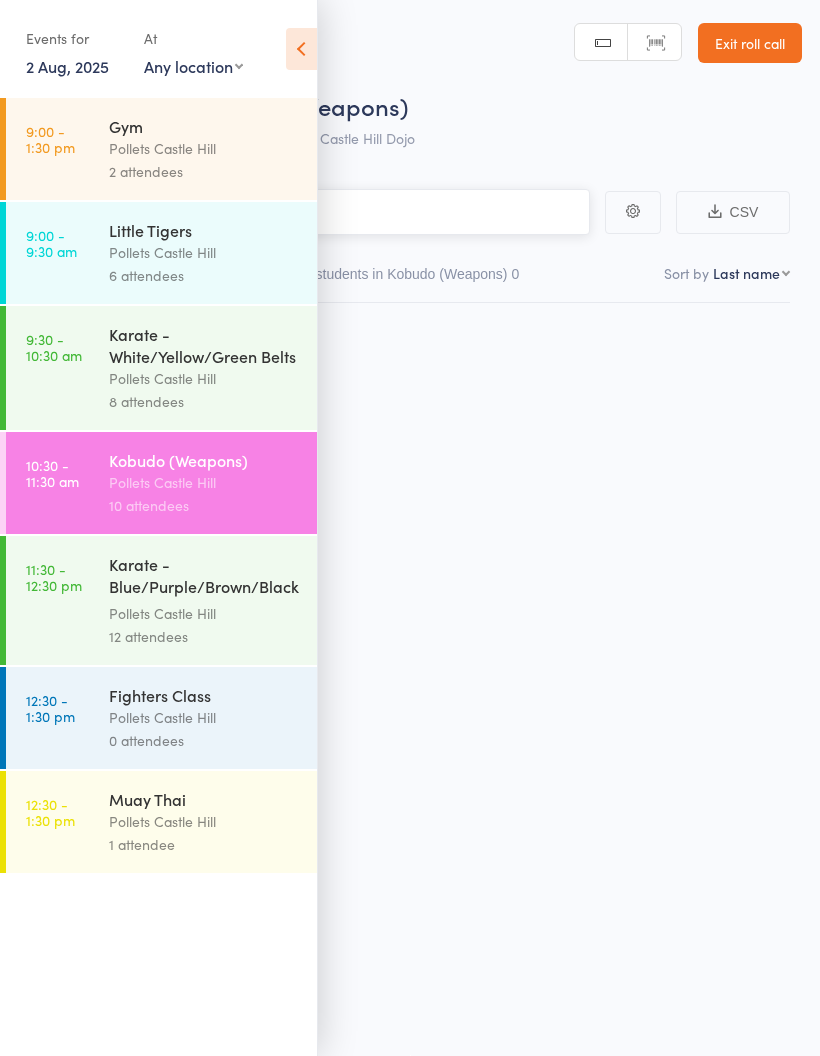 scroll, scrollTop: 14, scrollLeft: 0, axis: vertical 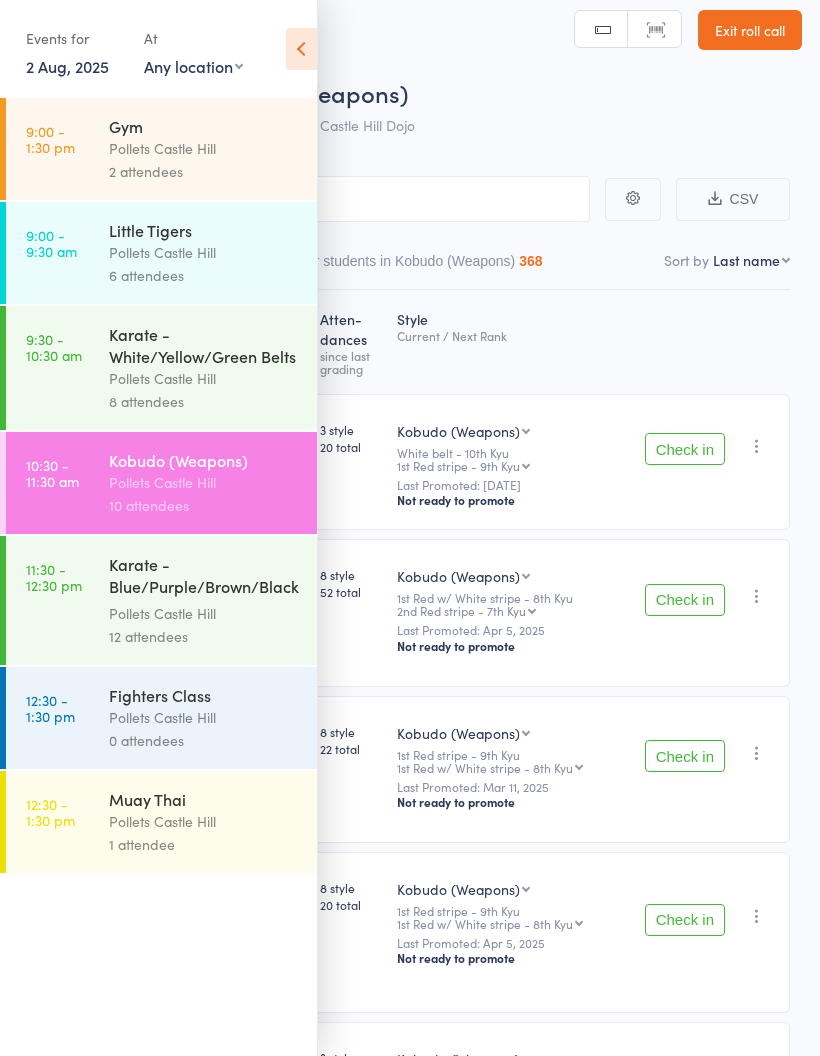 click on "Check in Check in Promote Send message Add Note Add Task Add Flag Remove Mark absent" at bounding box center (713, 612) 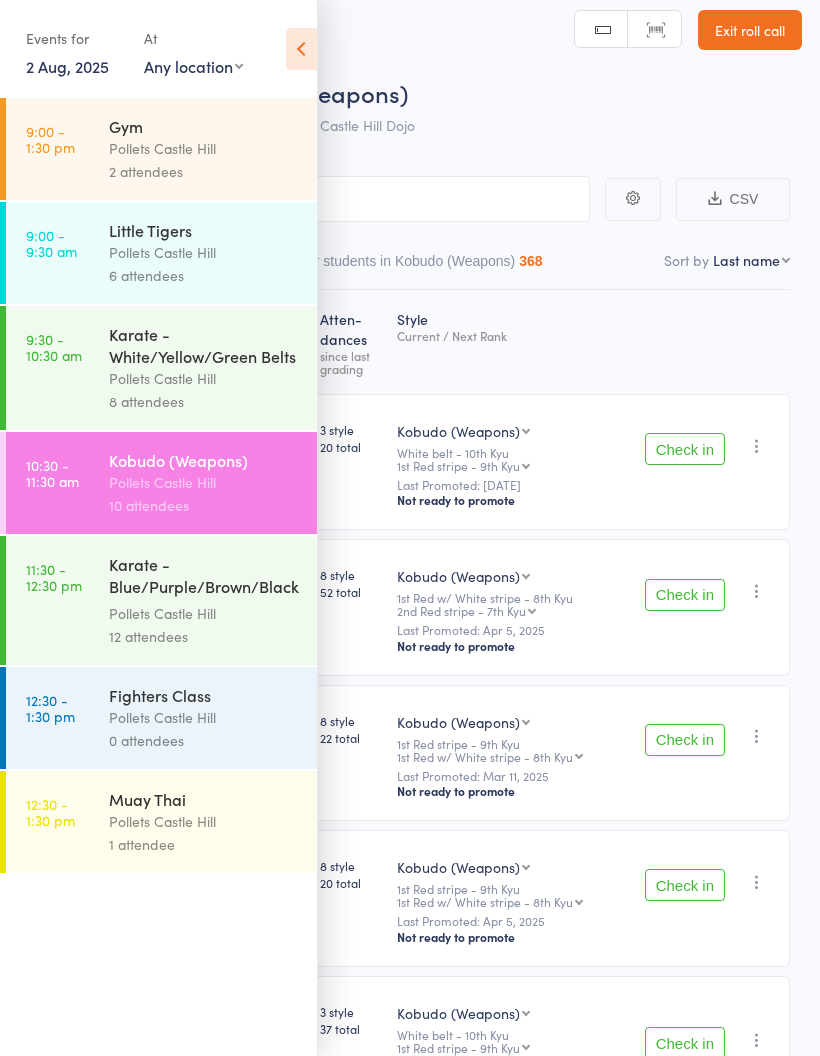 click at bounding box center (301, 49) 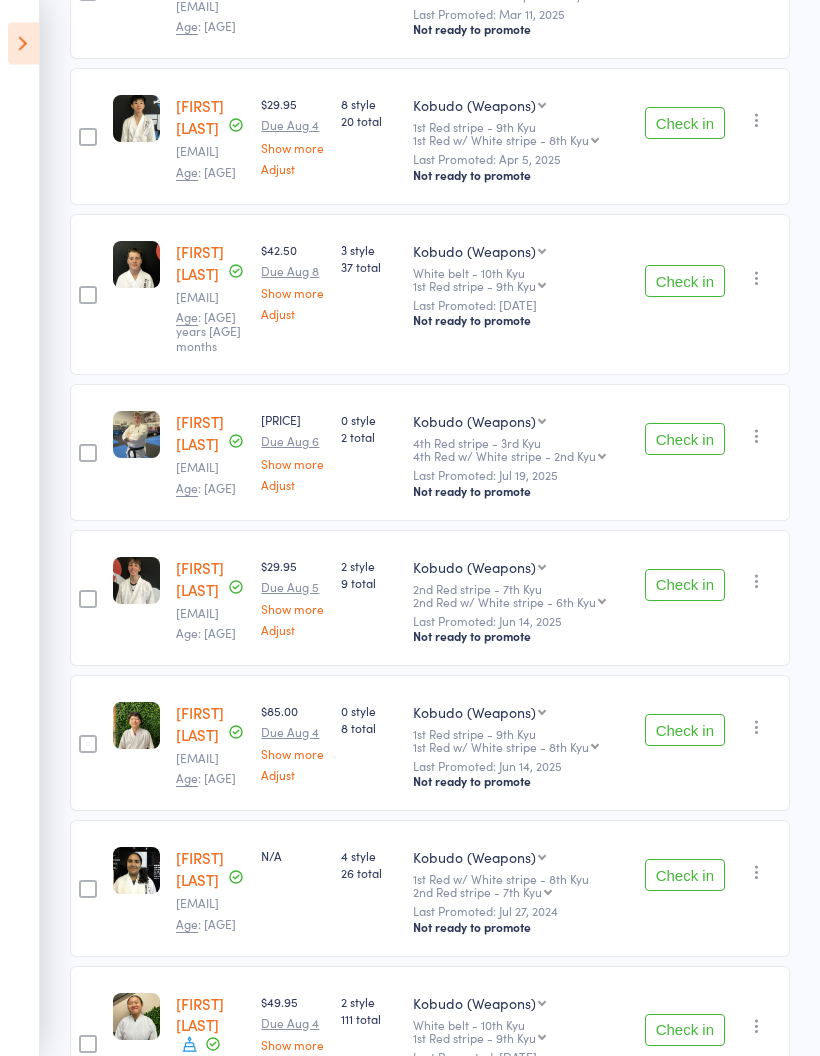 scroll, scrollTop: 772, scrollLeft: 0, axis: vertical 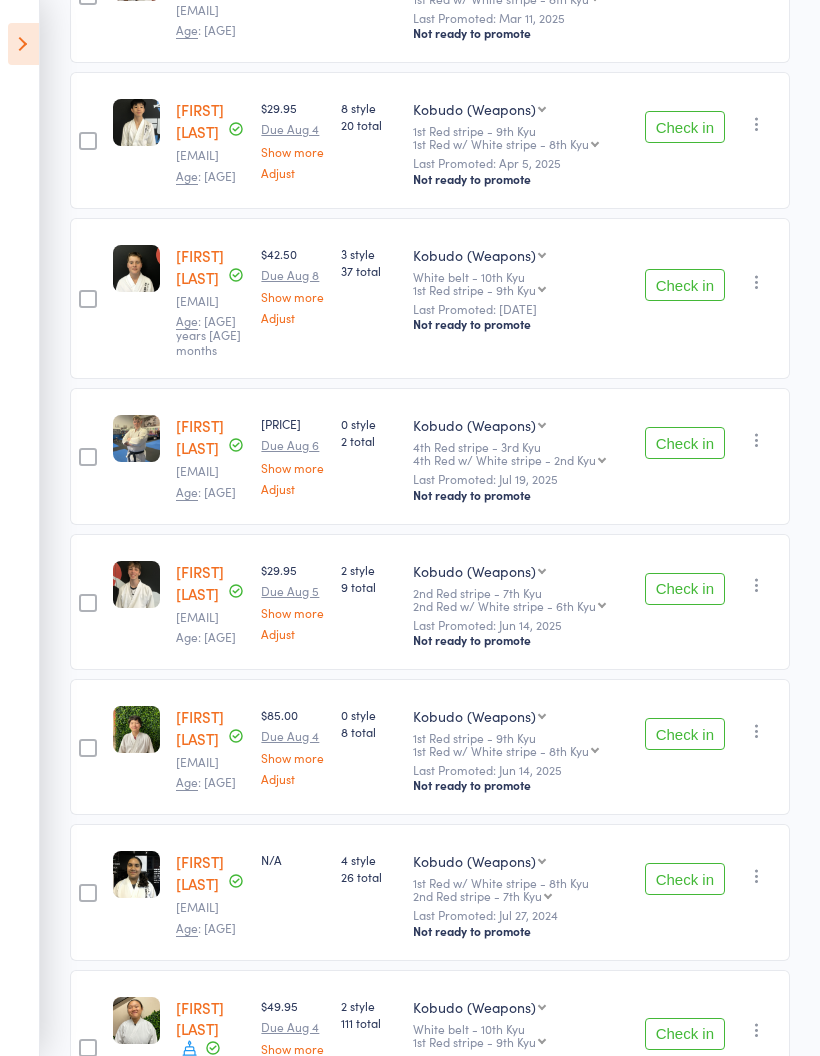 click at bounding box center (23, 44) 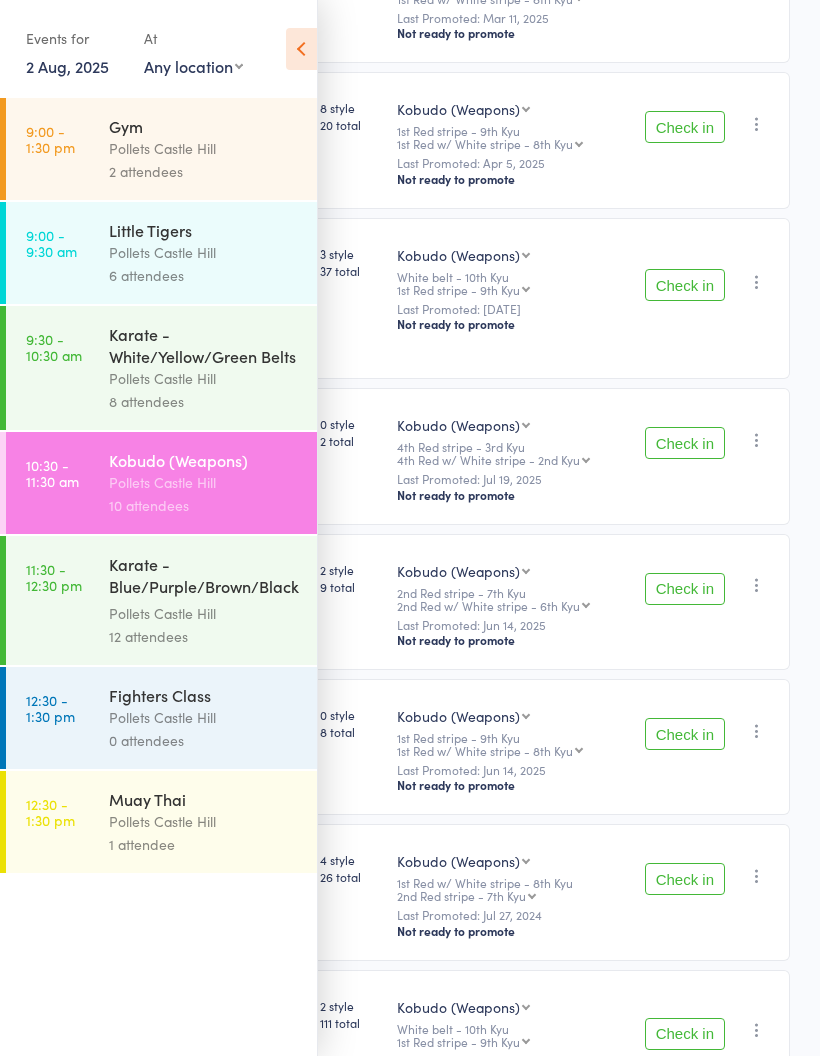 click on "Pollets Castle Hill" at bounding box center [204, 613] 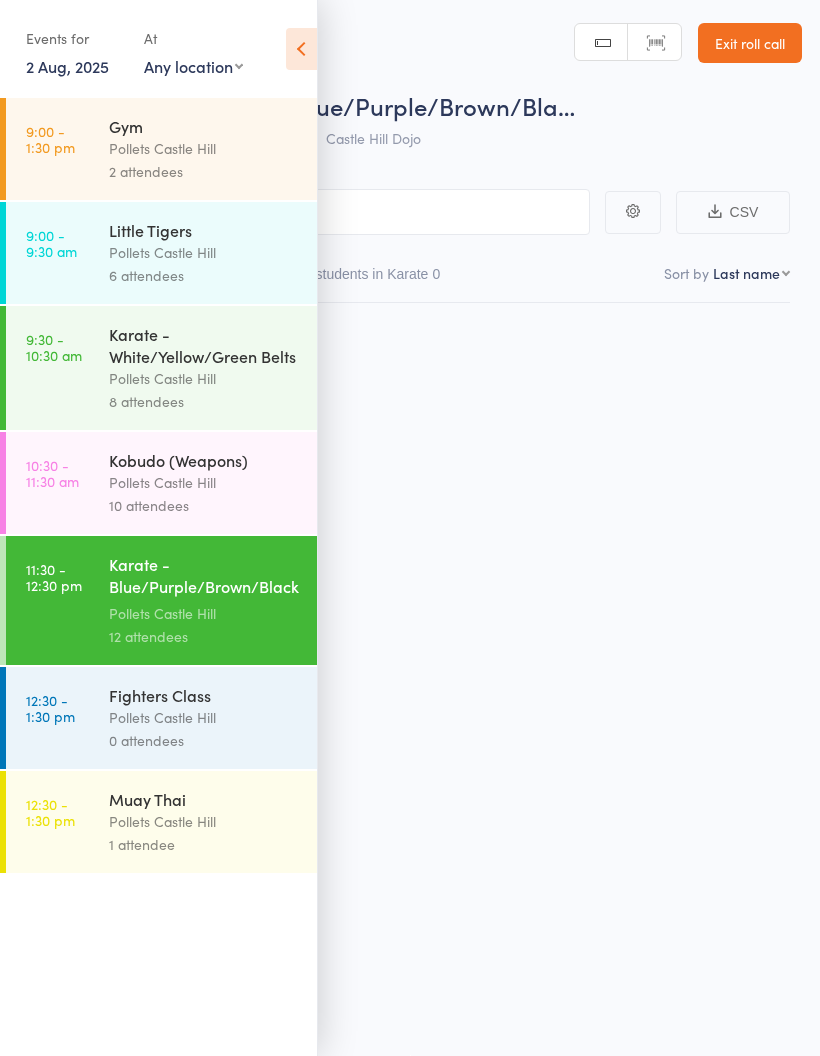 scroll, scrollTop: 14, scrollLeft: 0, axis: vertical 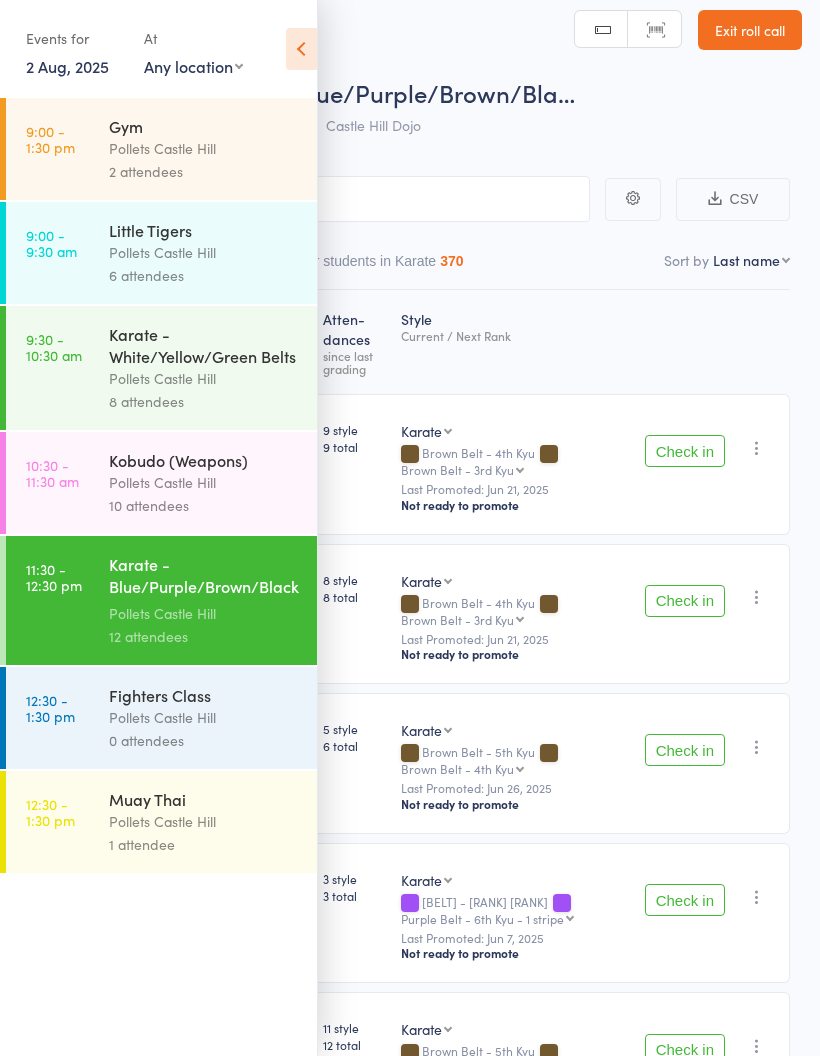 click at bounding box center (301, 49) 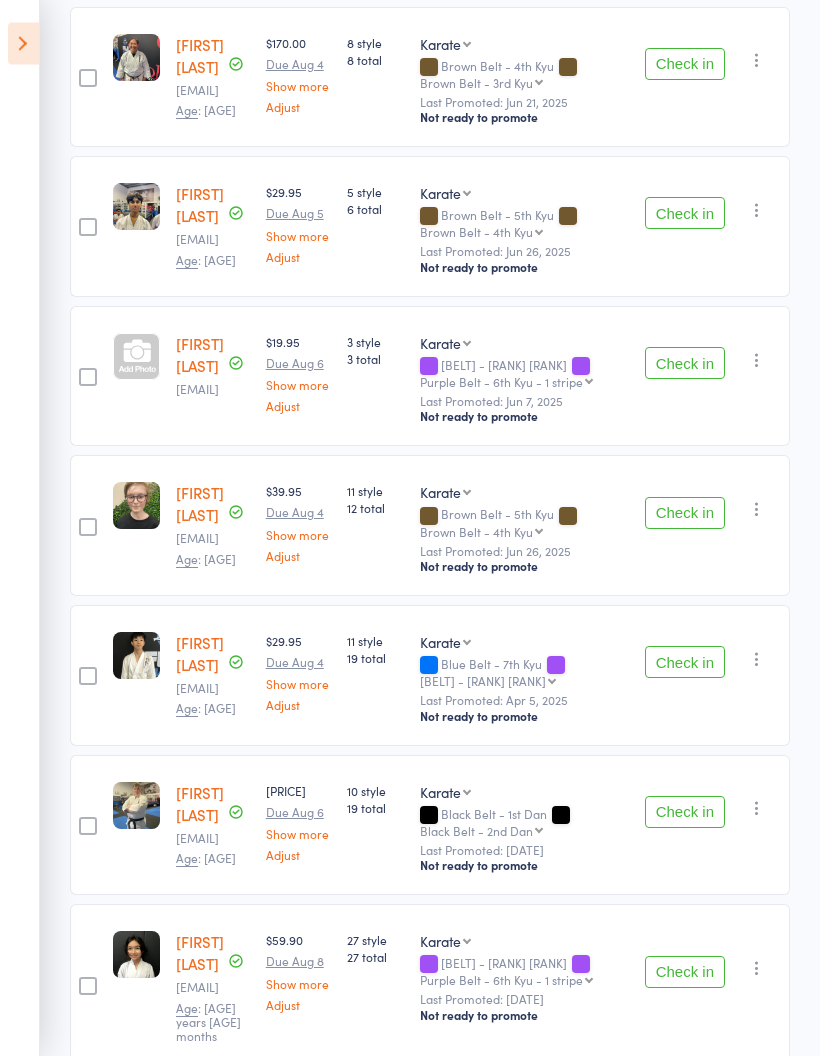 scroll, scrollTop: 0, scrollLeft: 0, axis: both 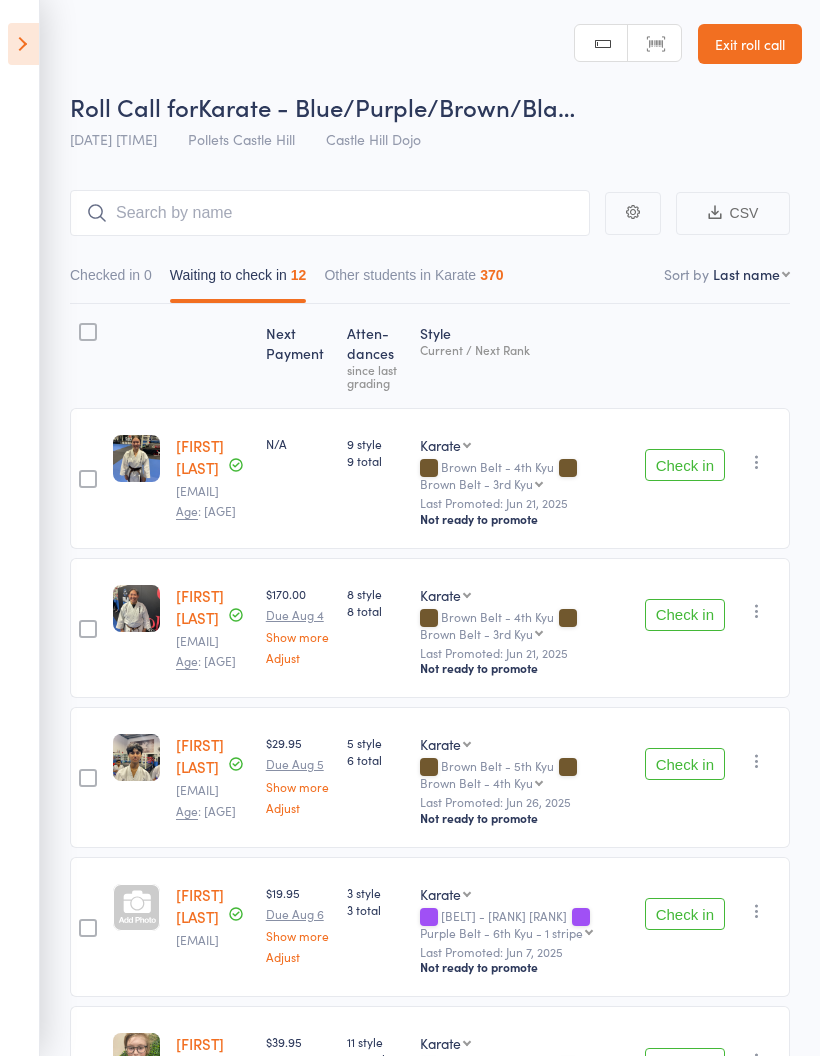 click at bounding box center [23, 44] 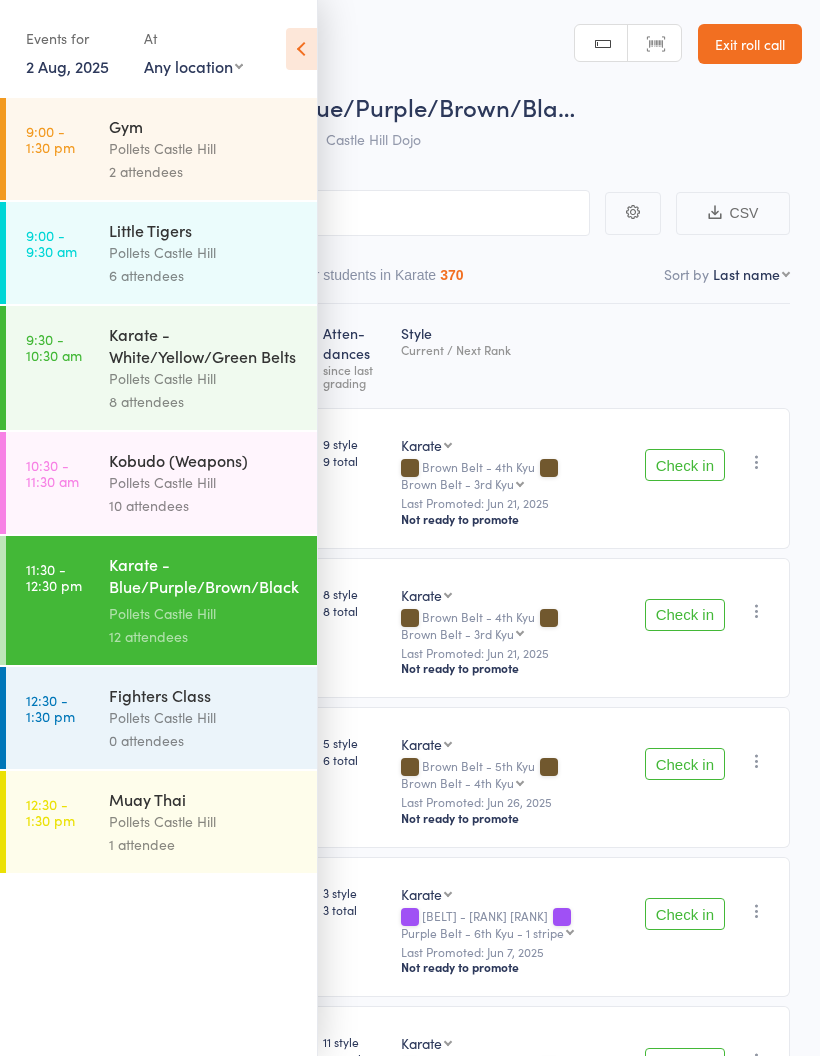 click on "[TIME] - [TIME] [ACTIVITY] [LOCATION] [NUMBER] attendee" at bounding box center (161, 822) 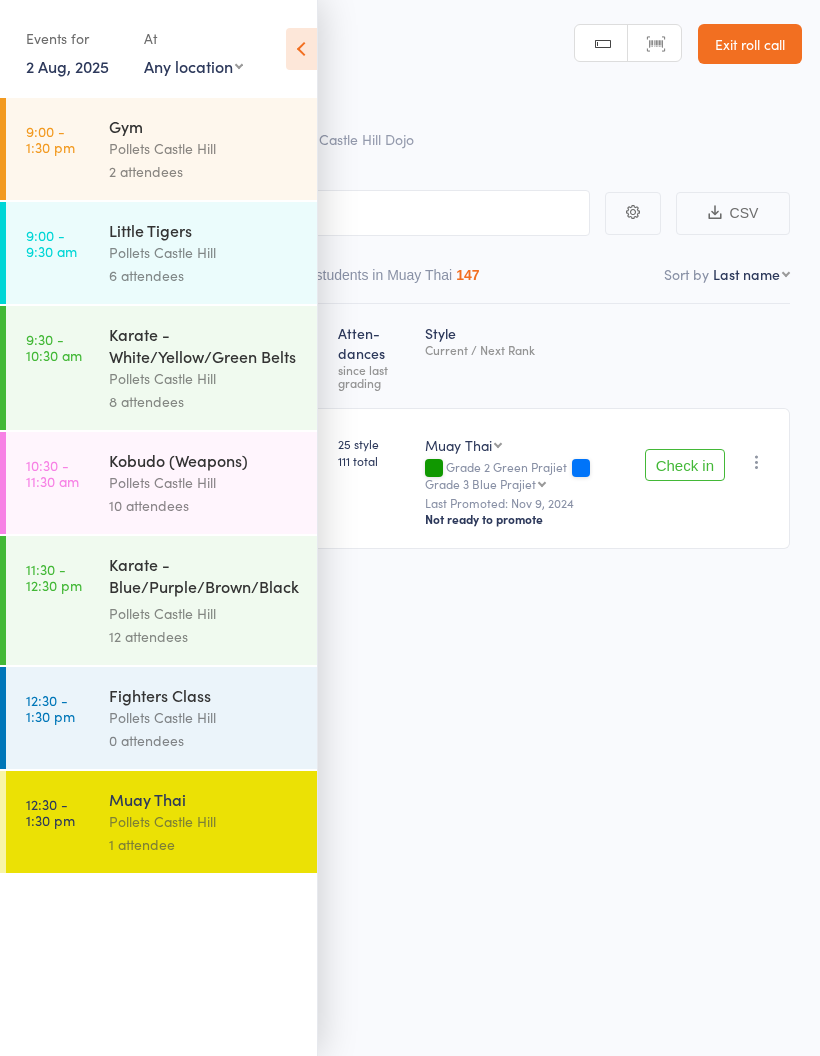 click at bounding box center [301, 49] 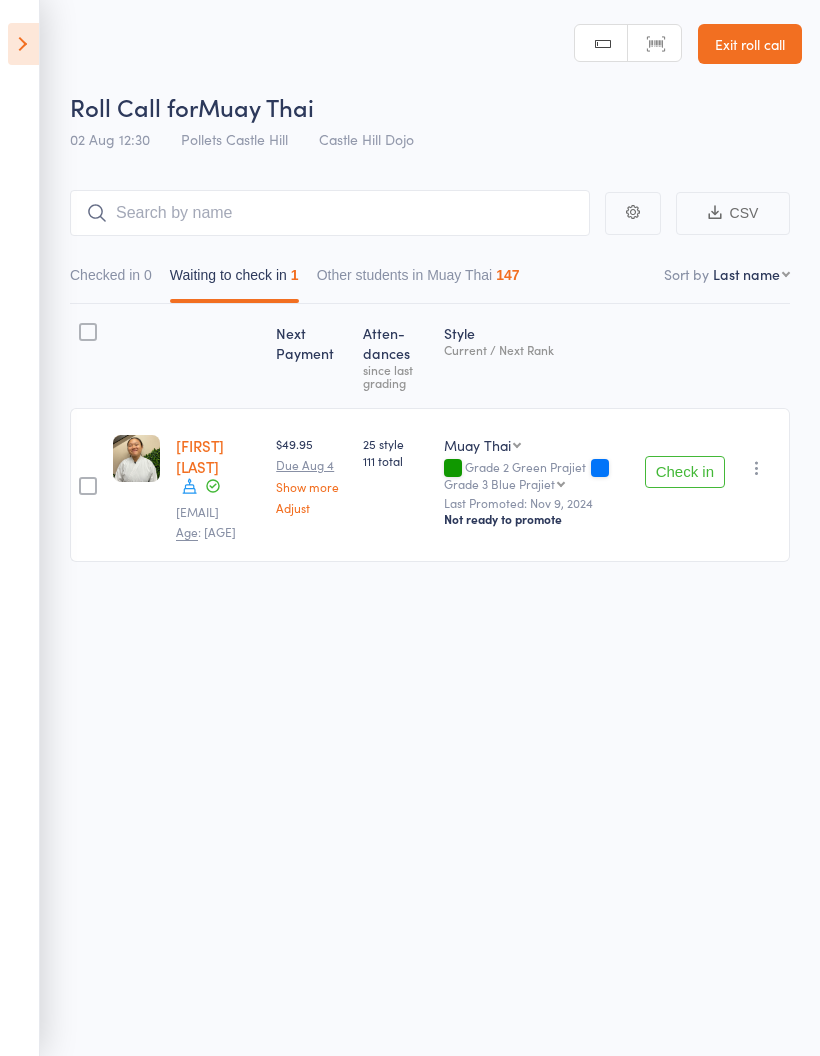 click at bounding box center [23, 44] 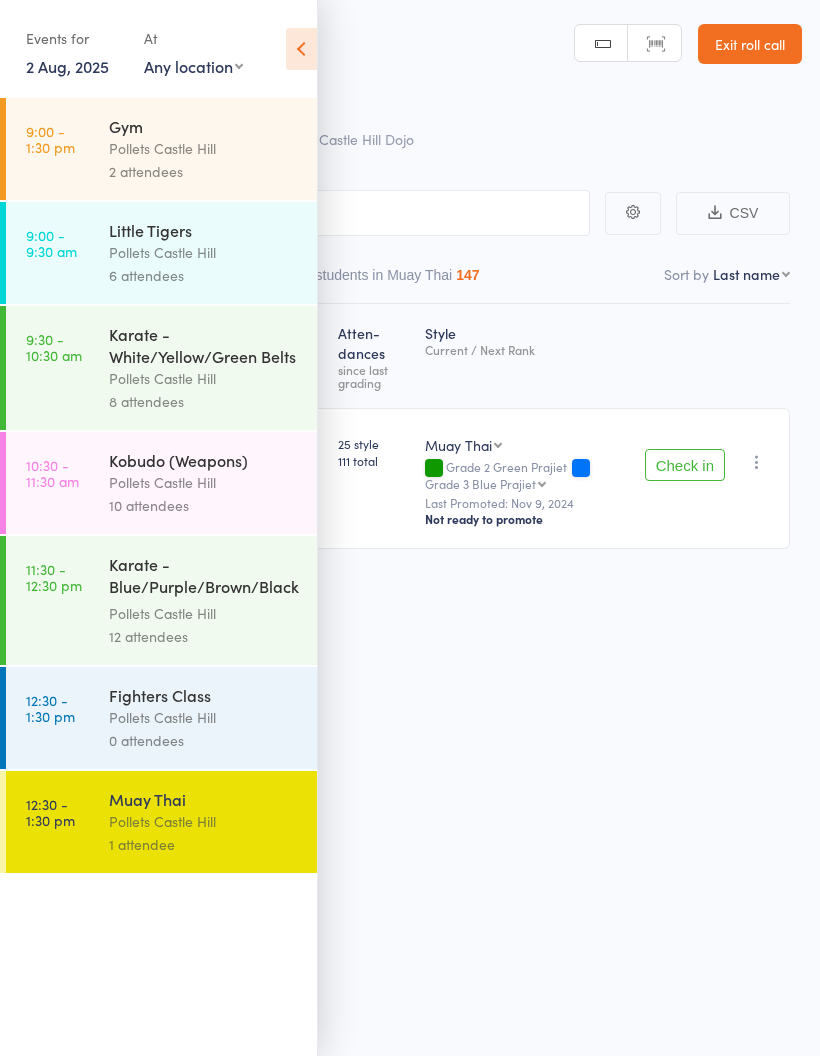 click on "[TIME] - [TIME]" at bounding box center (51, 243) 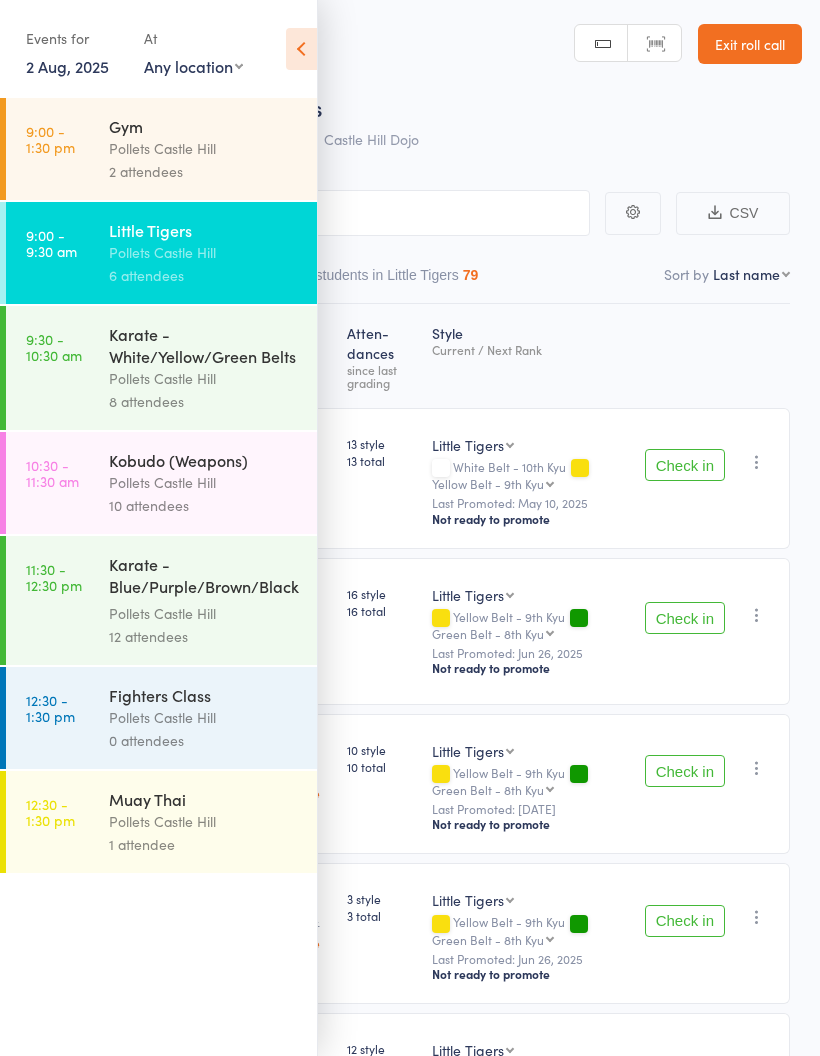 click at bounding box center (301, 49) 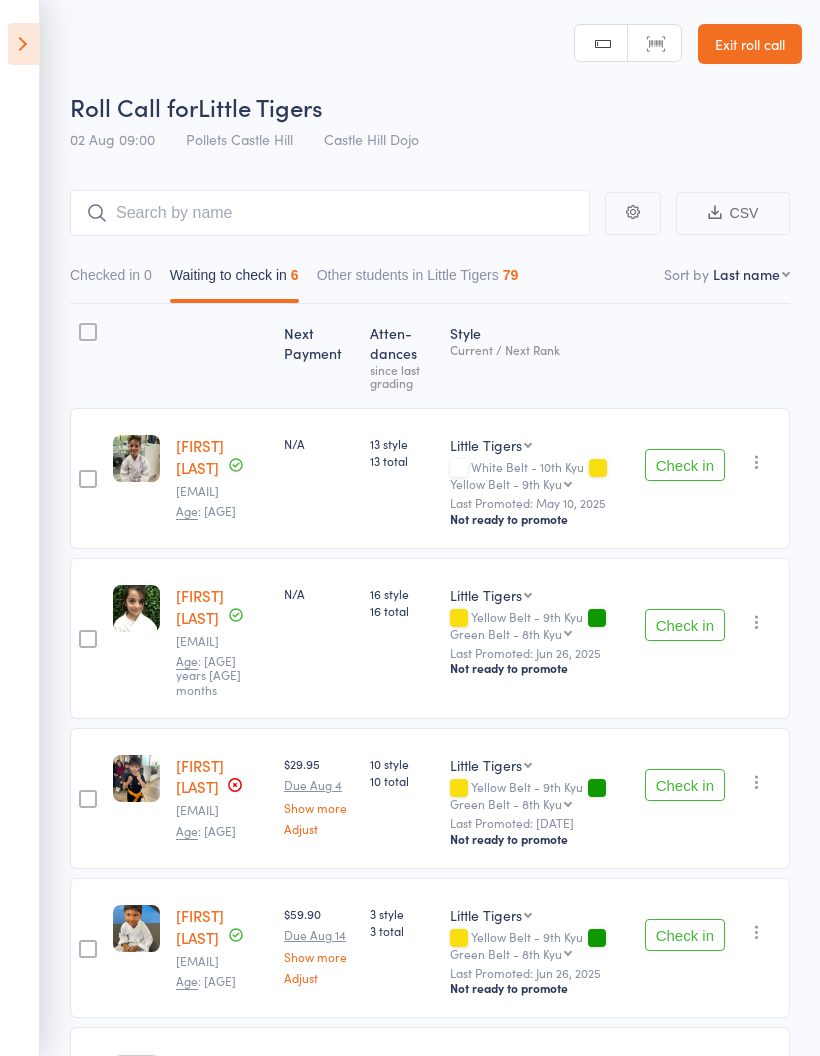 click on "Check in" at bounding box center (685, 785) 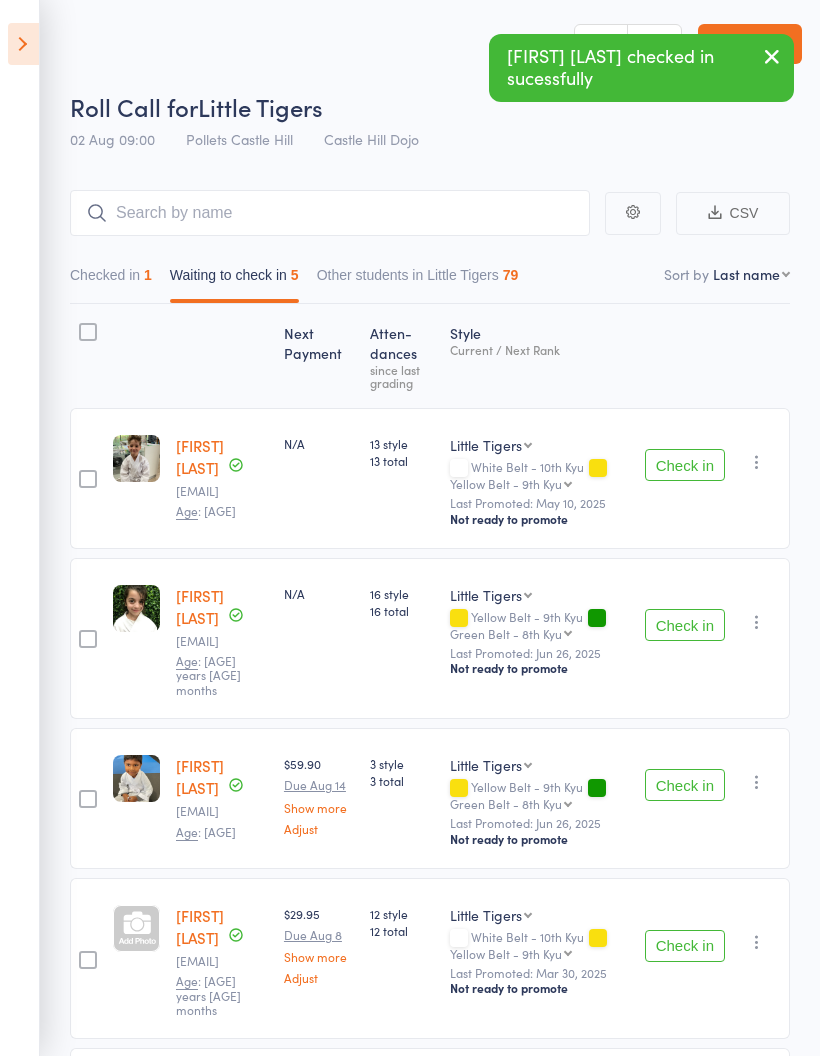 click on "Check in" at bounding box center (685, 785) 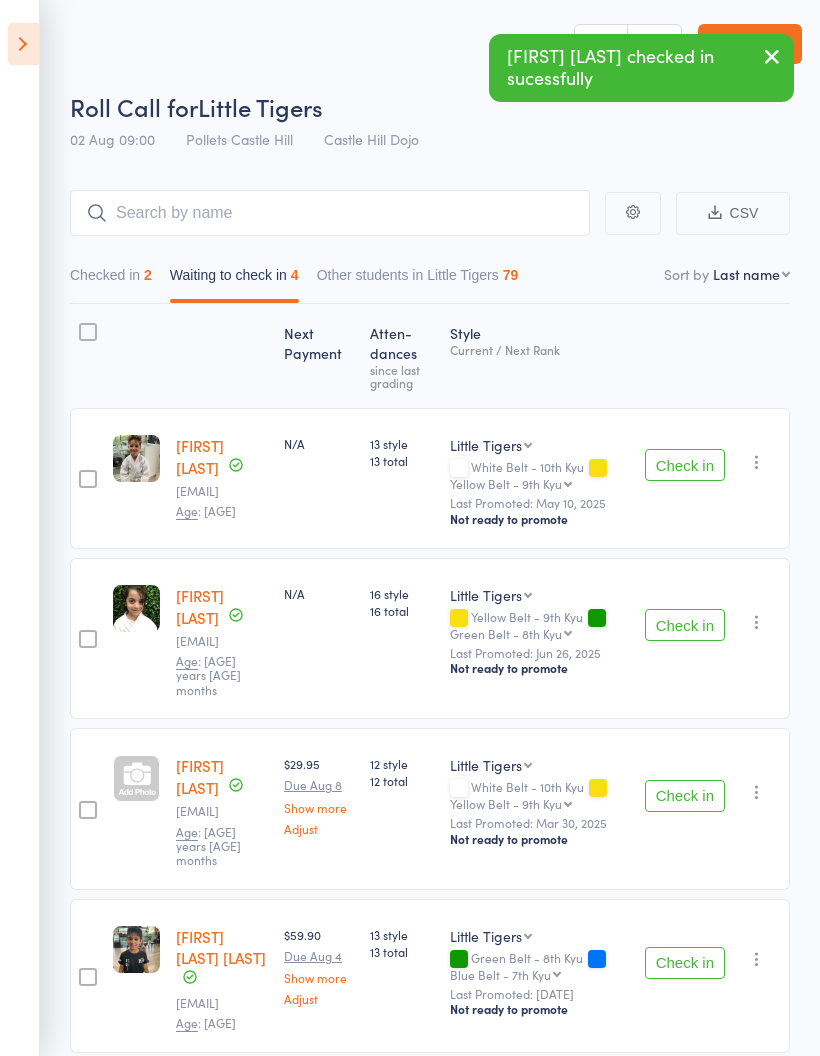 click on "Check in" at bounding box center (685, 796) 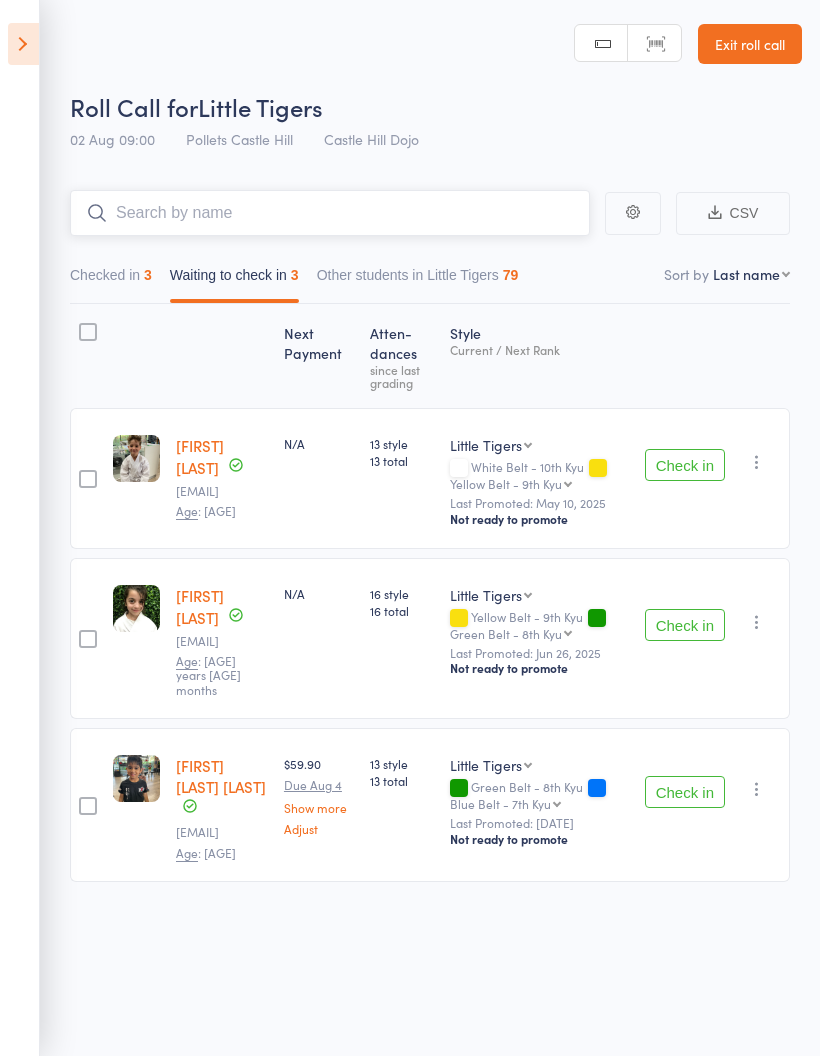 click at bounding box center (330, 213) 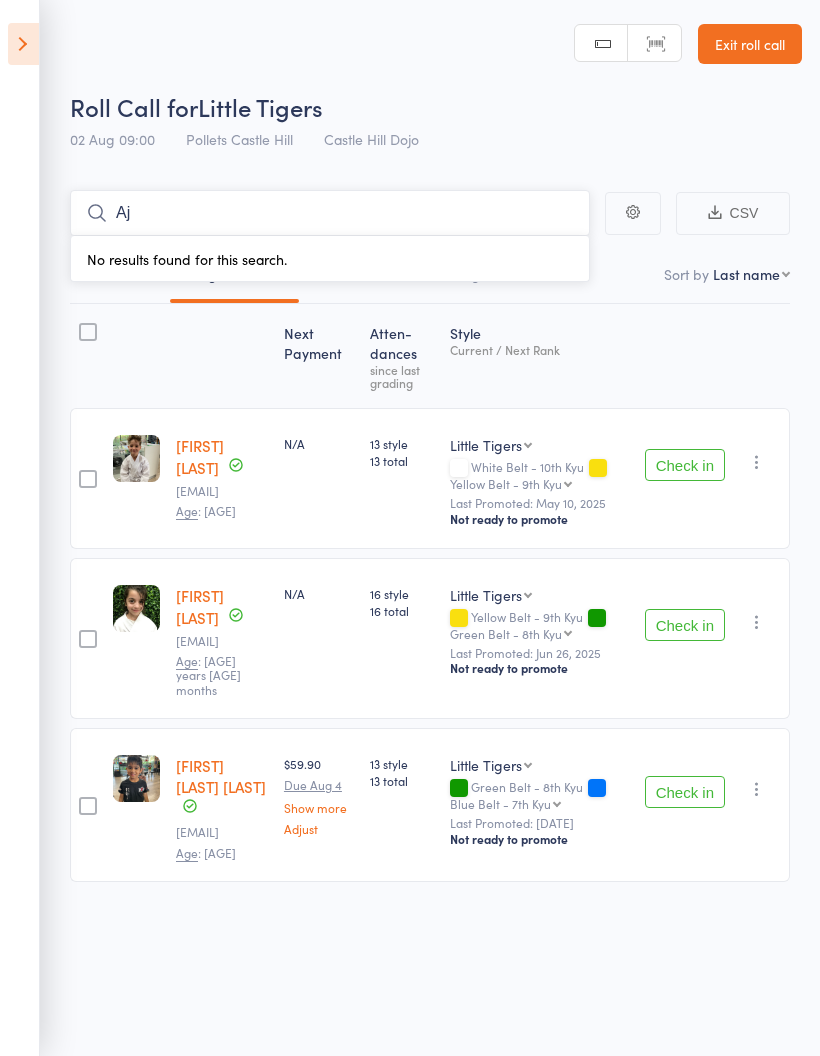 type on "A" 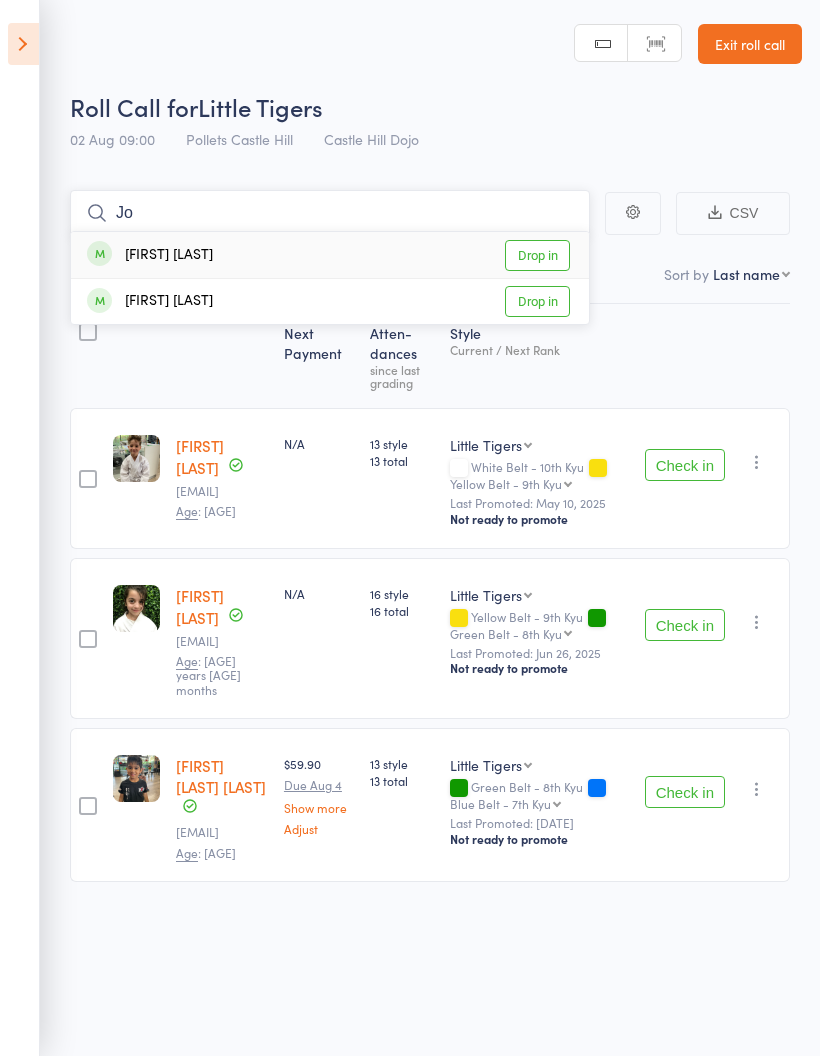 type on "J" 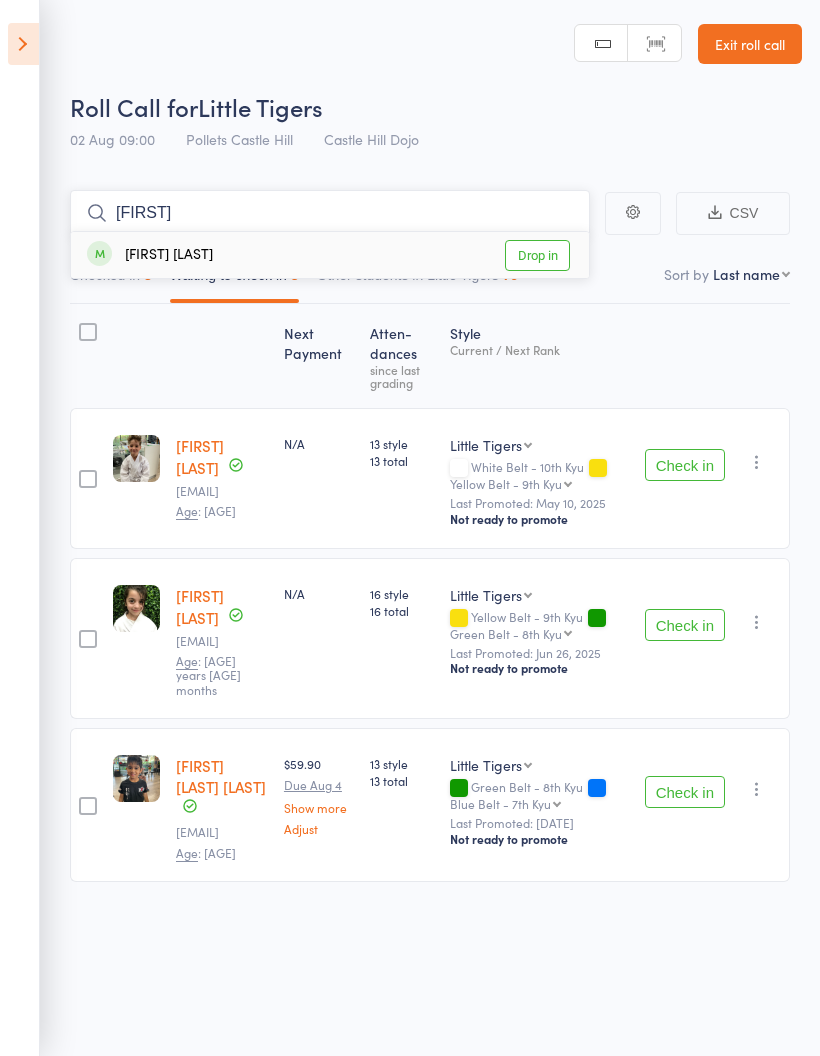 type on "[FIRST]" 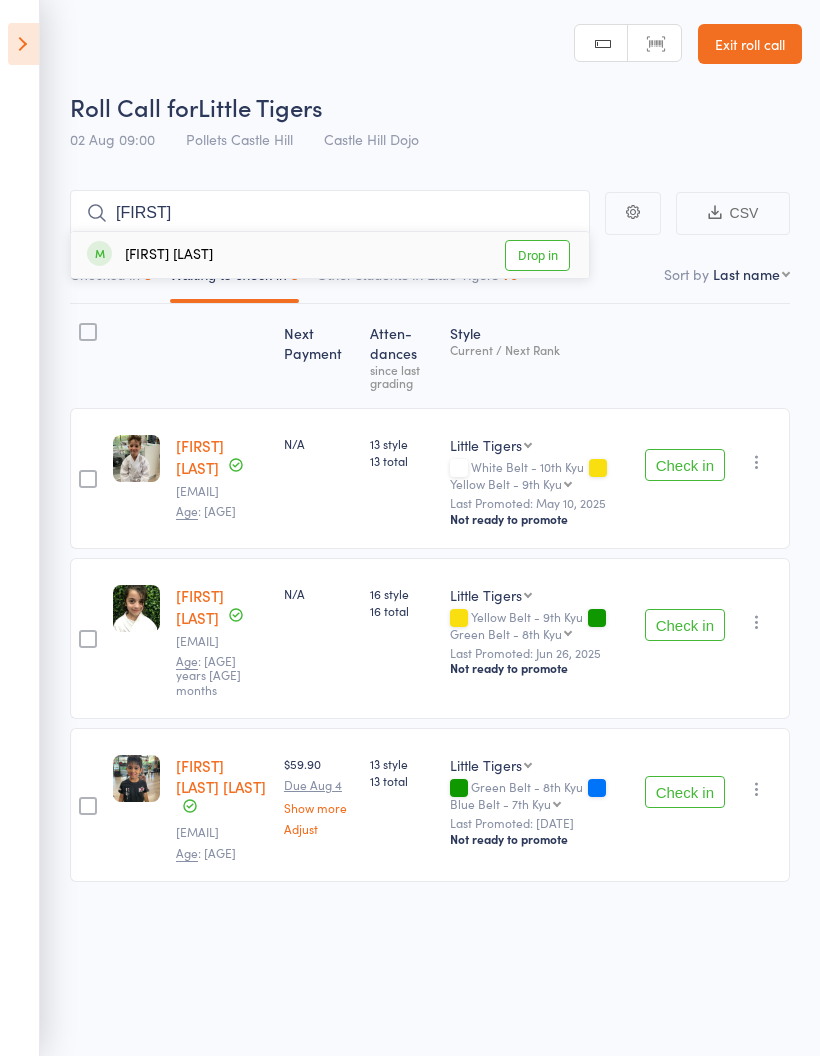 click on "Drop in" at bounding box center [537, 255] 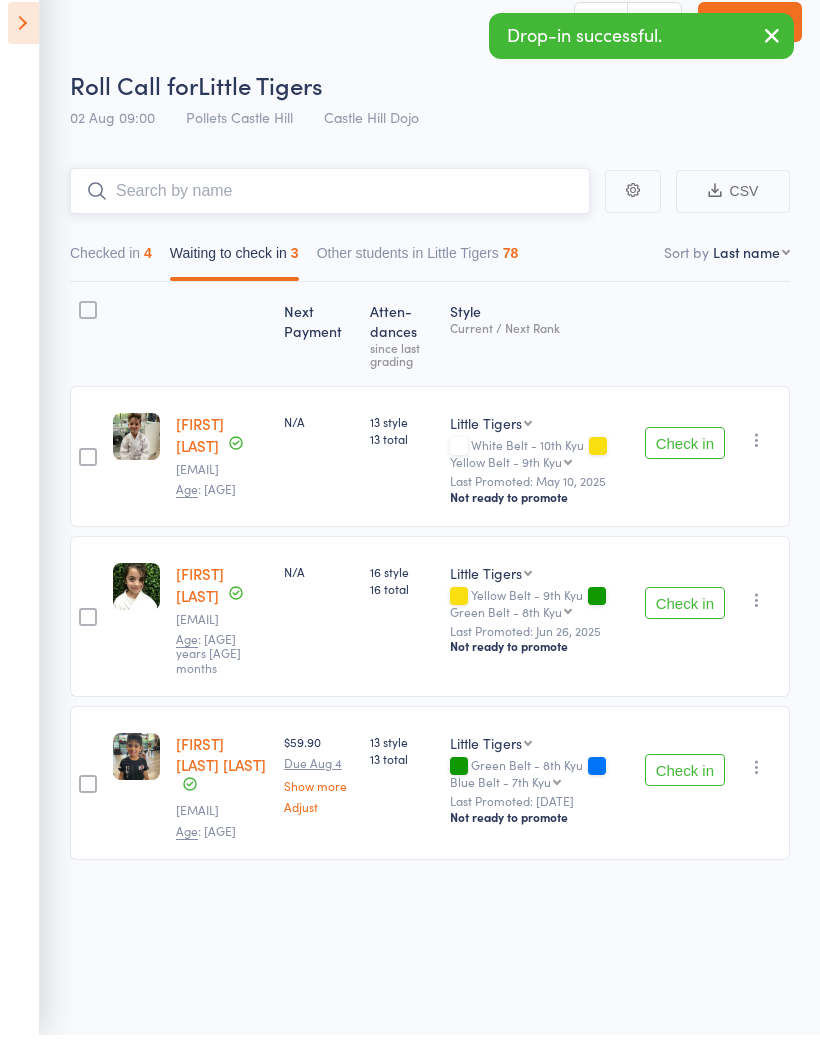 scroll, scrollTop: 0, scrollLeft: 0, axis: both 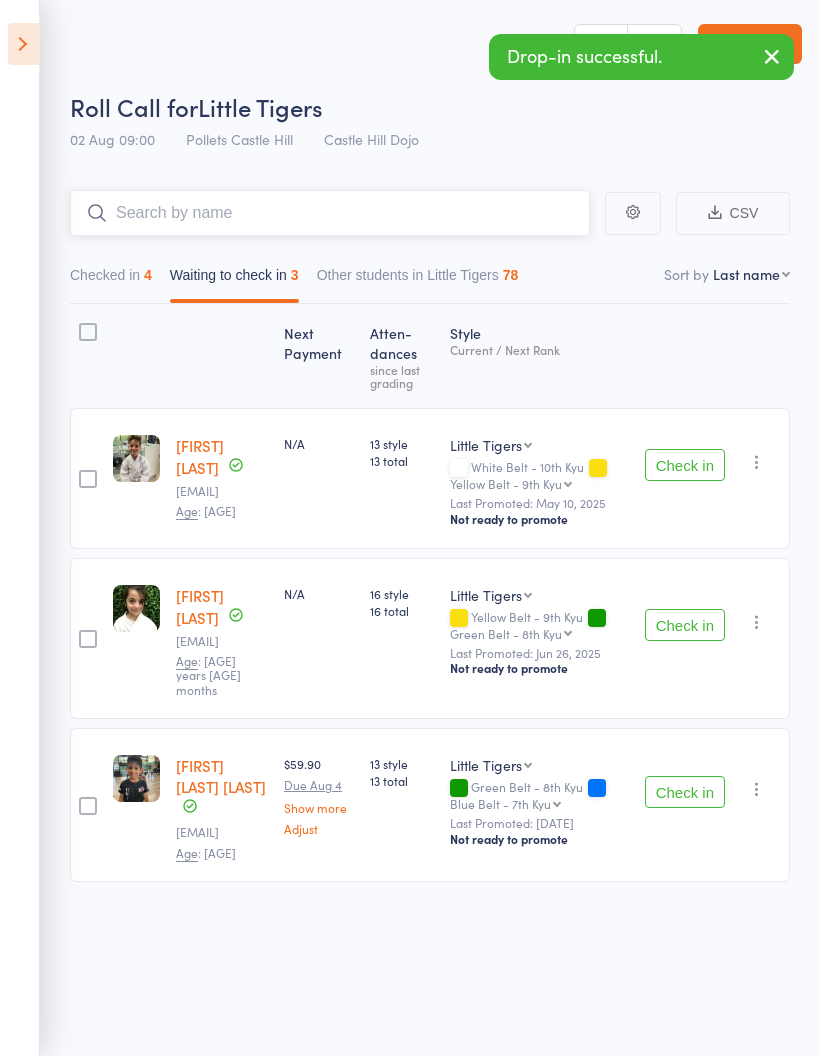 click on "Checked in  4" at bounding box center [111, 280] 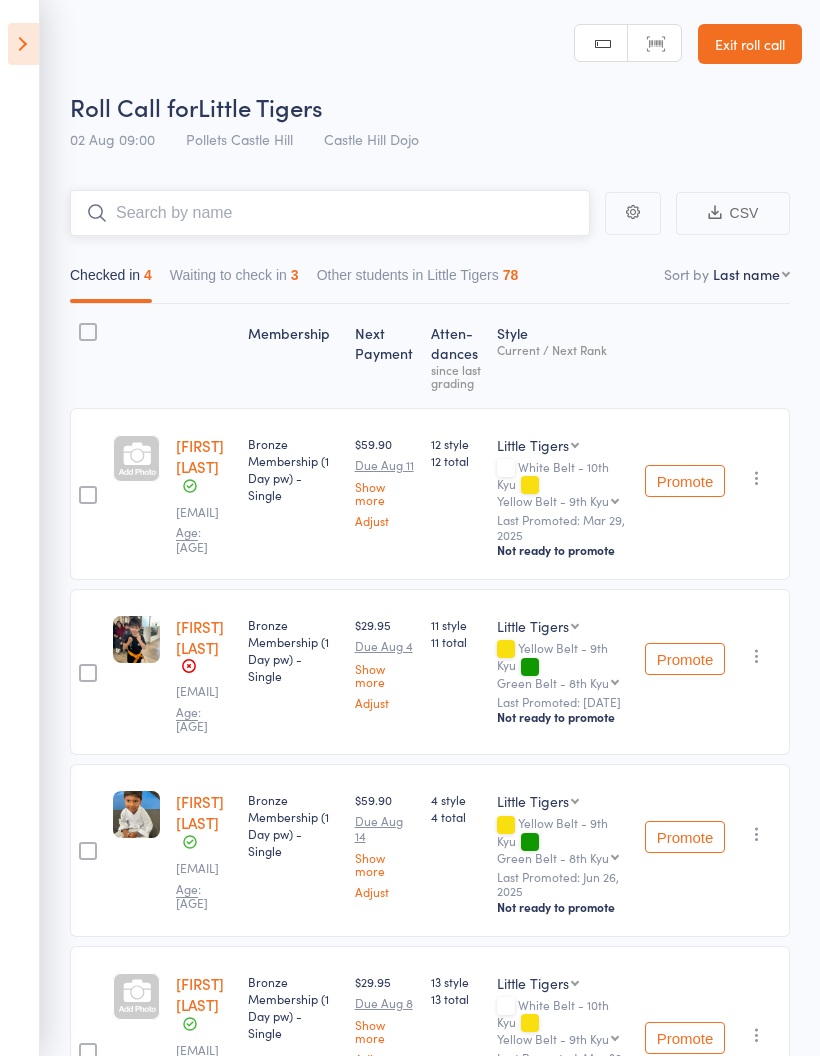 click on "Waiting to check in  3" at bounding box center (234, 280) 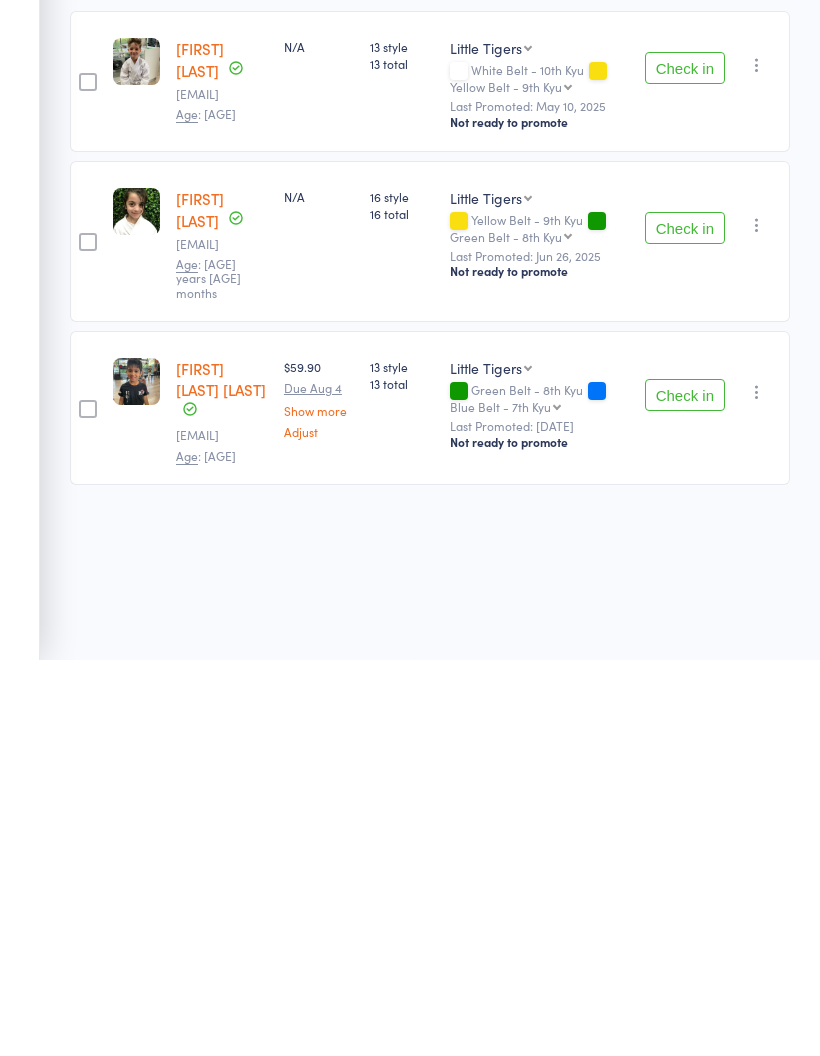 scroll, scrollTop: 14, scrollLeft: 0, axis: vertical 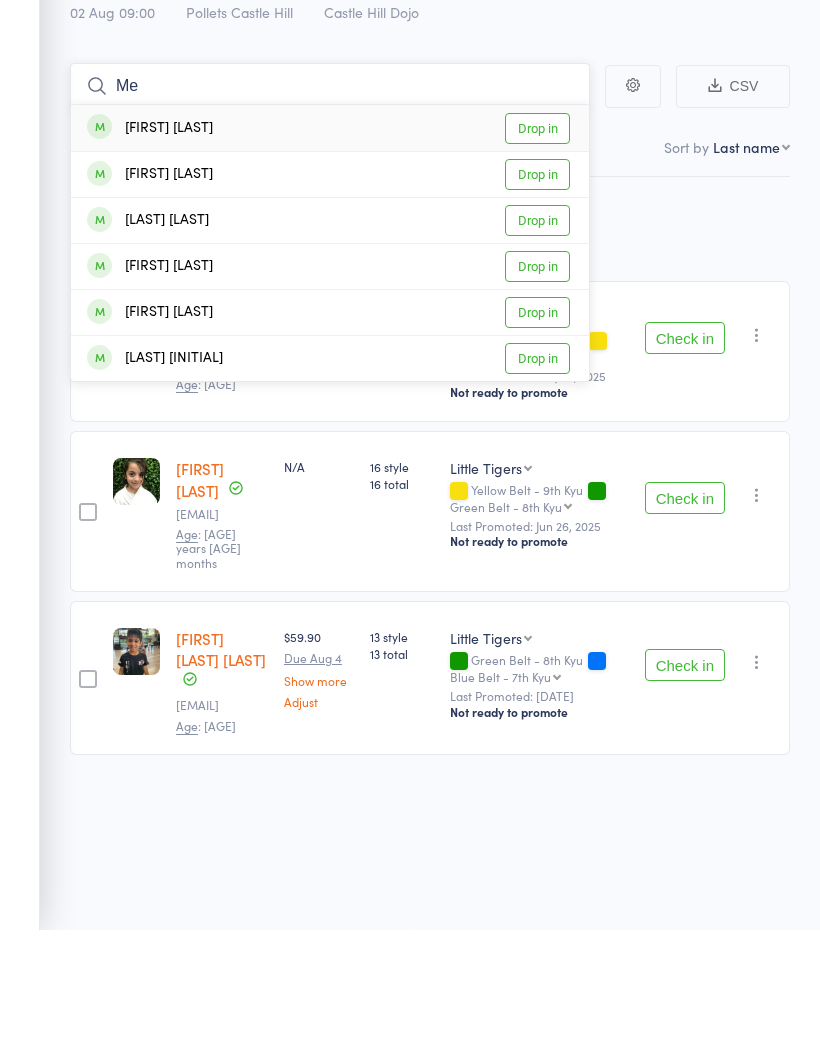 type on "M" 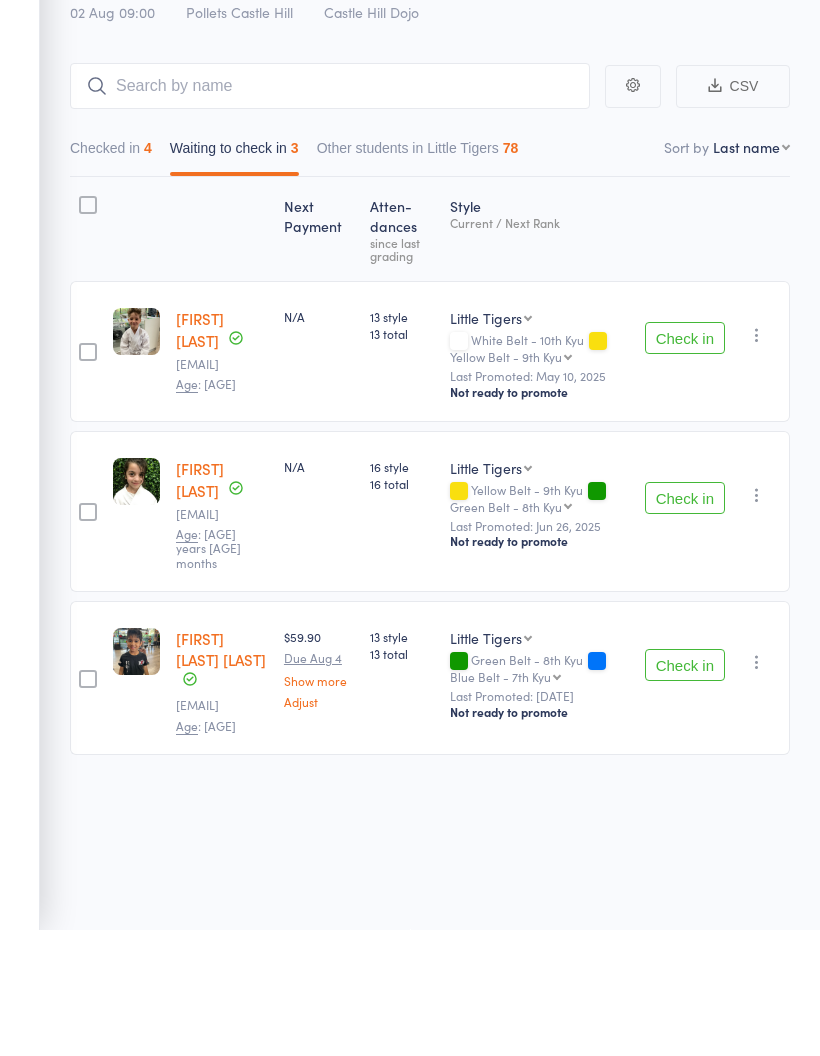 click on "Check in" at bounding box center (685, 624) 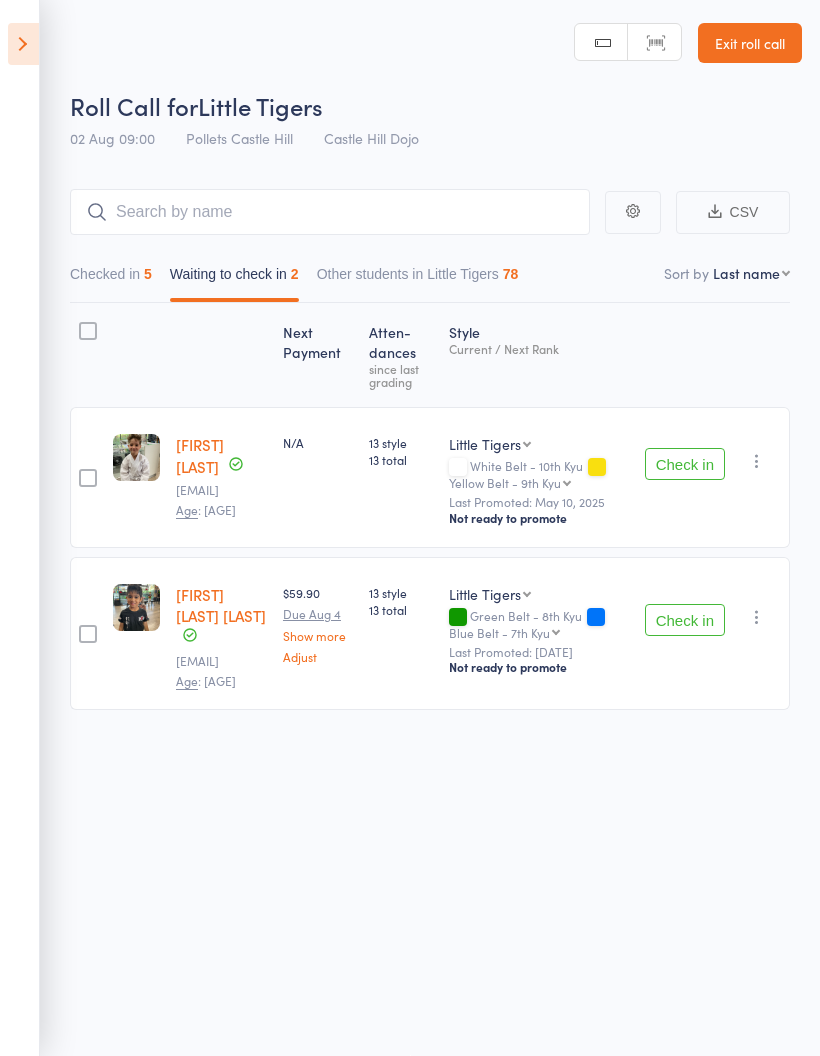 click on "Checked in  5" at bounding box center (111, 279) 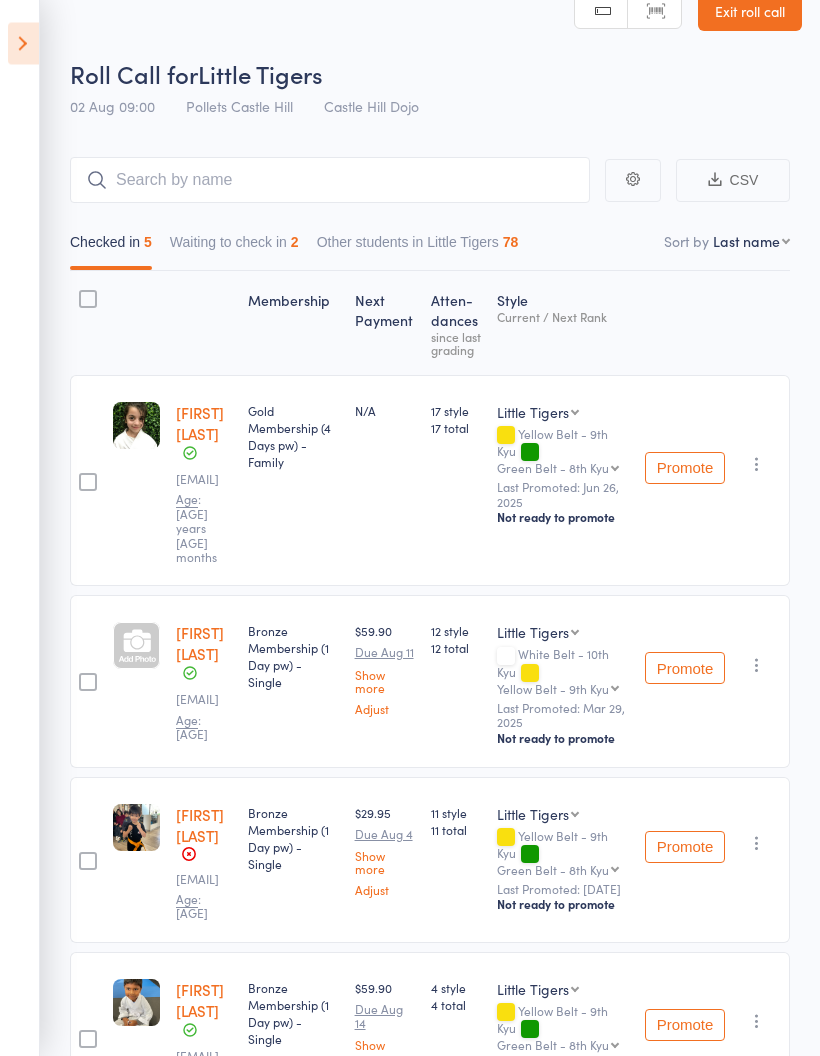 scroll, scrollTop: 0, scrollLeft: 0, axis: both 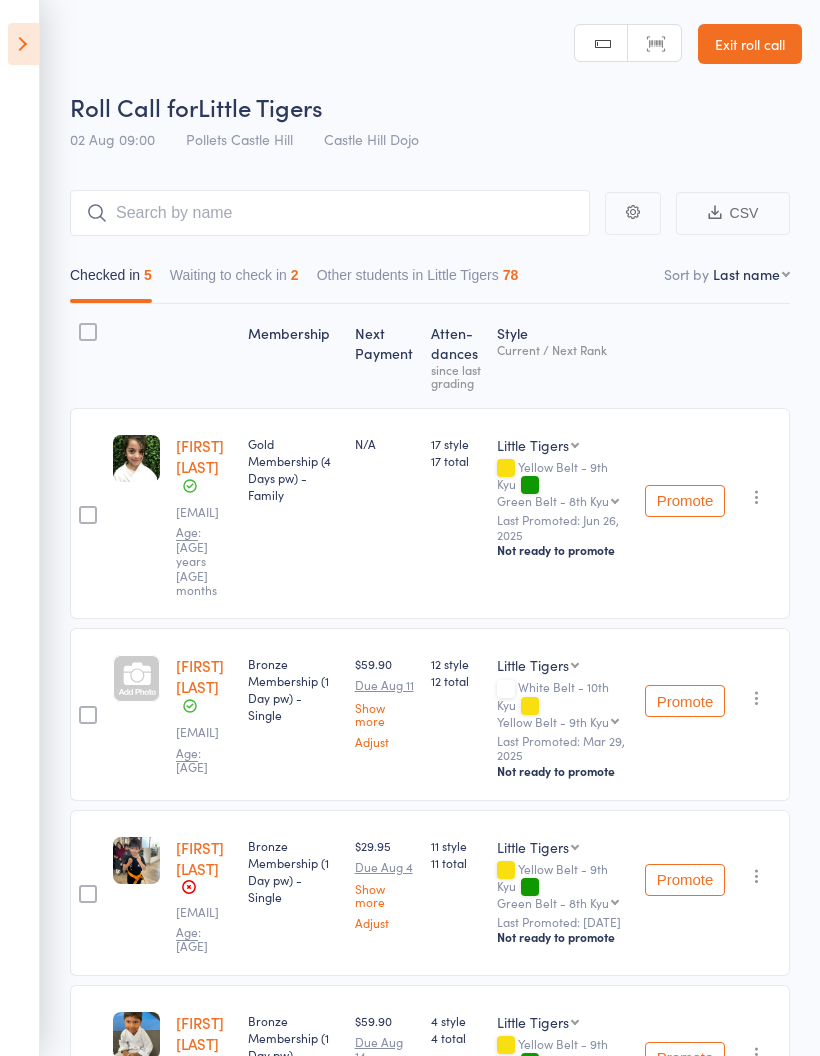 click on "Waiting to check in  2" at bounding box center [234, 280] 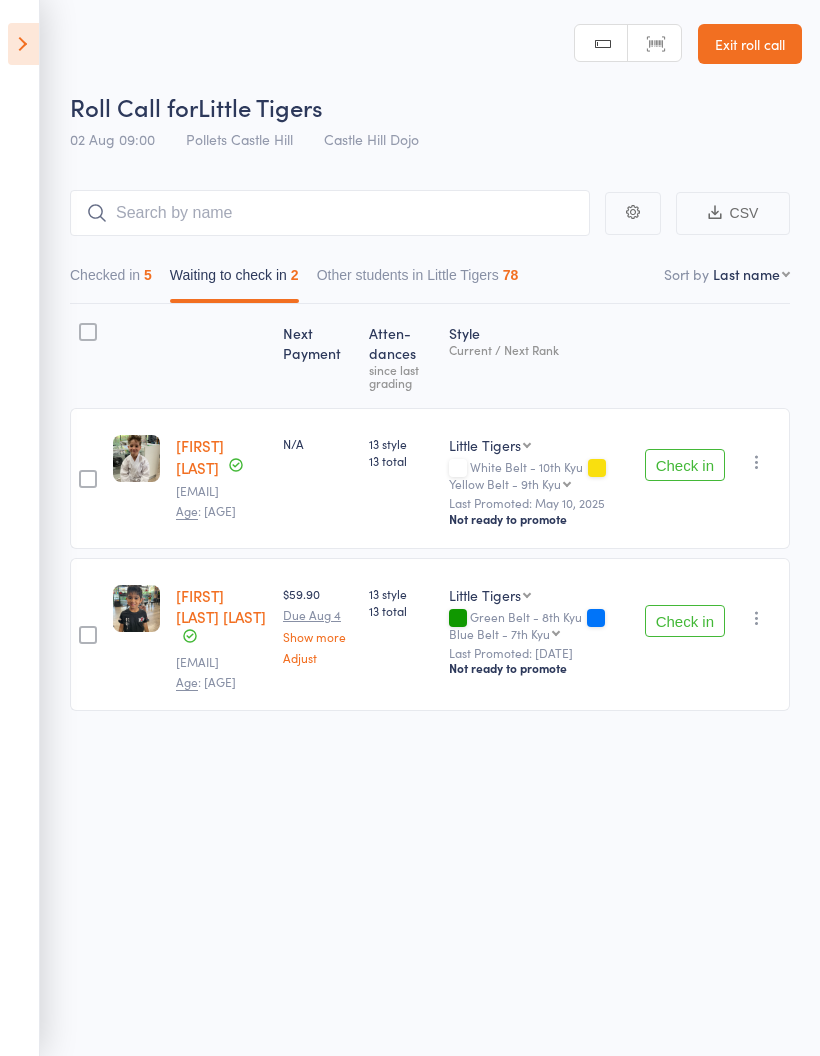 click on "Check in" at bounding box center [685, 621] 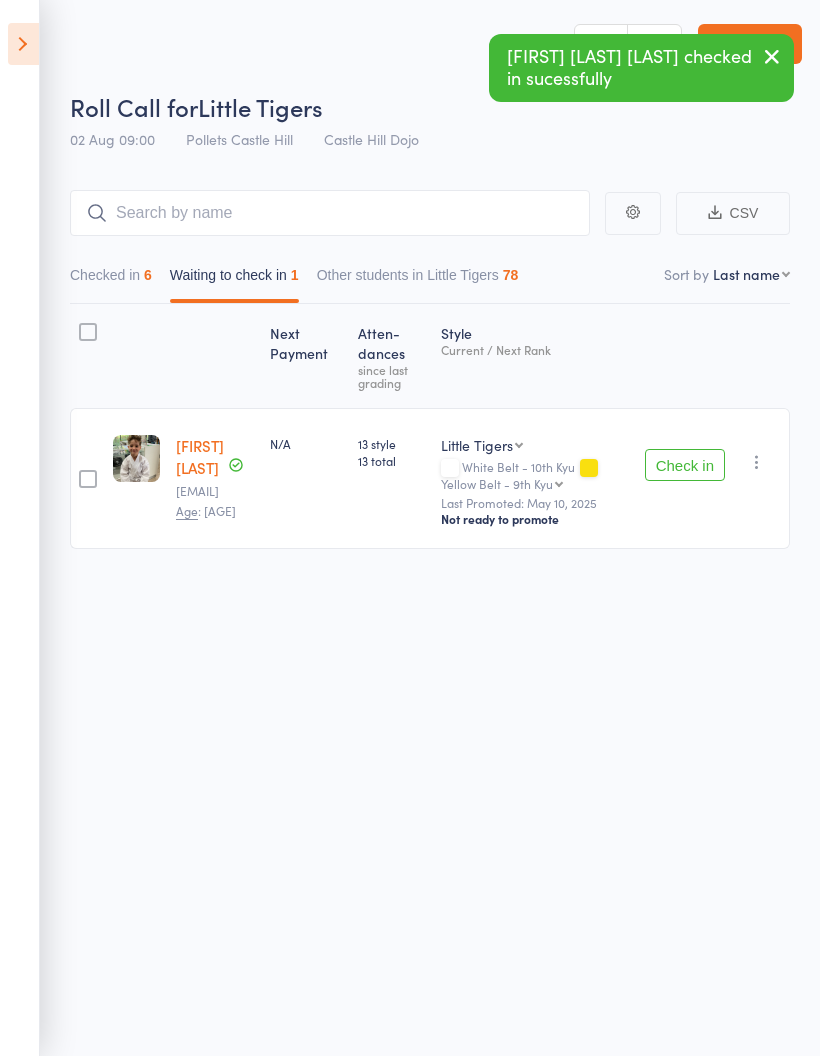 click on "Checked in  6" at bounding box center (111, 280) 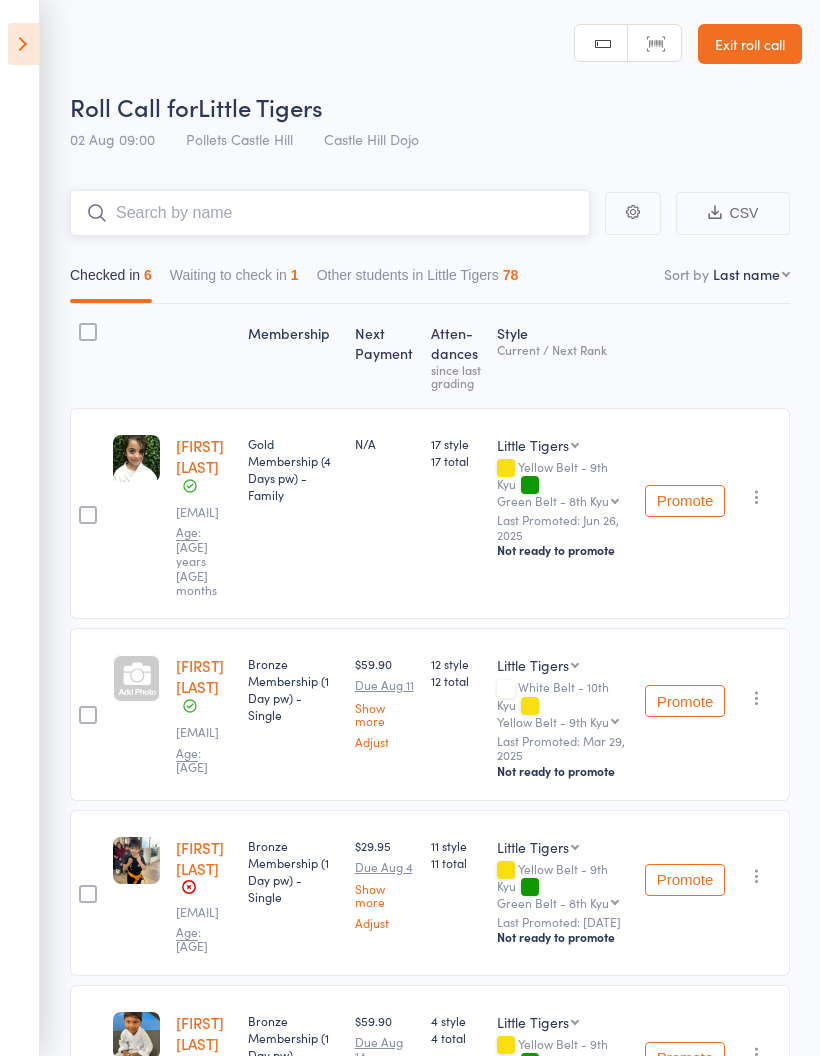 click at bounding box center (330, 213) 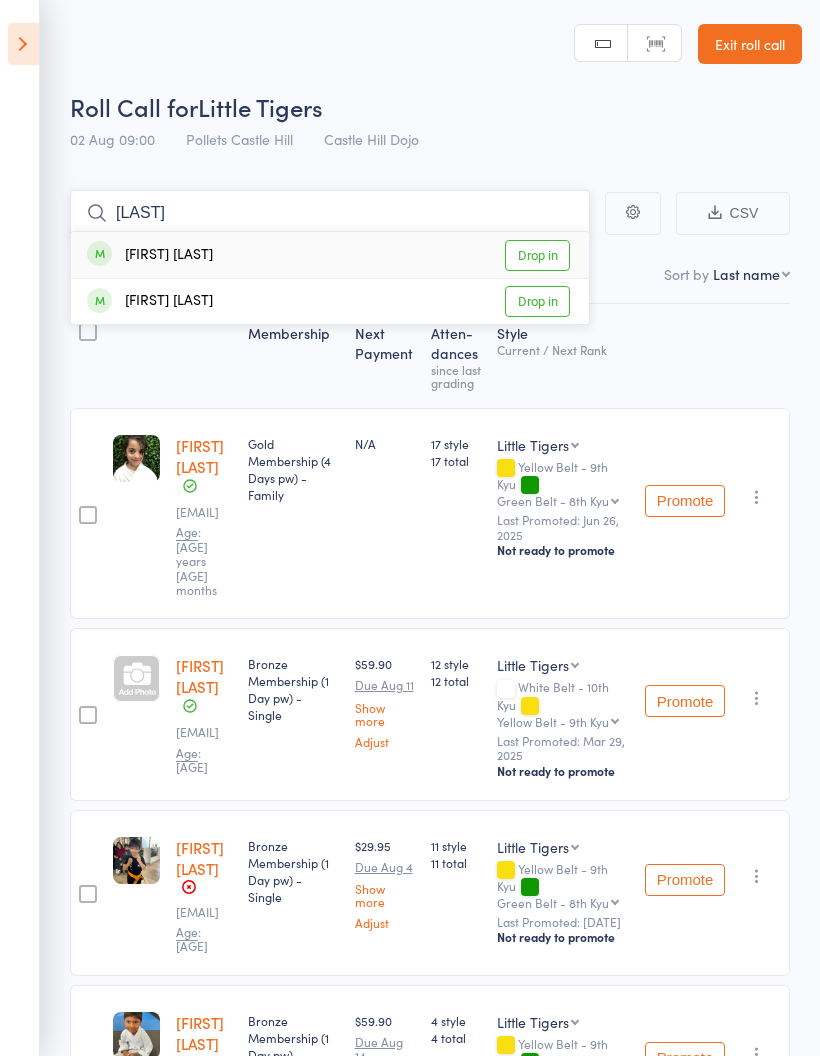 type on "[LAST]" 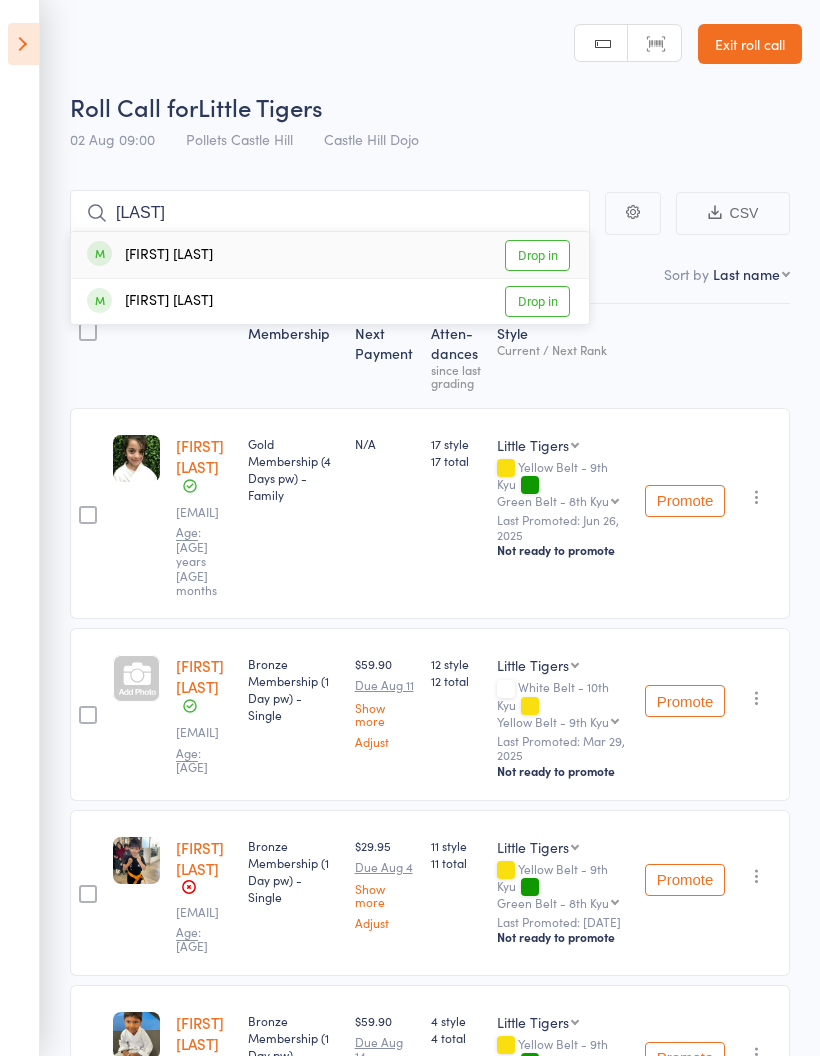 click on "Drop in" at bounding box center [537, 255] 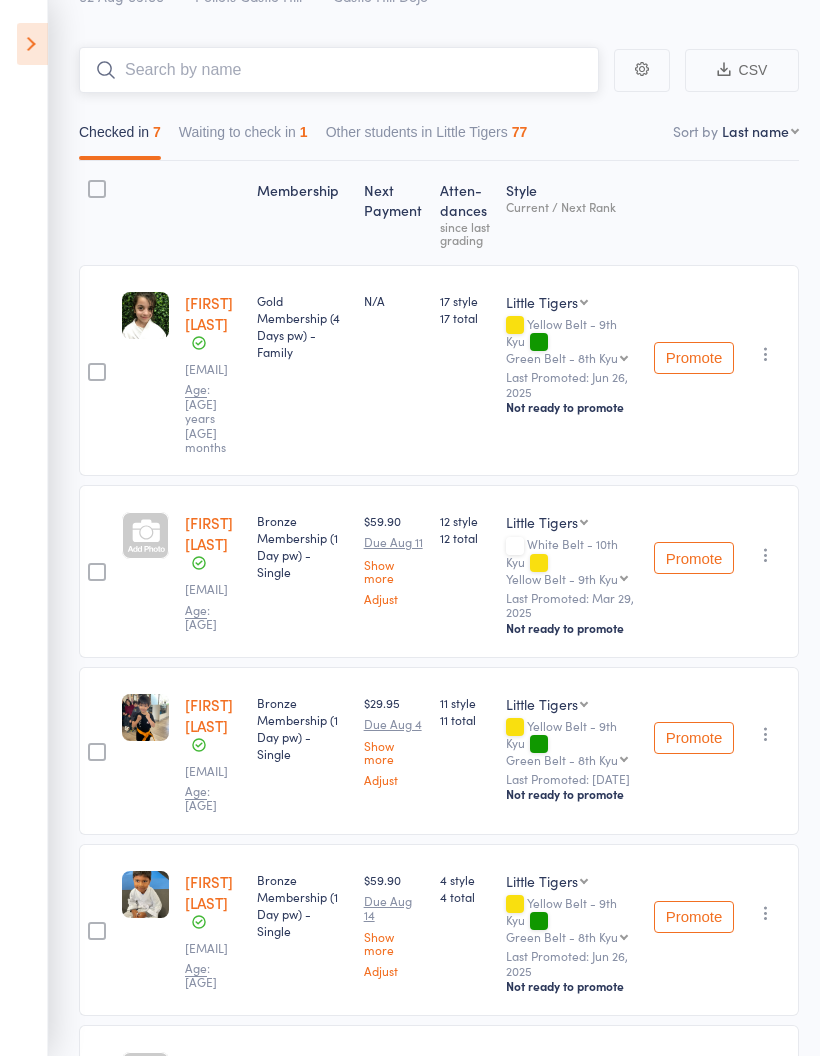 scroll, scrollTop: 0, scrollLeft: 0, axis: both 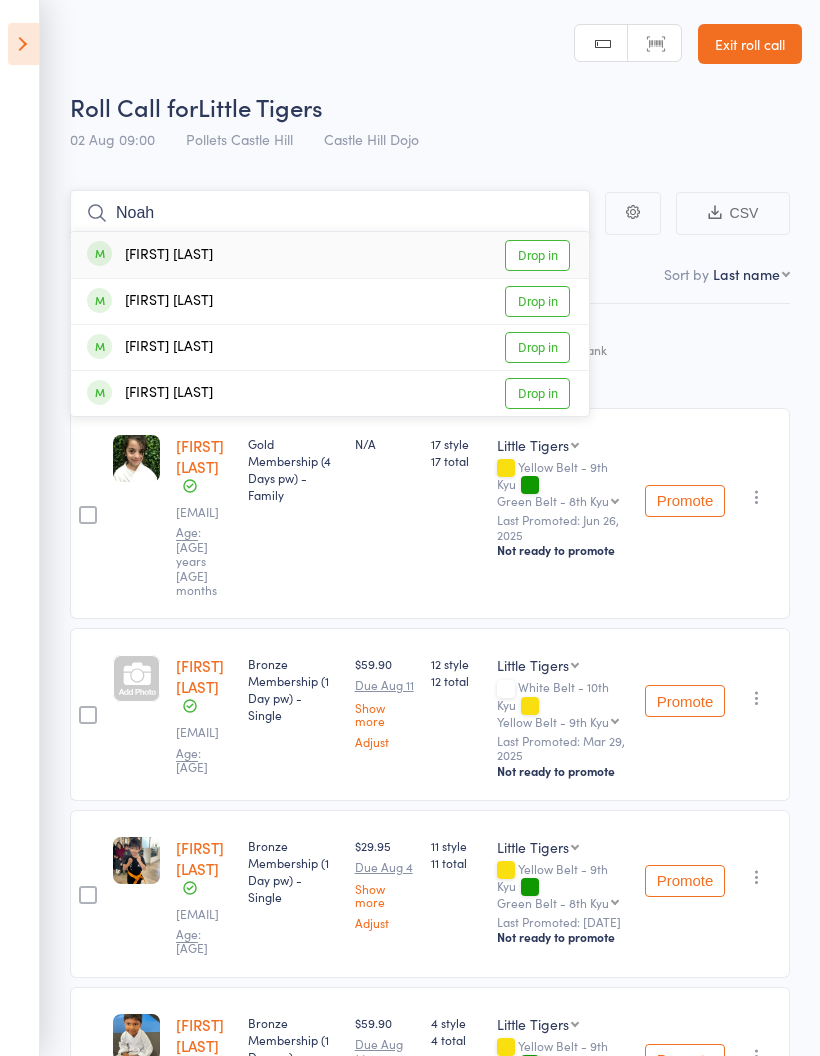 type on "Noah" 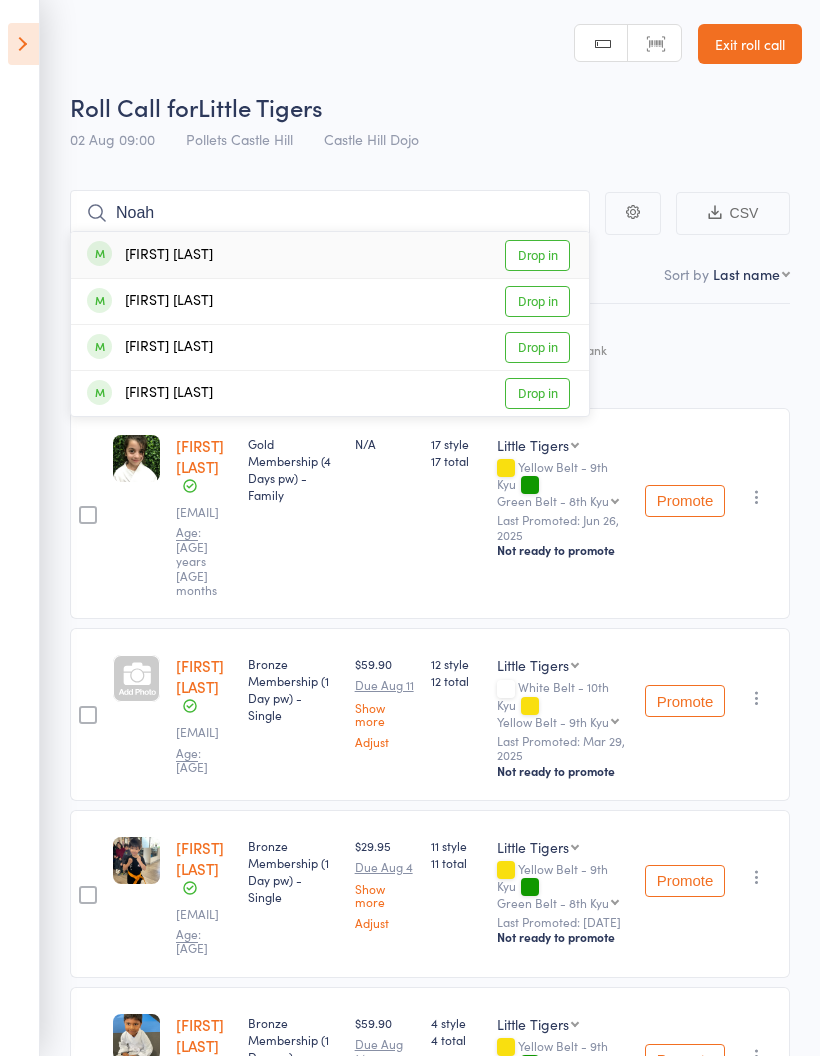 click on "Drop in" at bounding box center (537, 255) 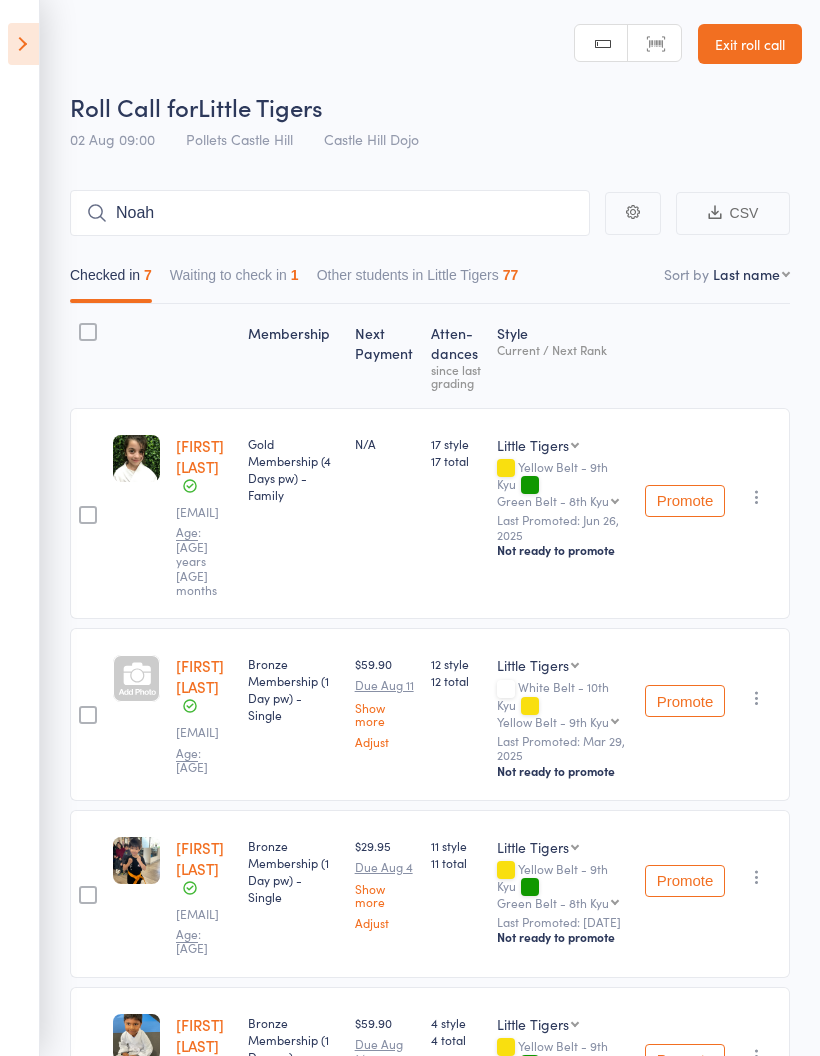 type 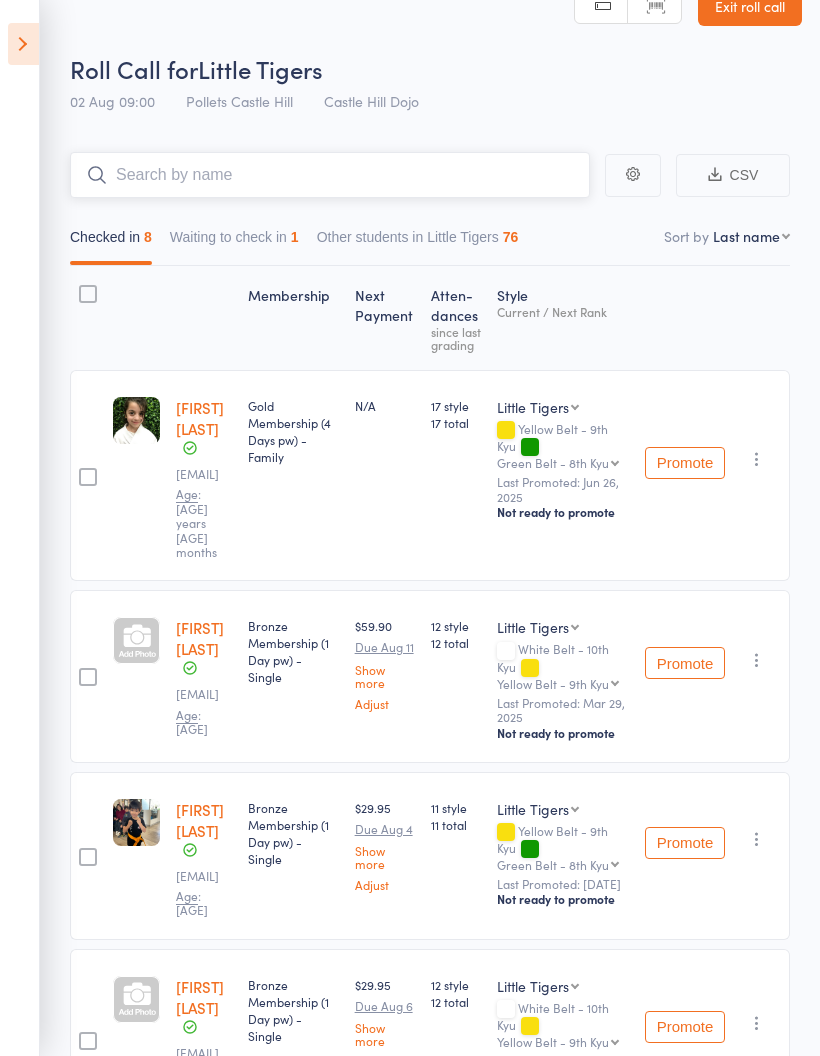 scroll, scrollTop: 38, scrollLeft: 6, axis: both 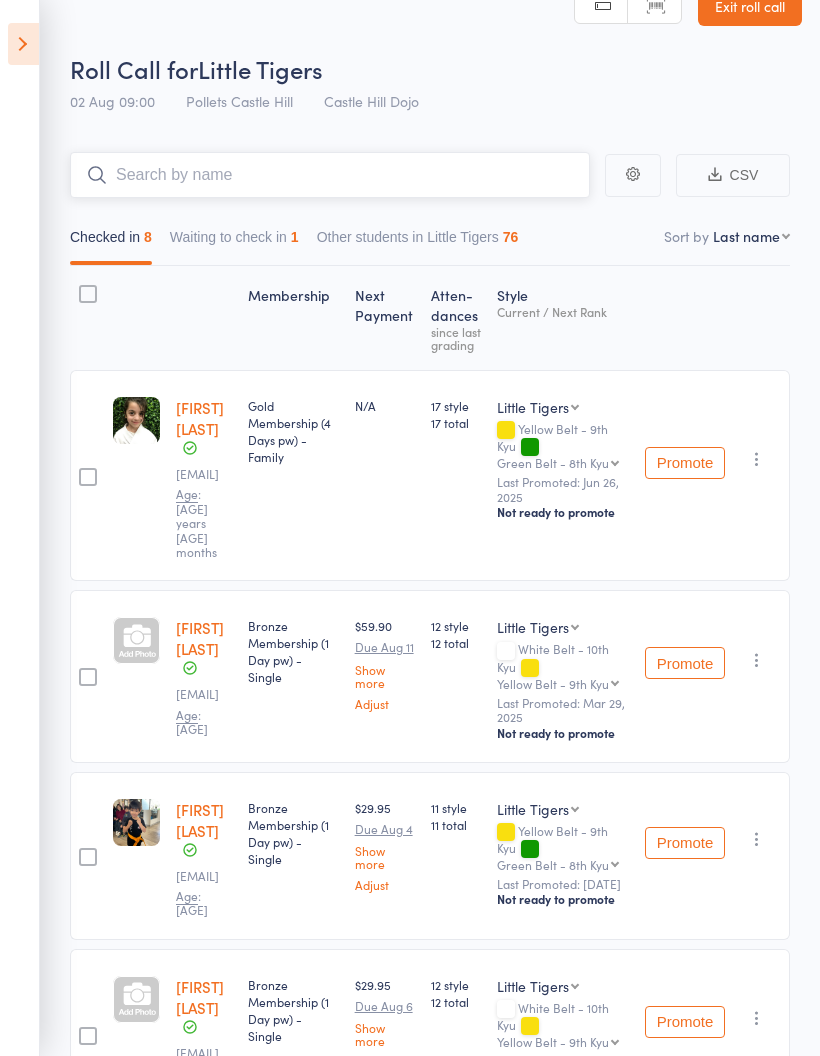 click on "Waiting to check in  1" at bounding box center [234, 242] 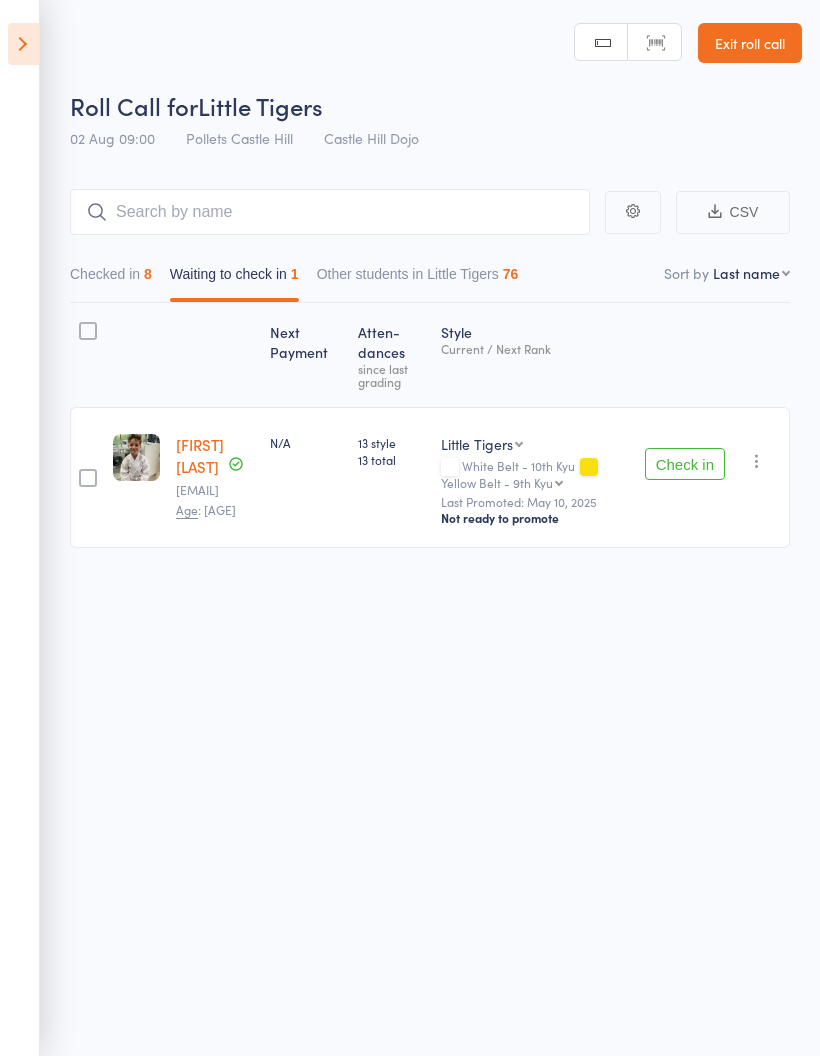 click at bounding box center (23, 44) 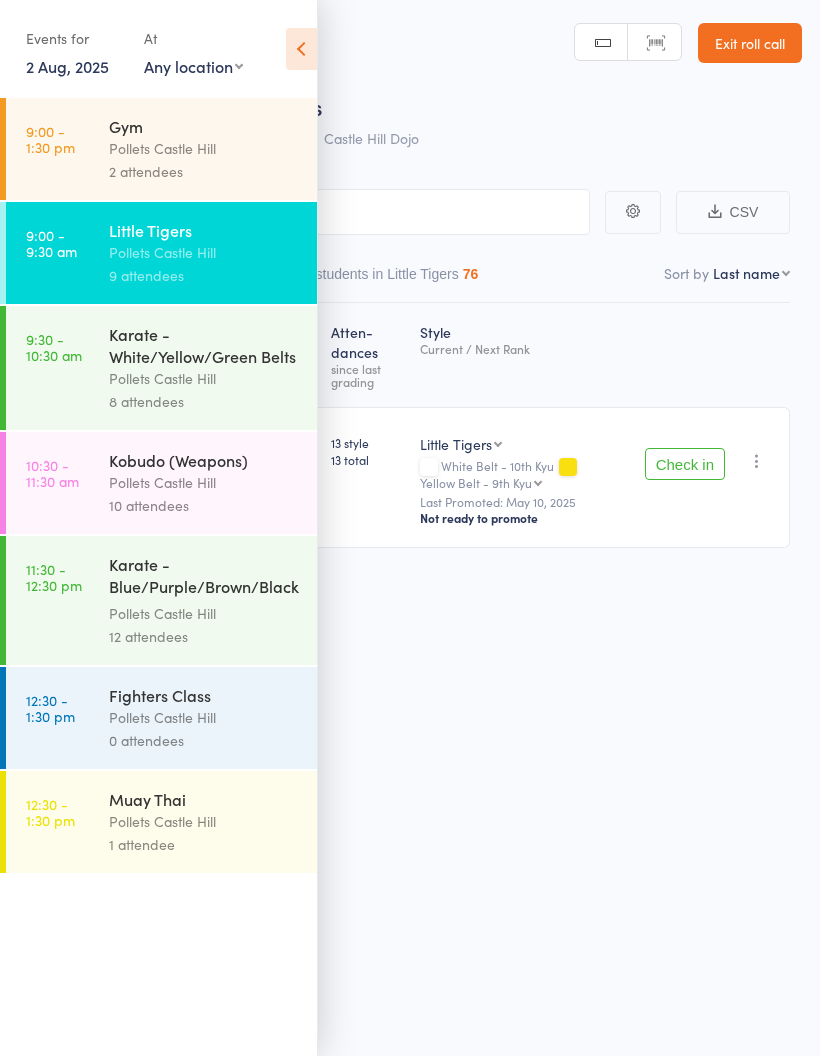 click on "[TIME] - [TIME]" at bounding box center [51, 243] 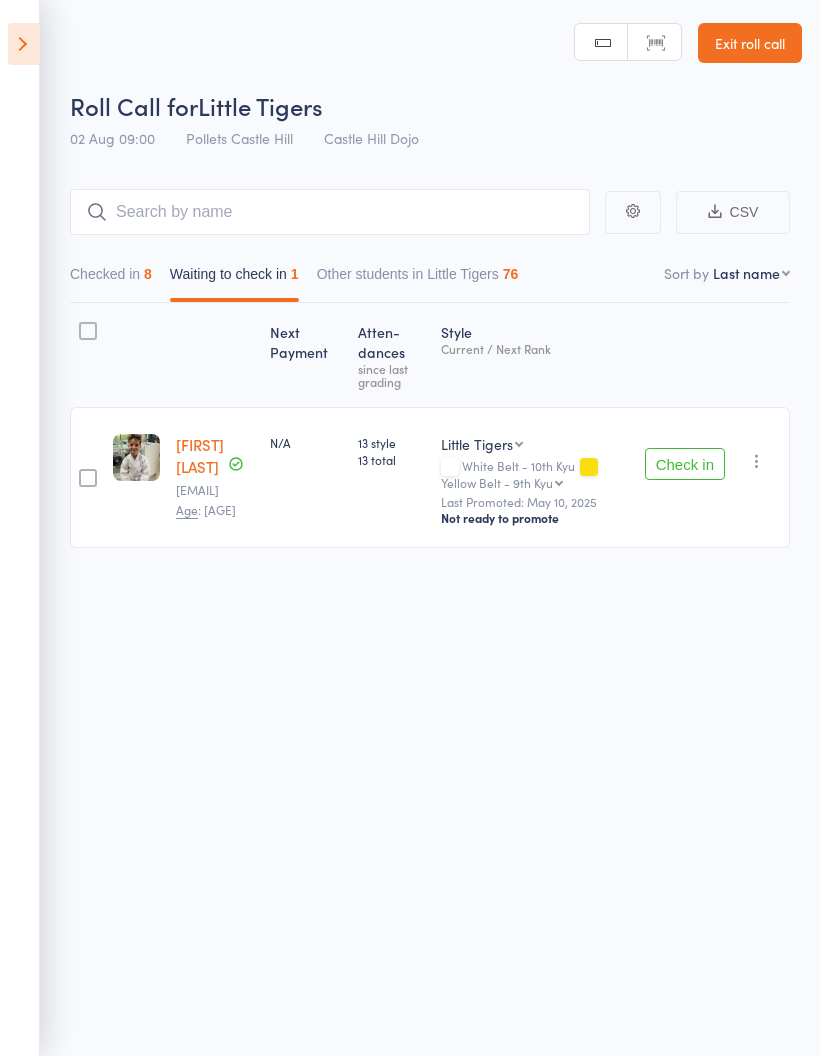 click on "Checked in  8" at bounding box center [111, 279] 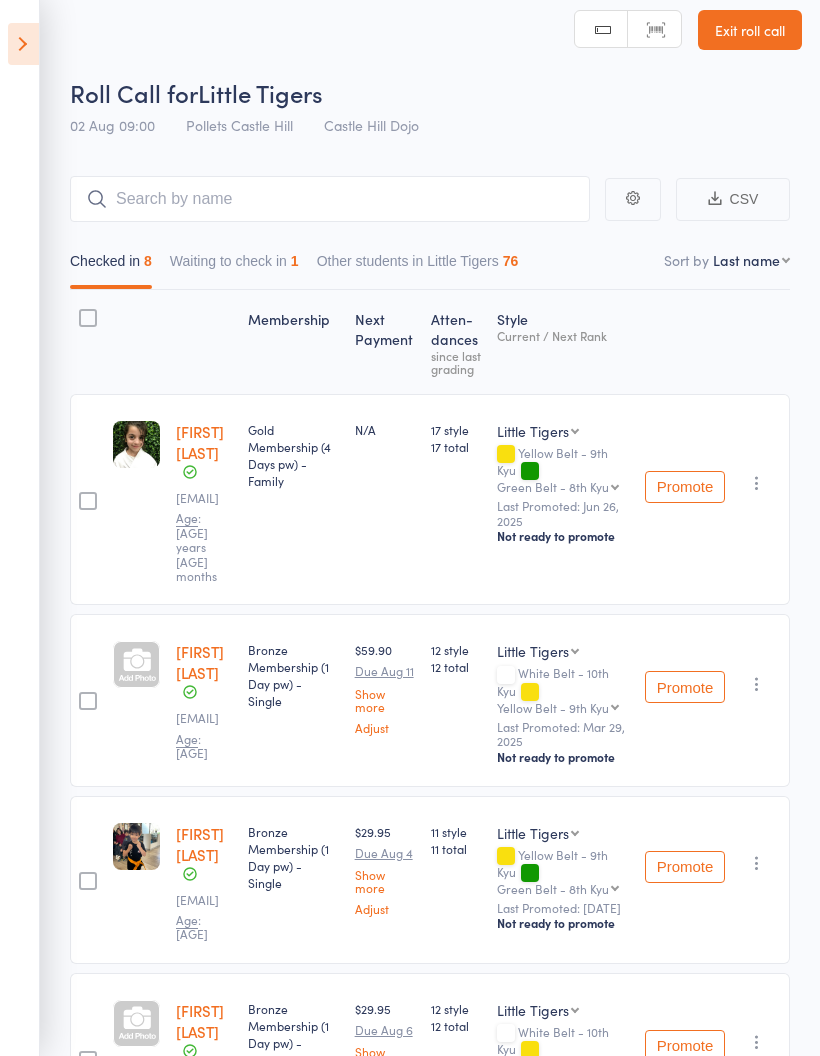click at bounding box center [23, 44] 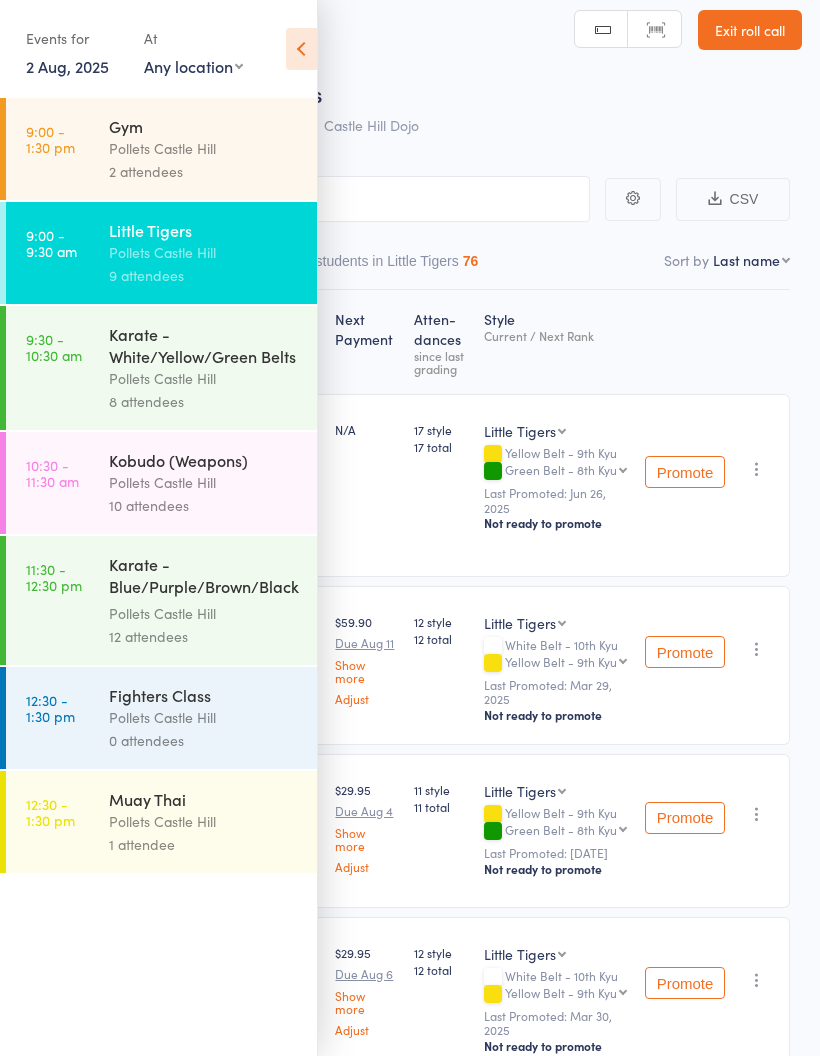 click on "[TIME] - [TIME]" at bounding box center (54, 347) 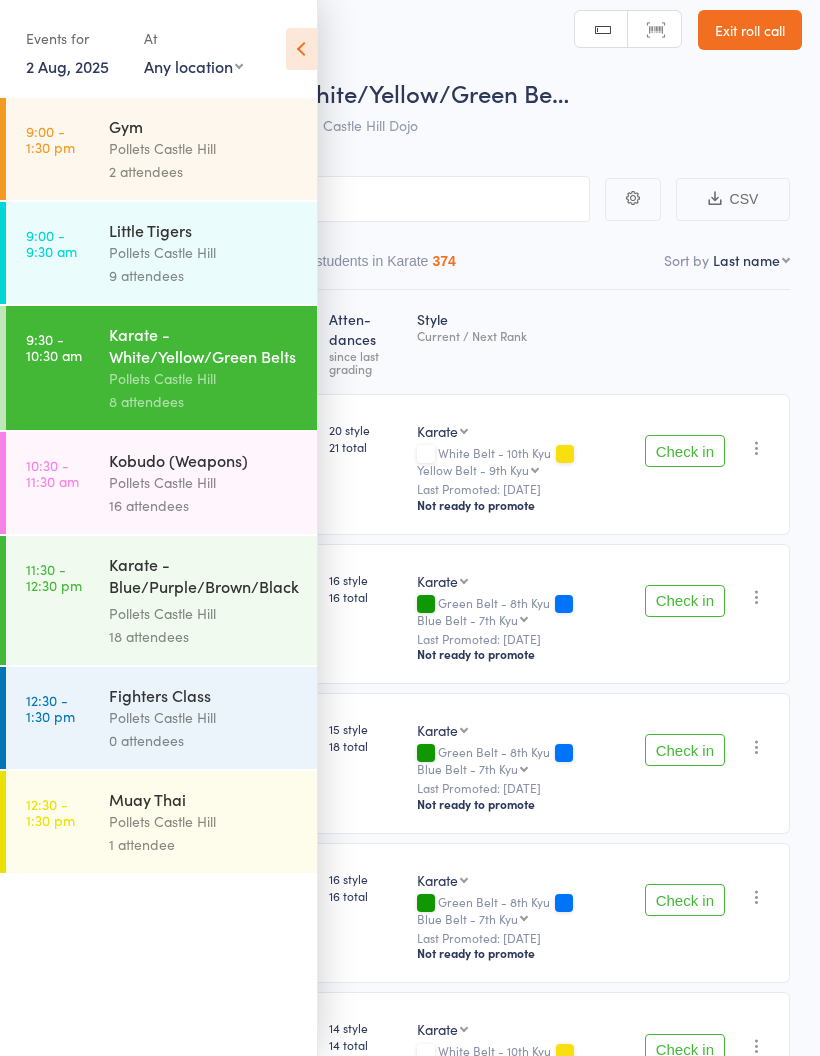 click at bounding box center (301, 49) 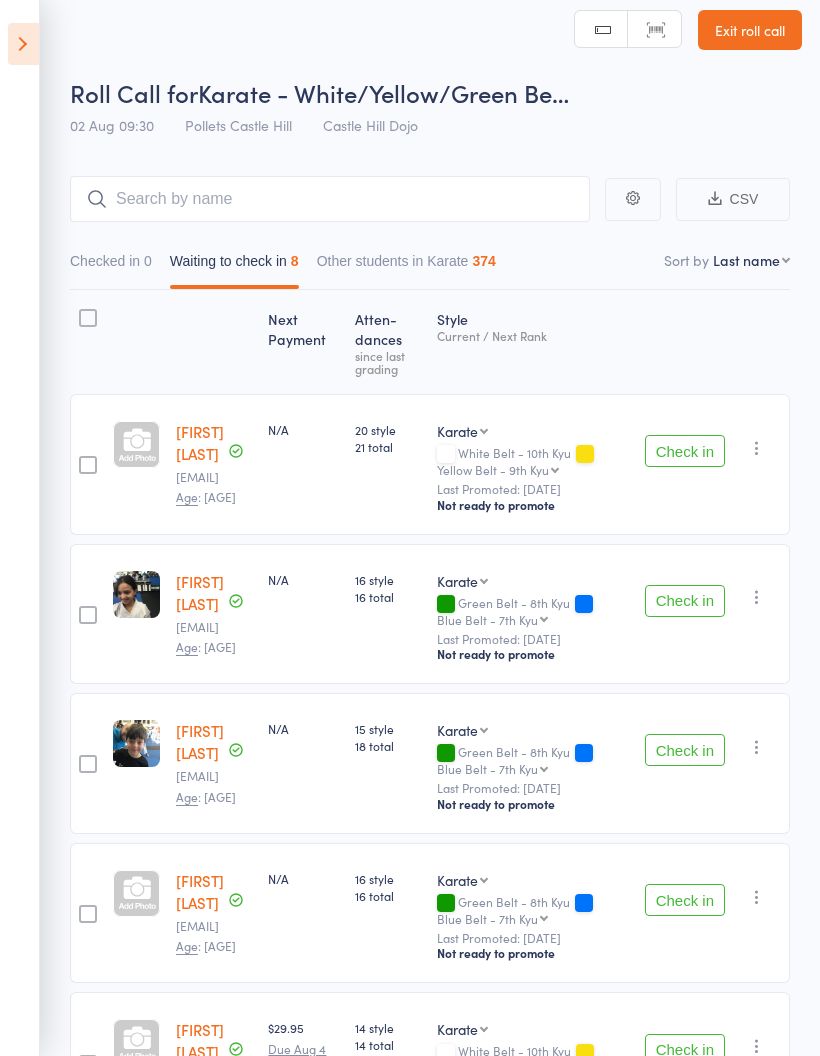 click on "Check in" at bounding box center [685, 601] 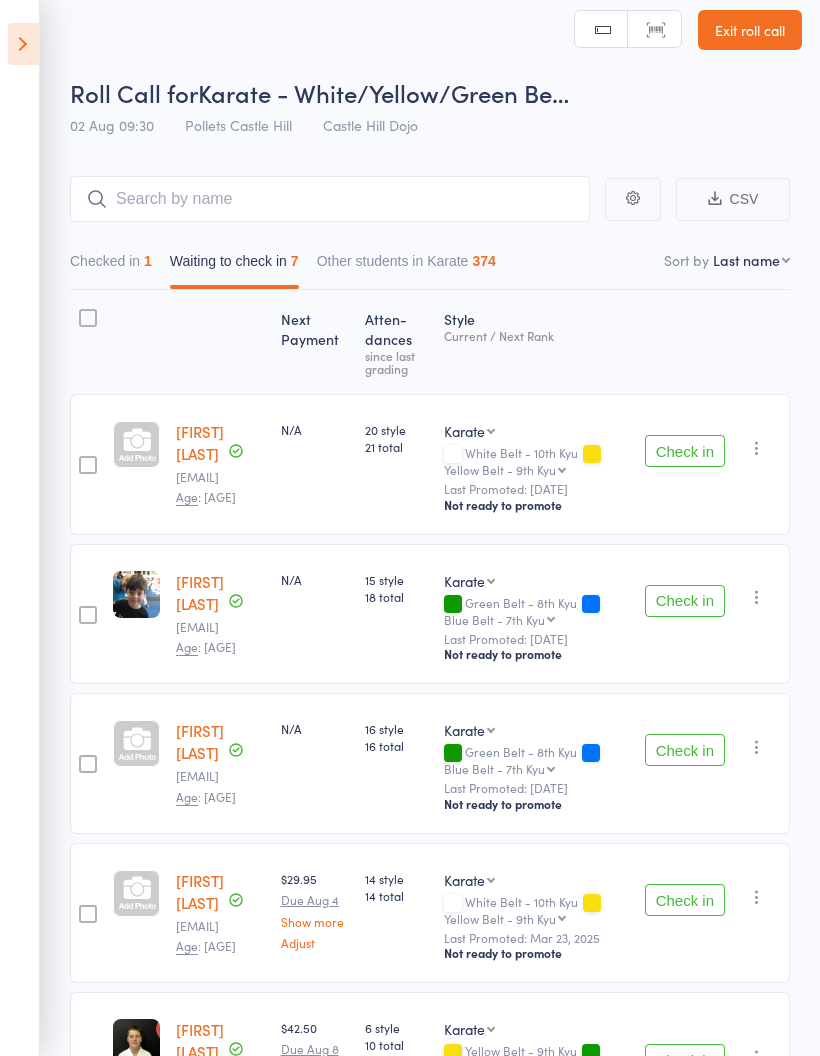 click on "Check in" at bounding box center [685, 601] 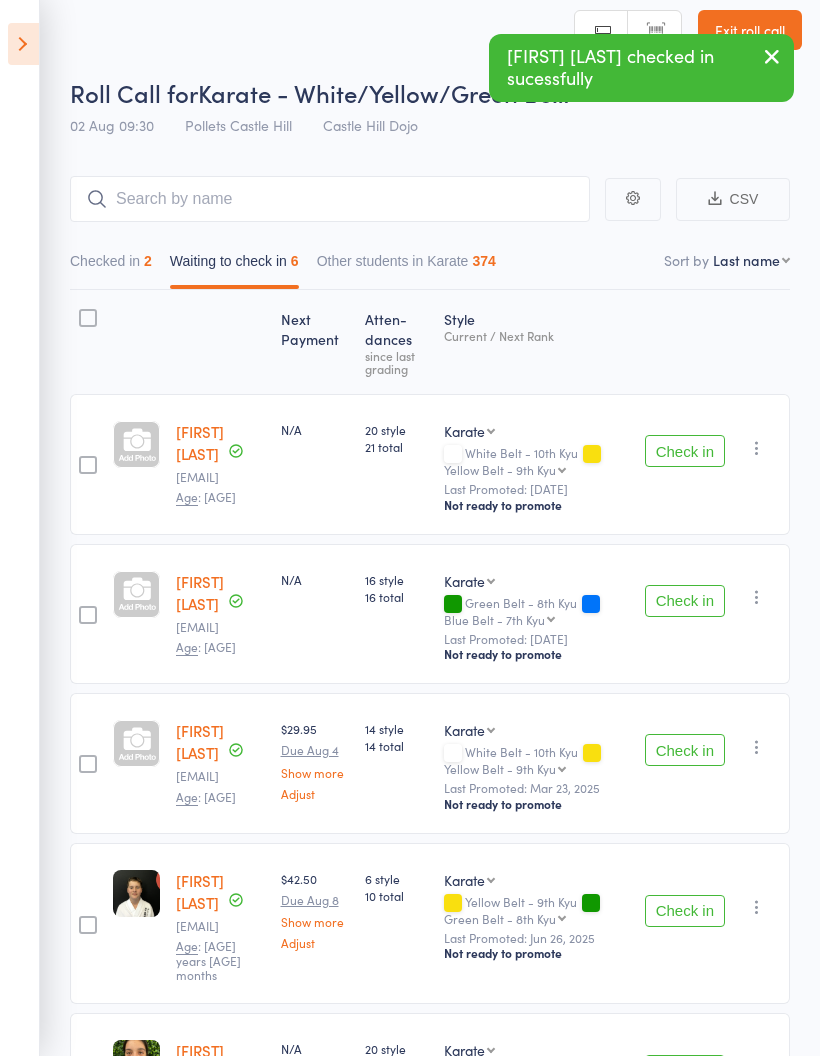 click on "Check in" at bounding box center [685, 601] 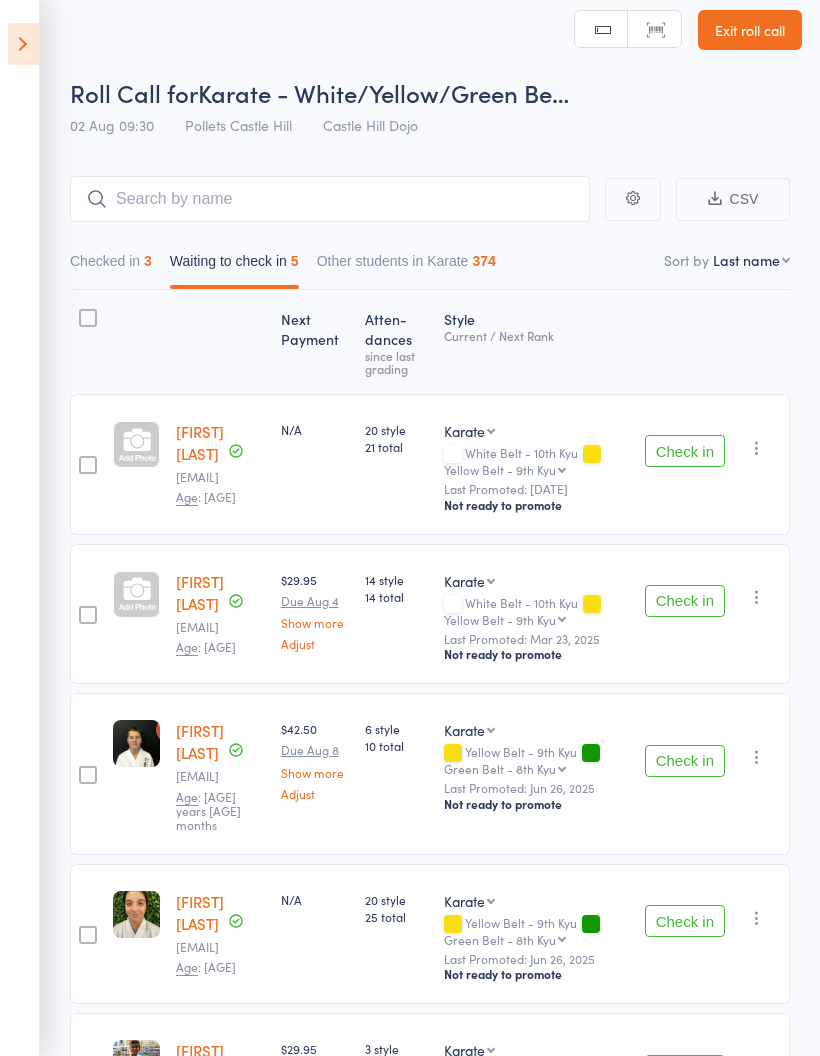 click on "Check in" at bounding box center (685, 761) 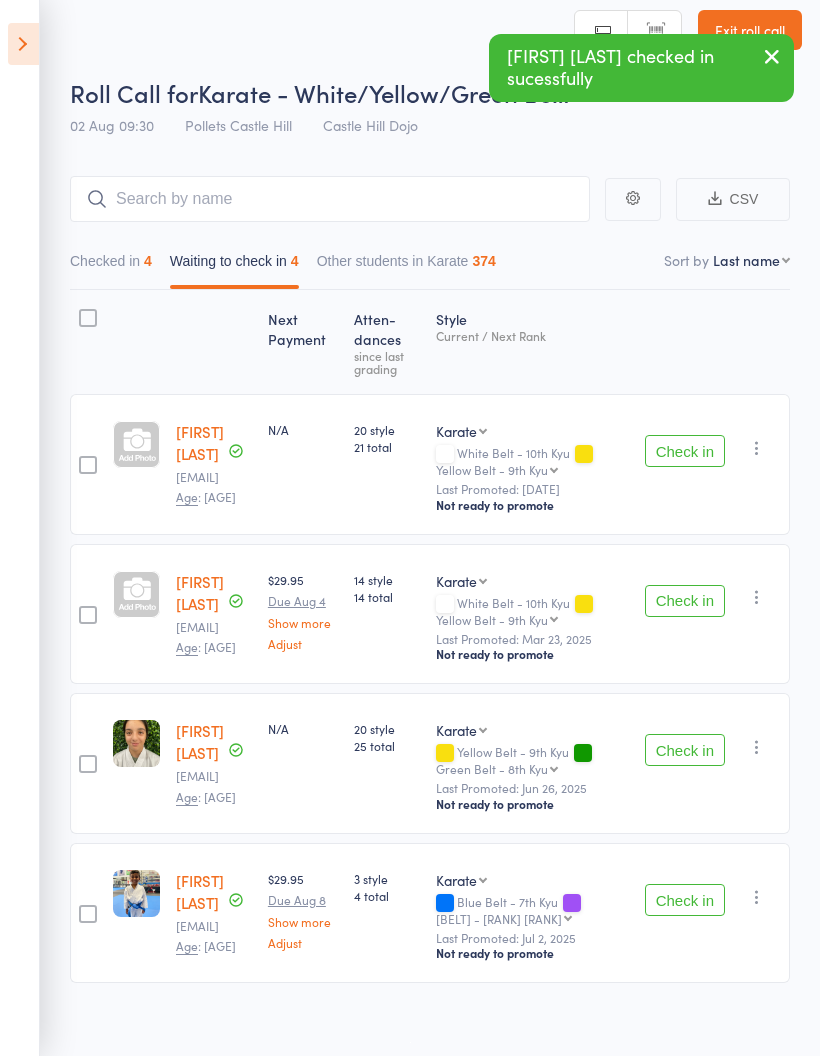click on "Check in" at bounding box center [685, 750] 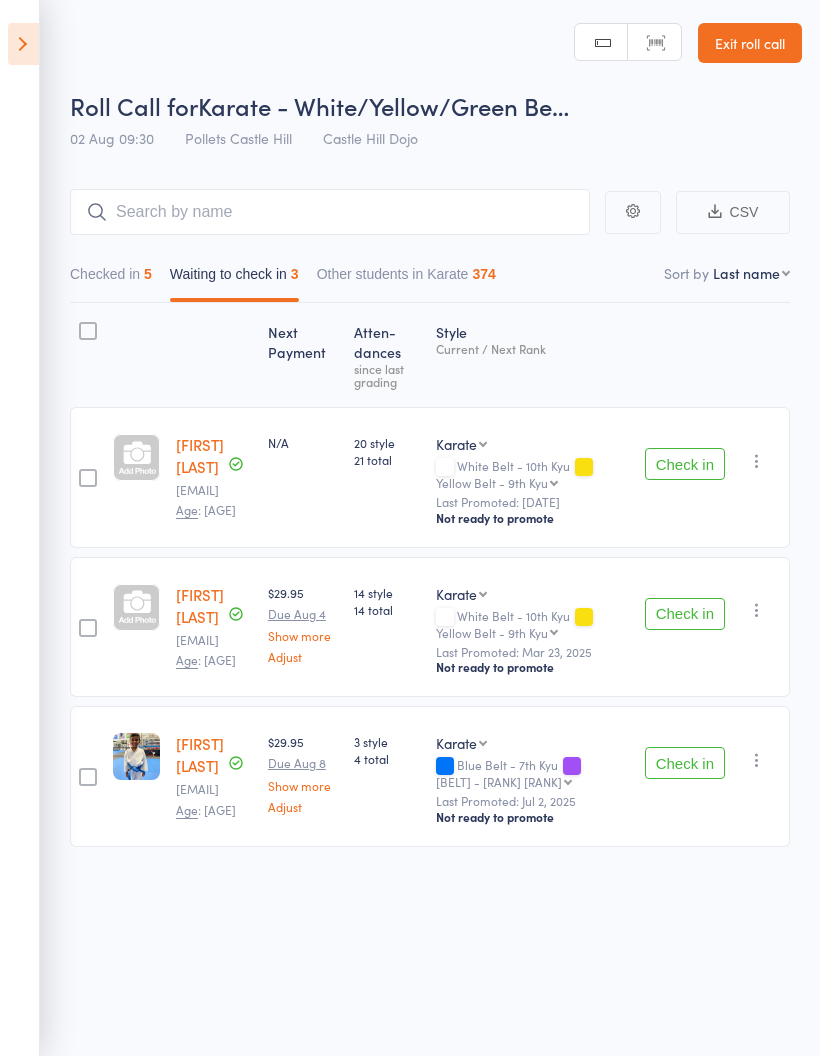 click on "Check in" at bounding box center [685, 763] 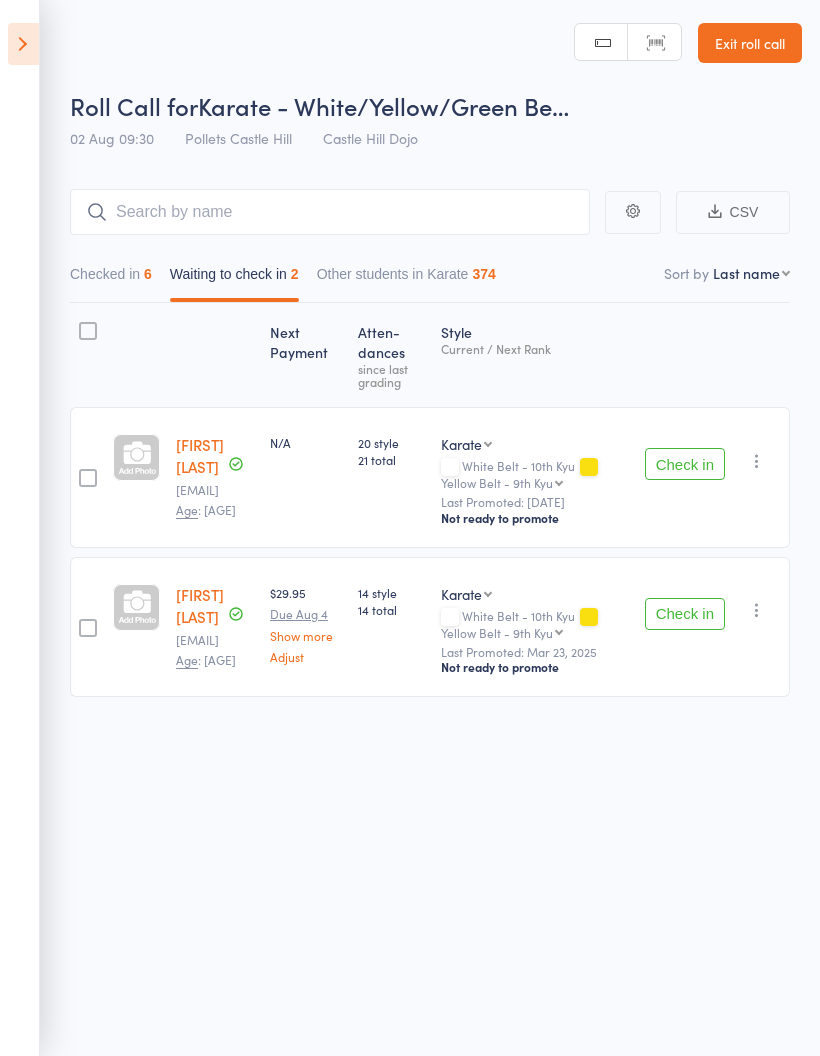 click on "Checked in  6" at bounding box center [111, 279] 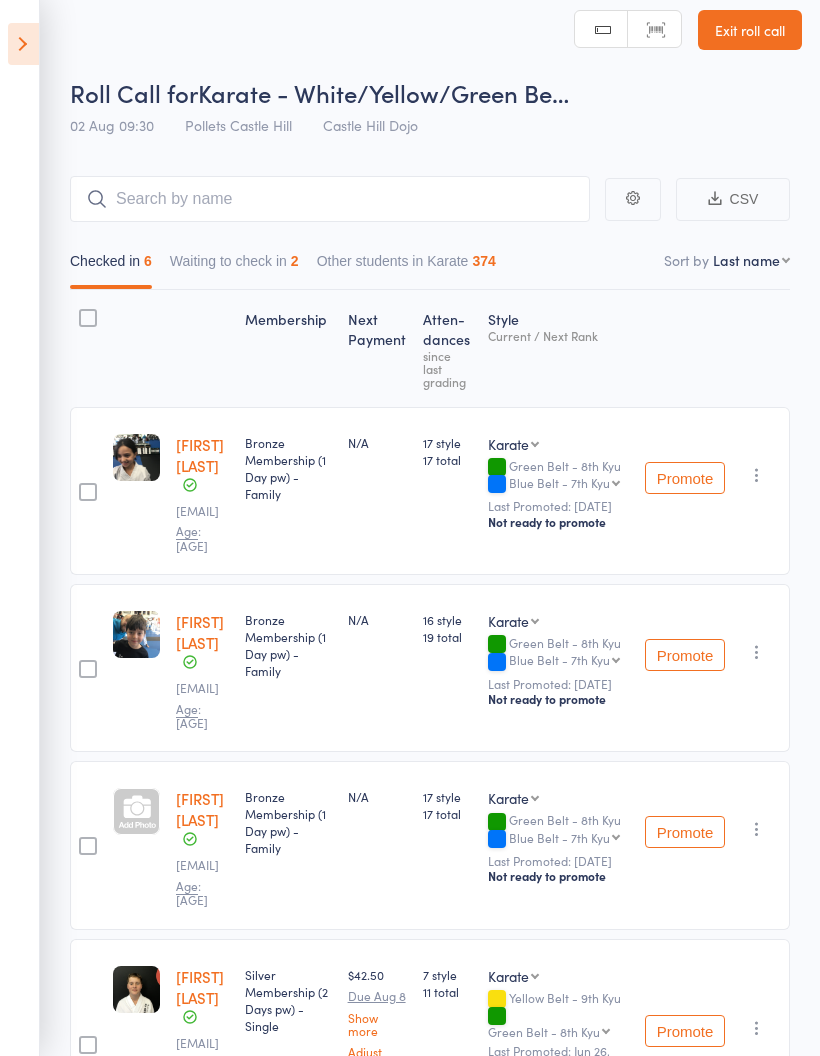 click on "Waiting to check in  2" at bounding box center (234, 266) 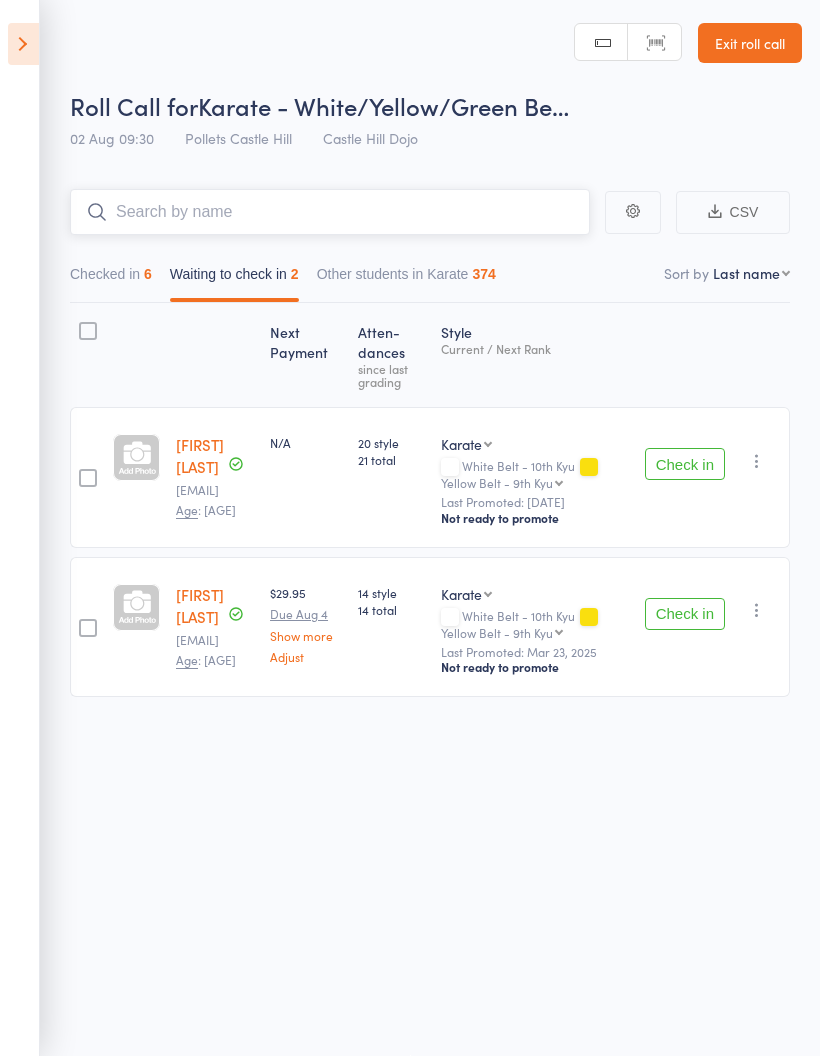 click at bounding box center (330, 212) 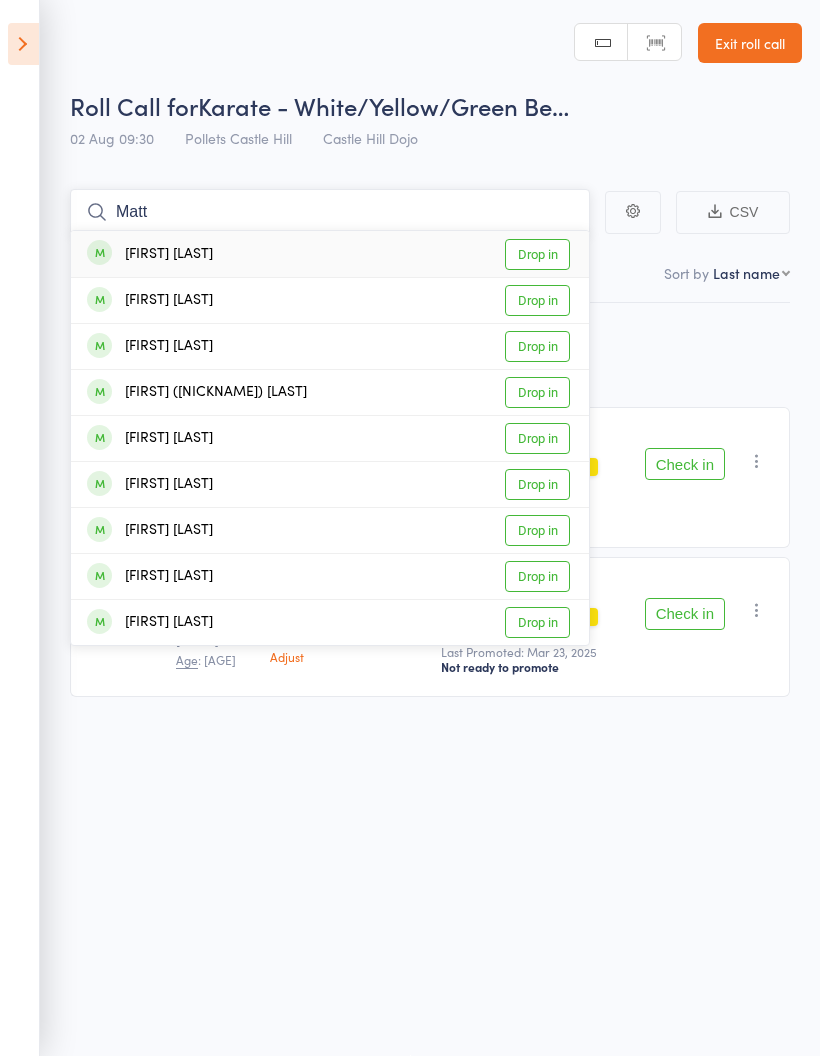 type on "Matt" 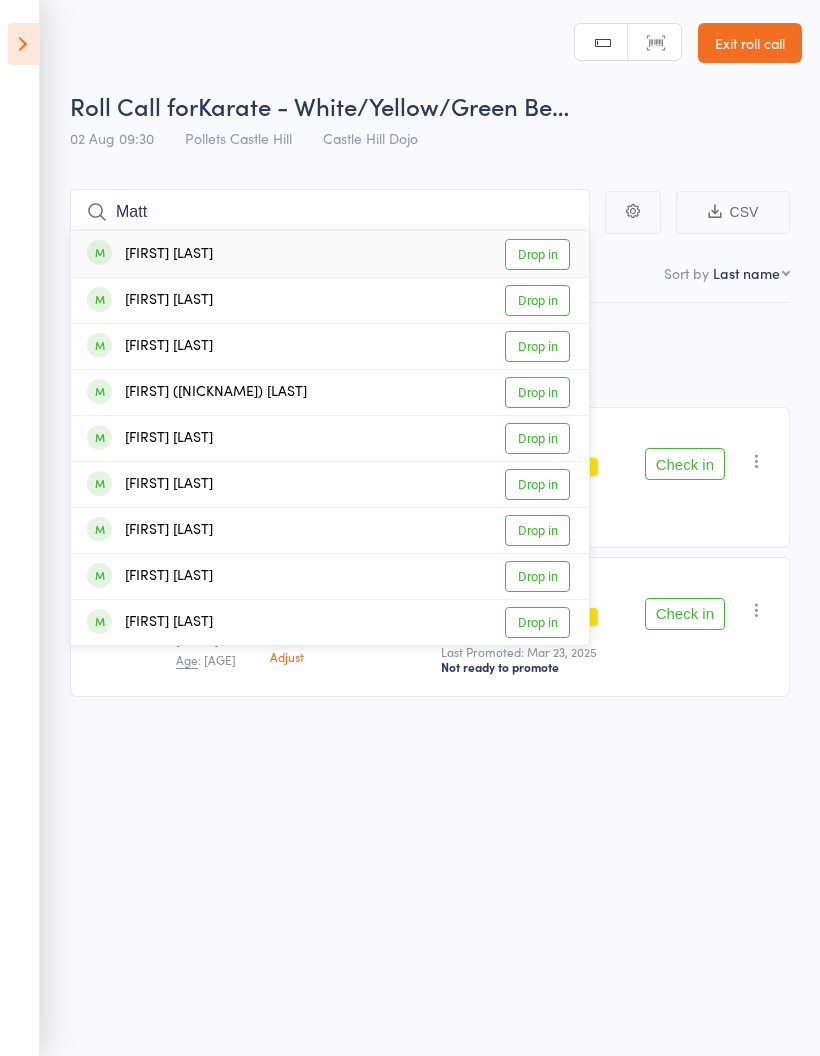 click on "Drop in" at bounding box center (537, 300) 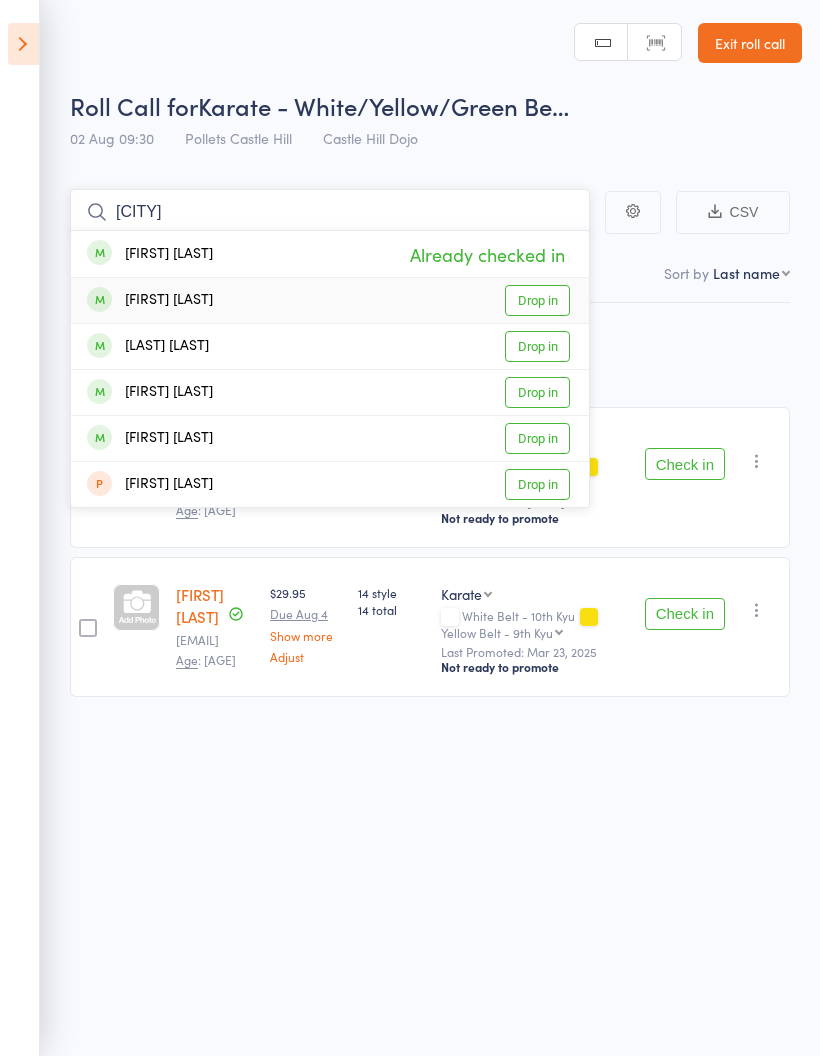 type on "[CITY]" 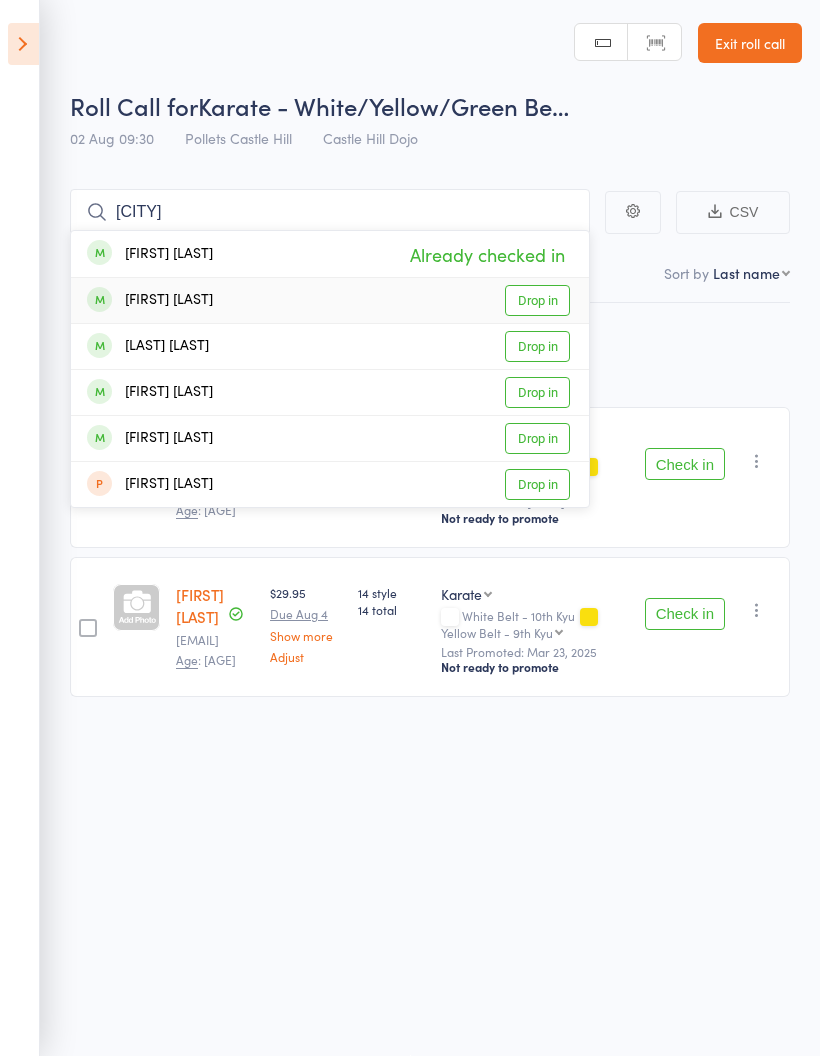 click on "Drop in" at bounding box center (537, 300) 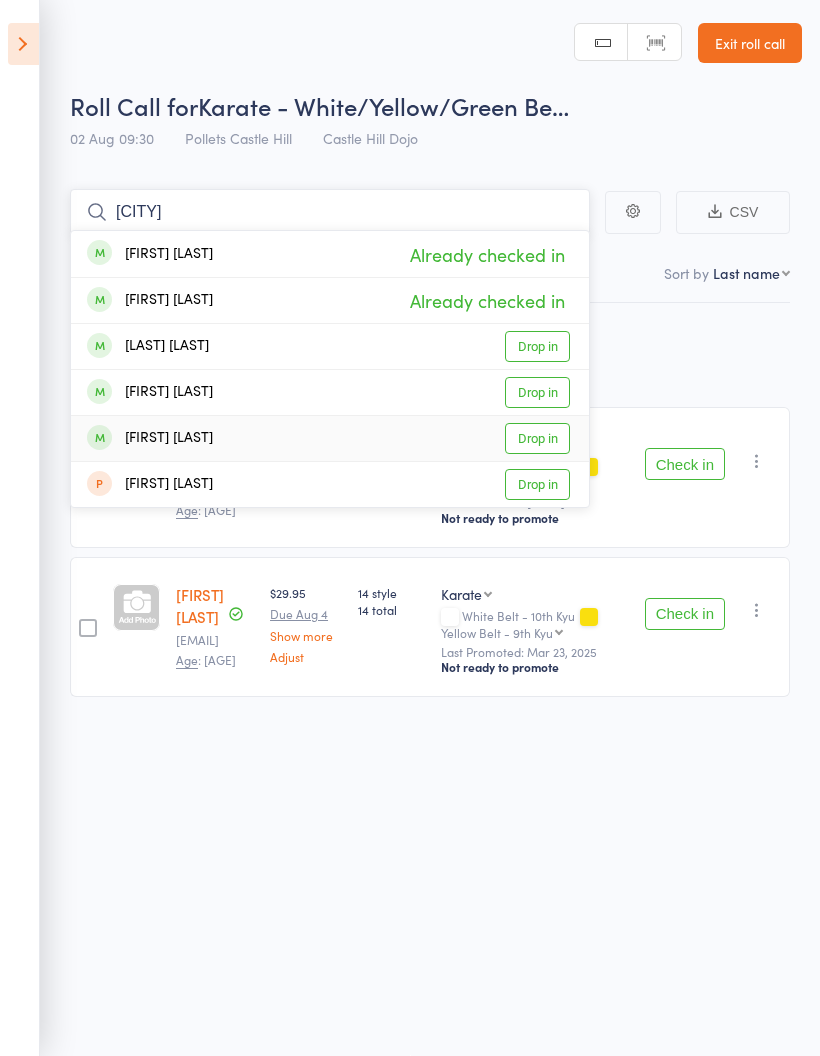 type on "[CITY]" 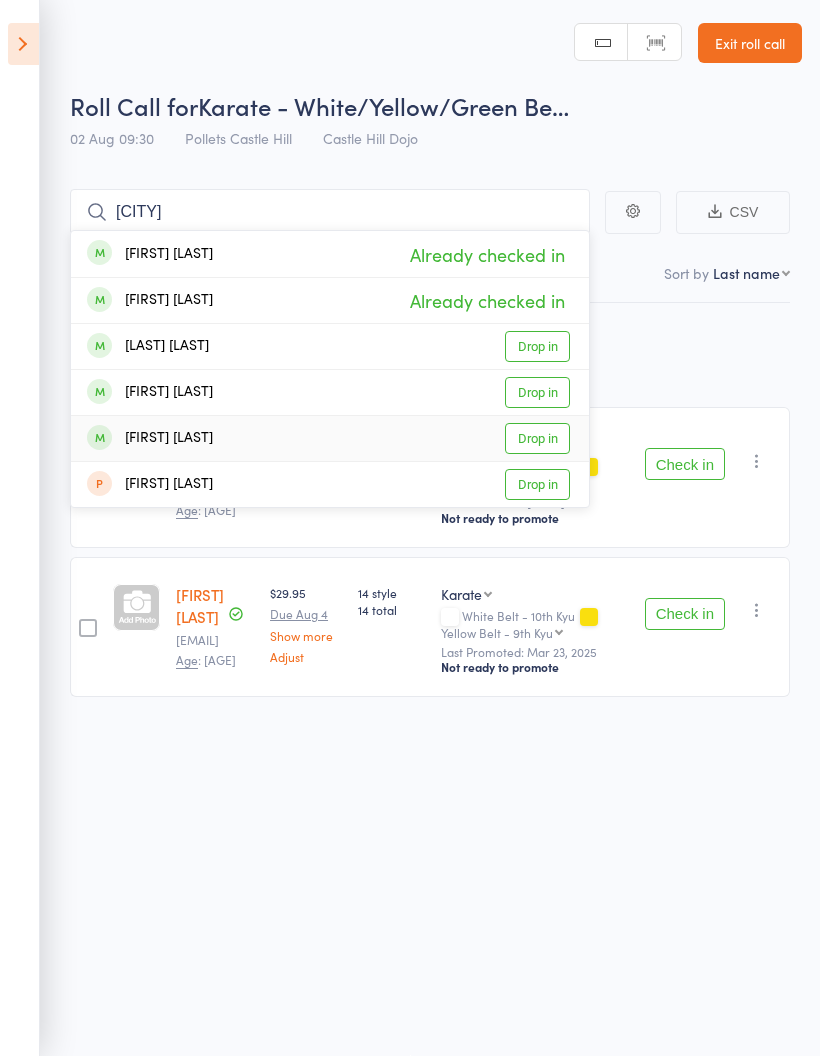 click on "Drop in" at bounding box center (537, 438) 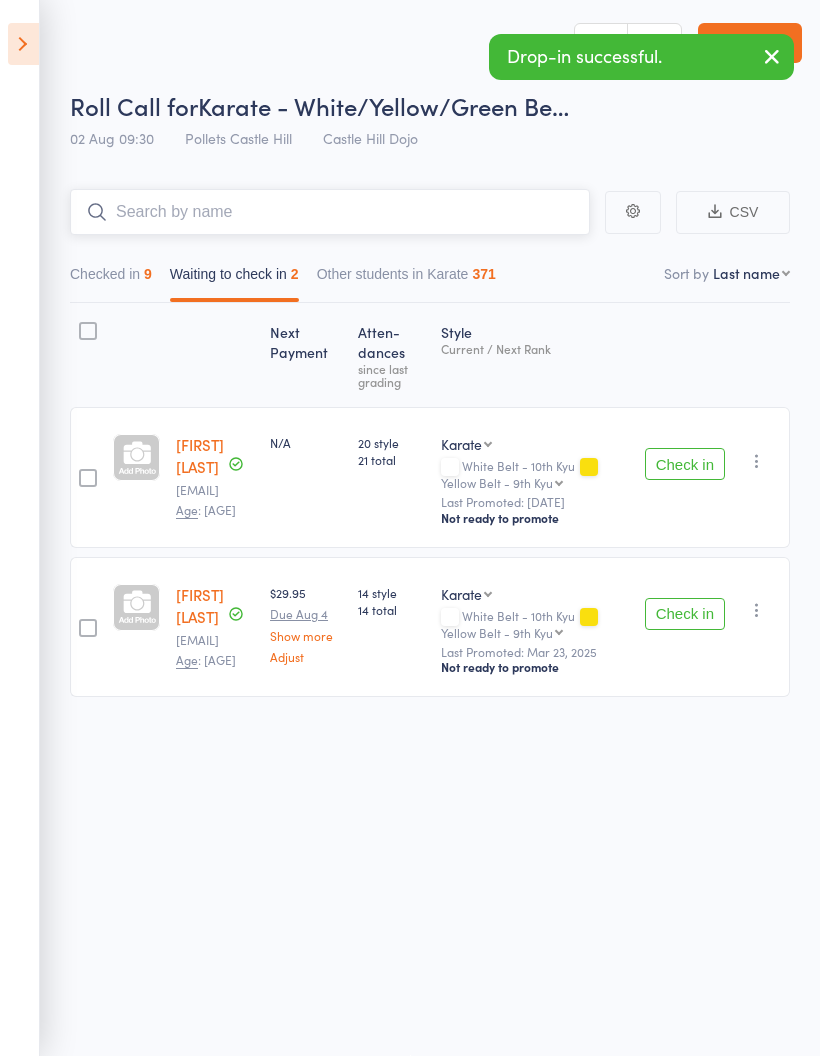 click at bounding box center [330, 212] 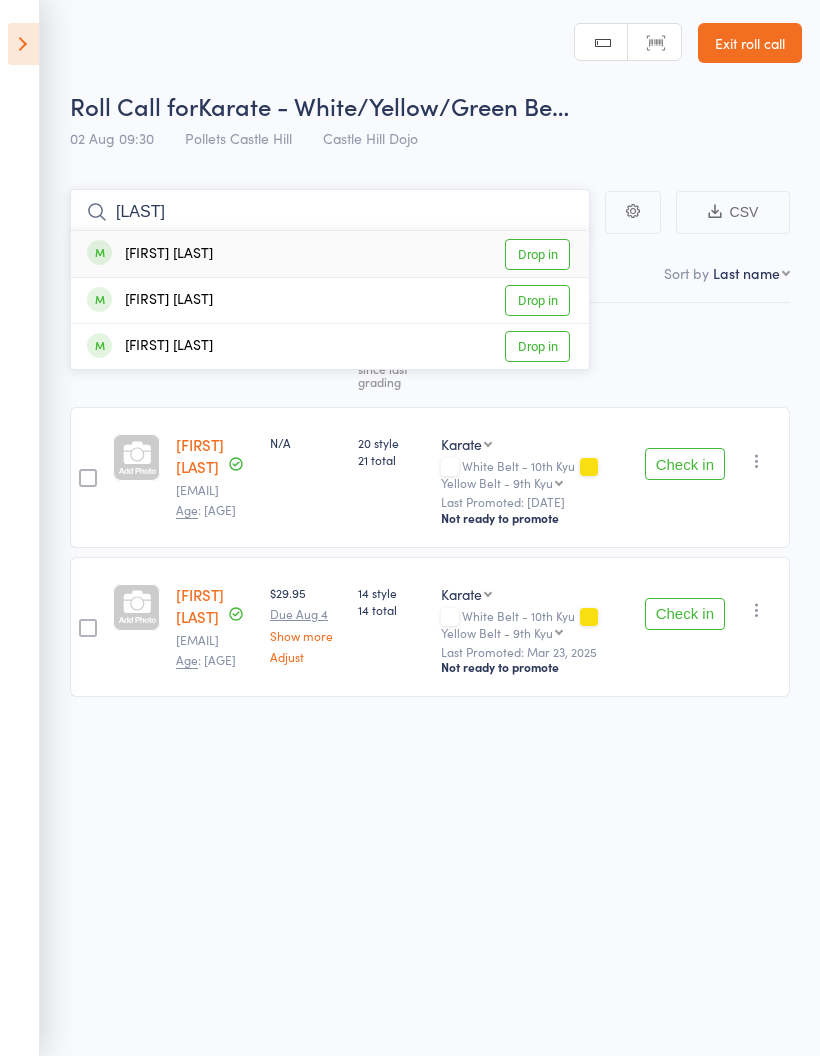 type on "[LAST]" 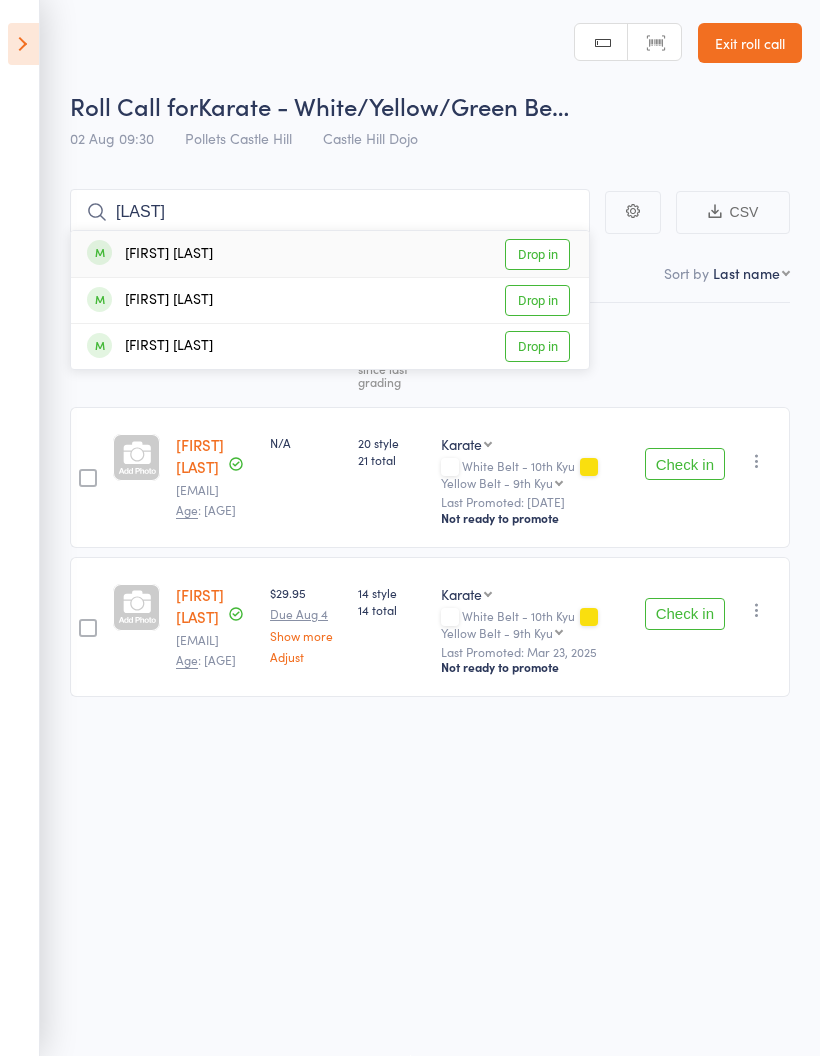click on "Drop in" at bounding box center [537, 254] 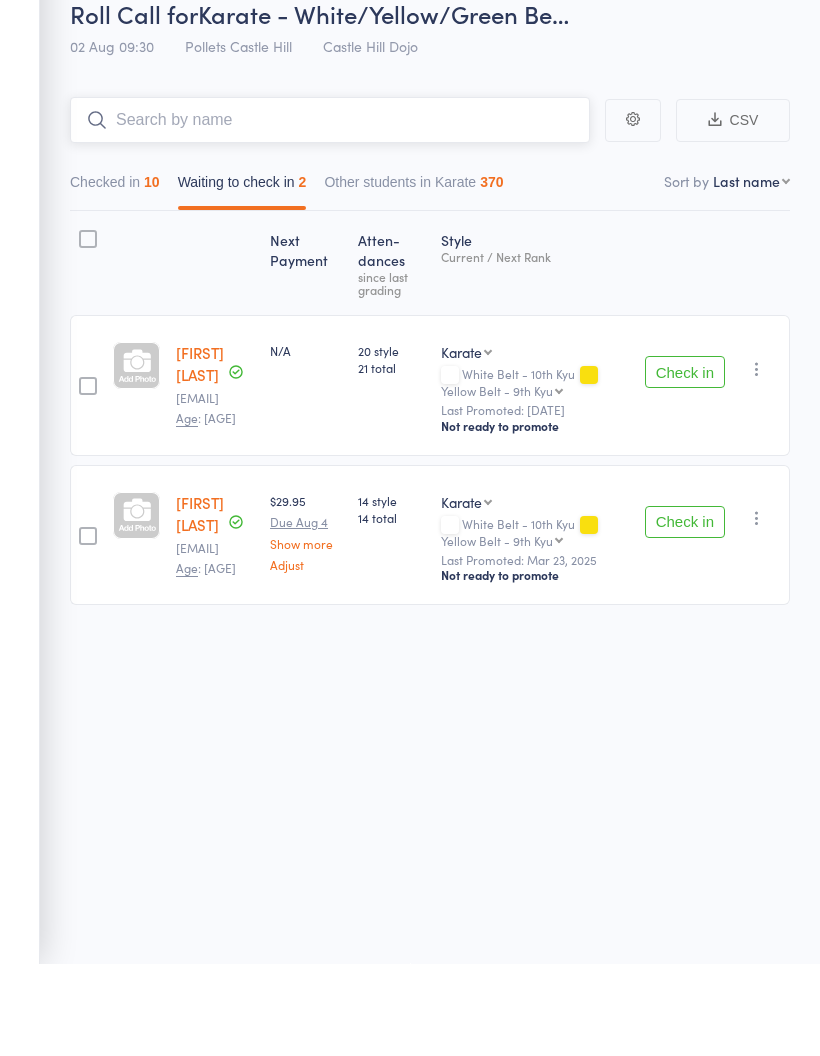 scroll, scrollTop: 0, scrollLeft: 0, axis: both 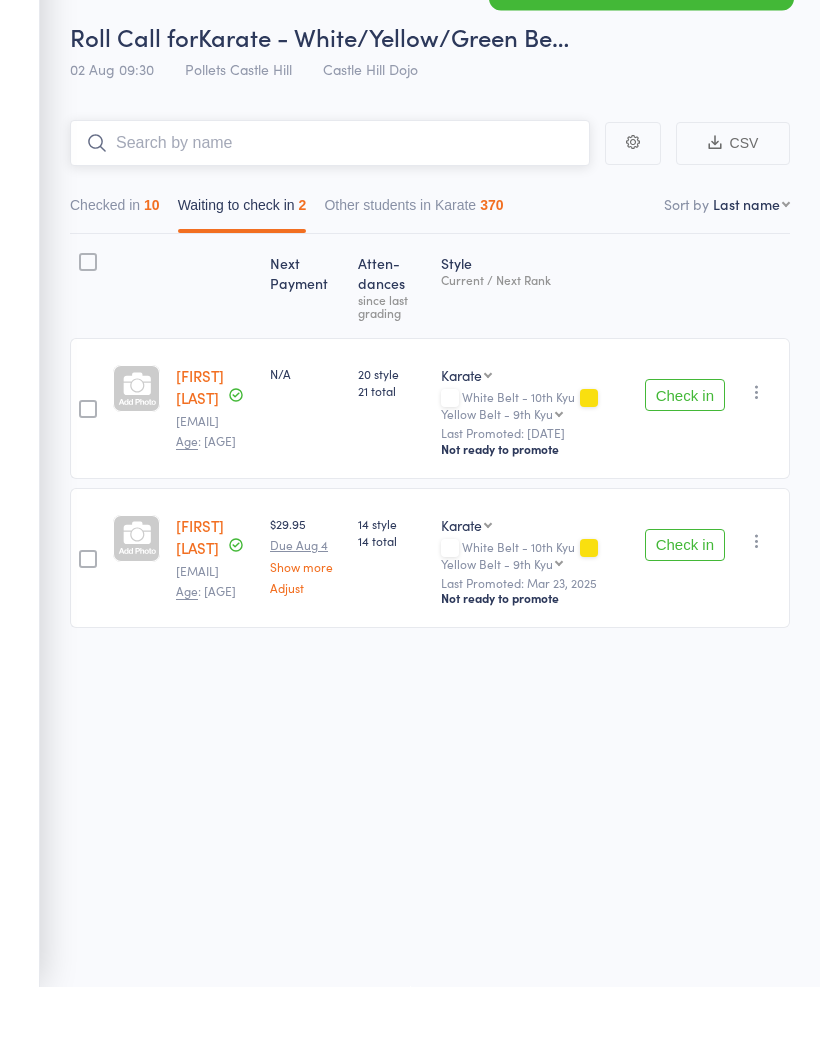 click on "Checked in  10" at bounding box center [115, 280] 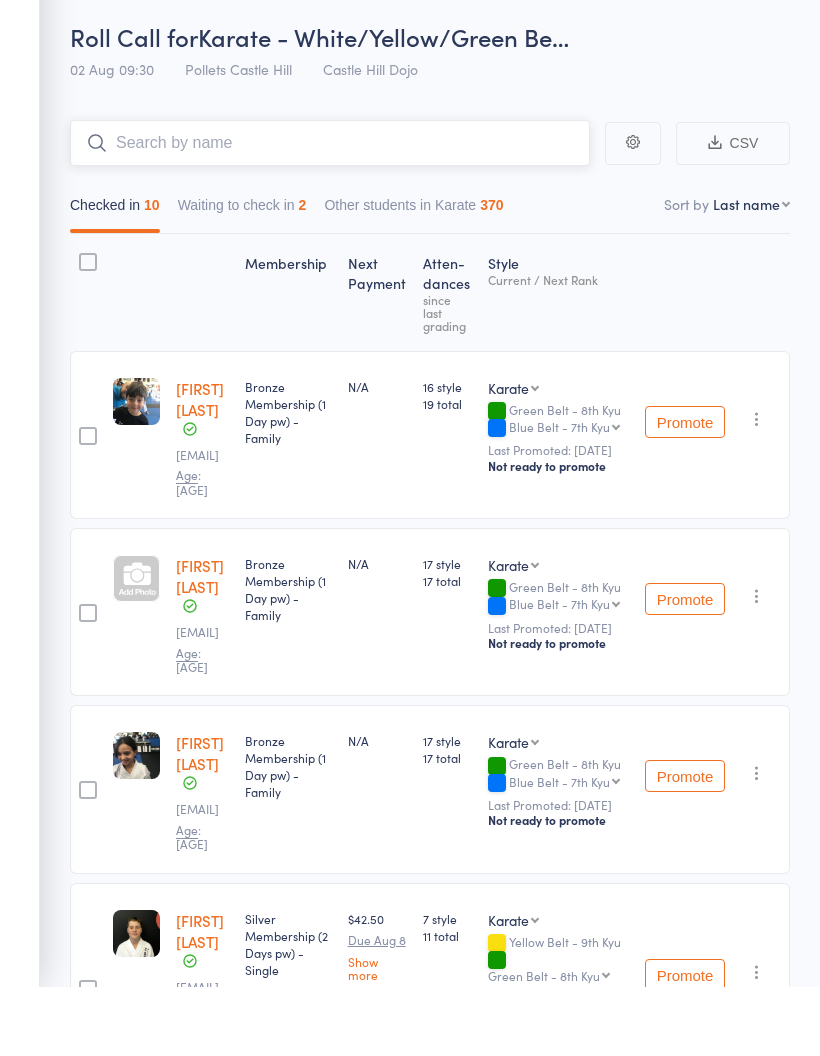 click at bounding box center [330, 213] 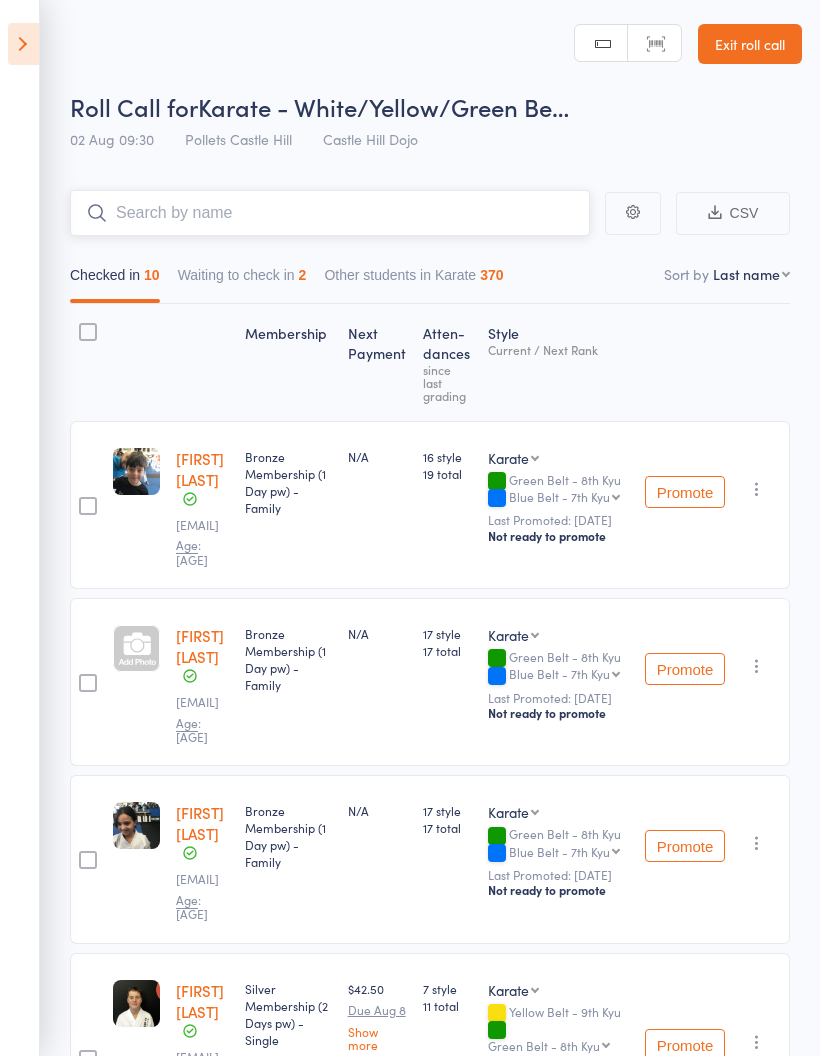 scroll, scrollTop: 0, scrollLeft: 0, axis: both 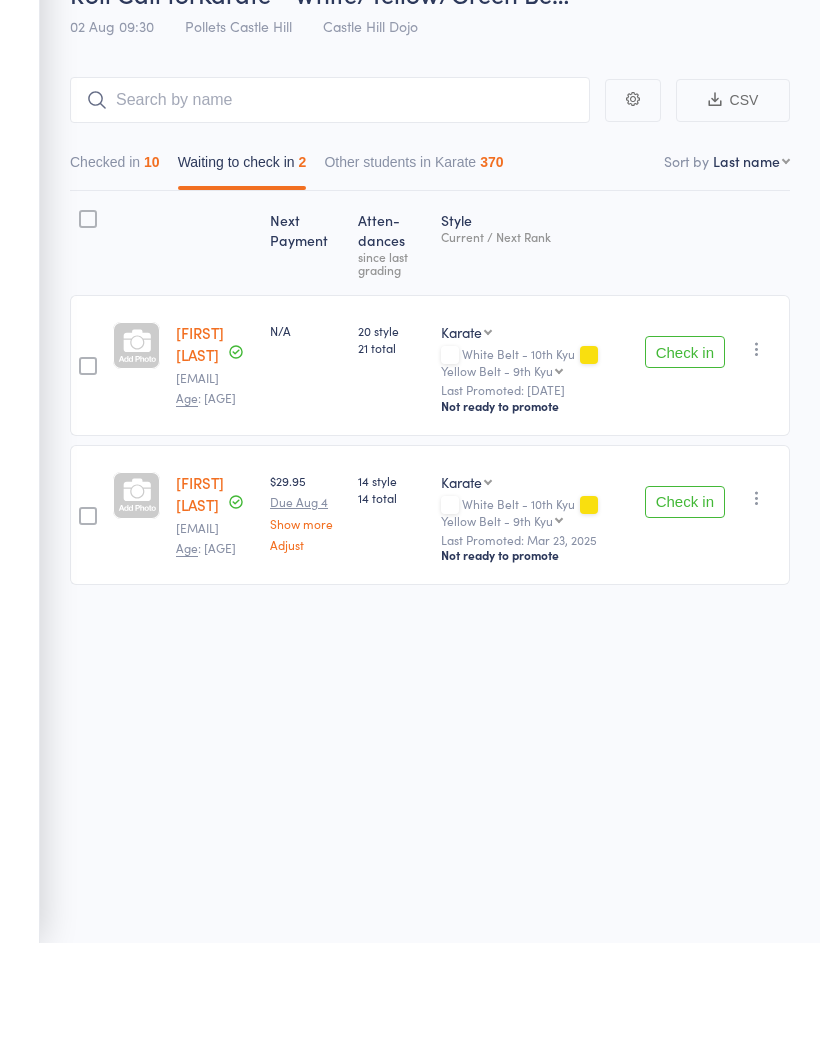 click on "Check in" at bounding box center [685, 465] 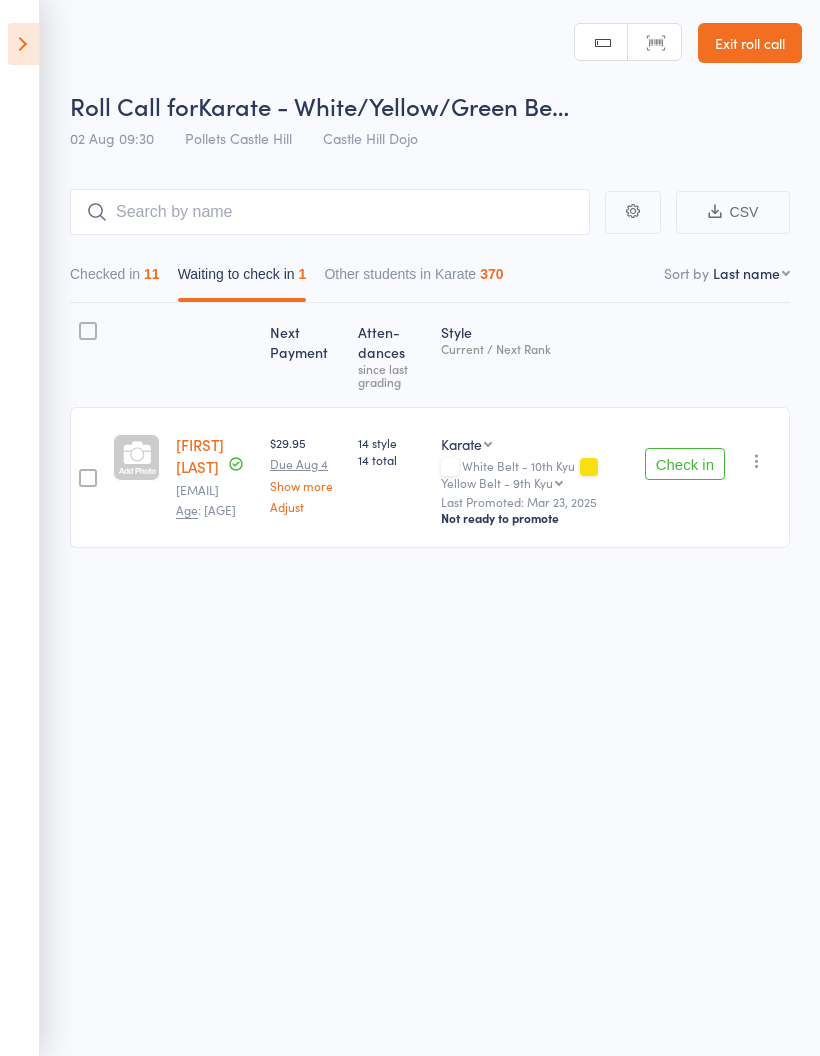 click on "Check in" at bounding box center [685, 464] 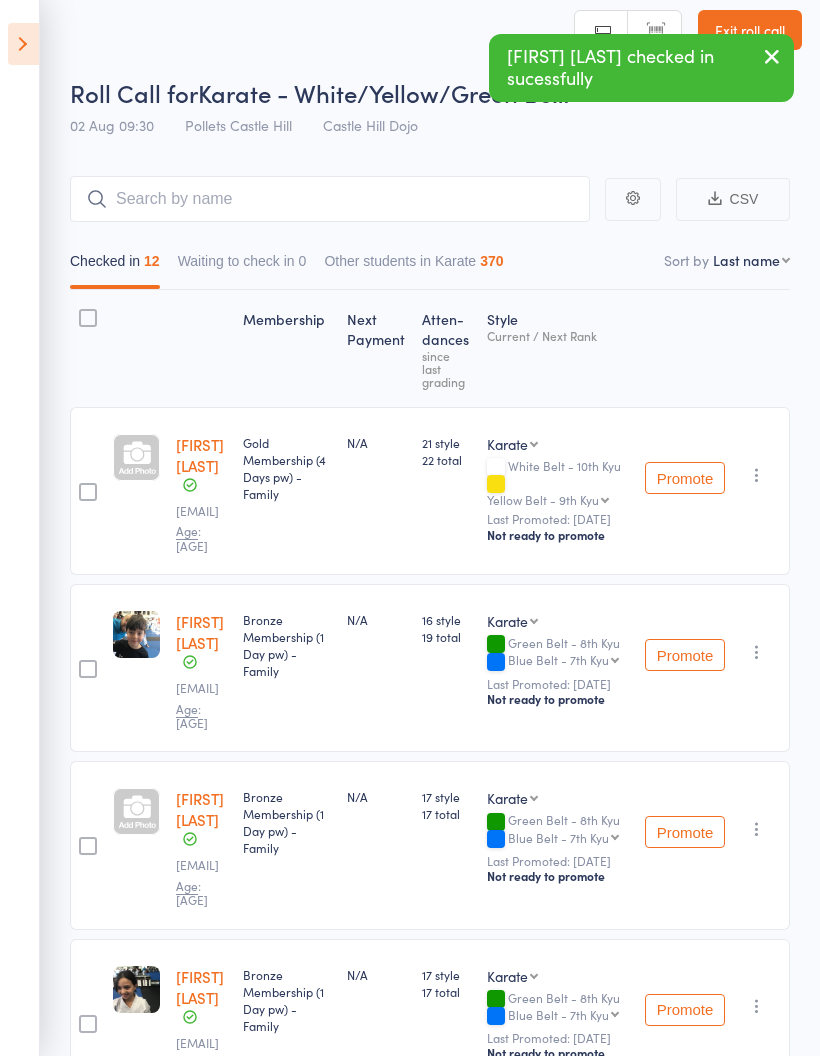 click on "Other students in Karate  370" at bounding box center [413, 266] 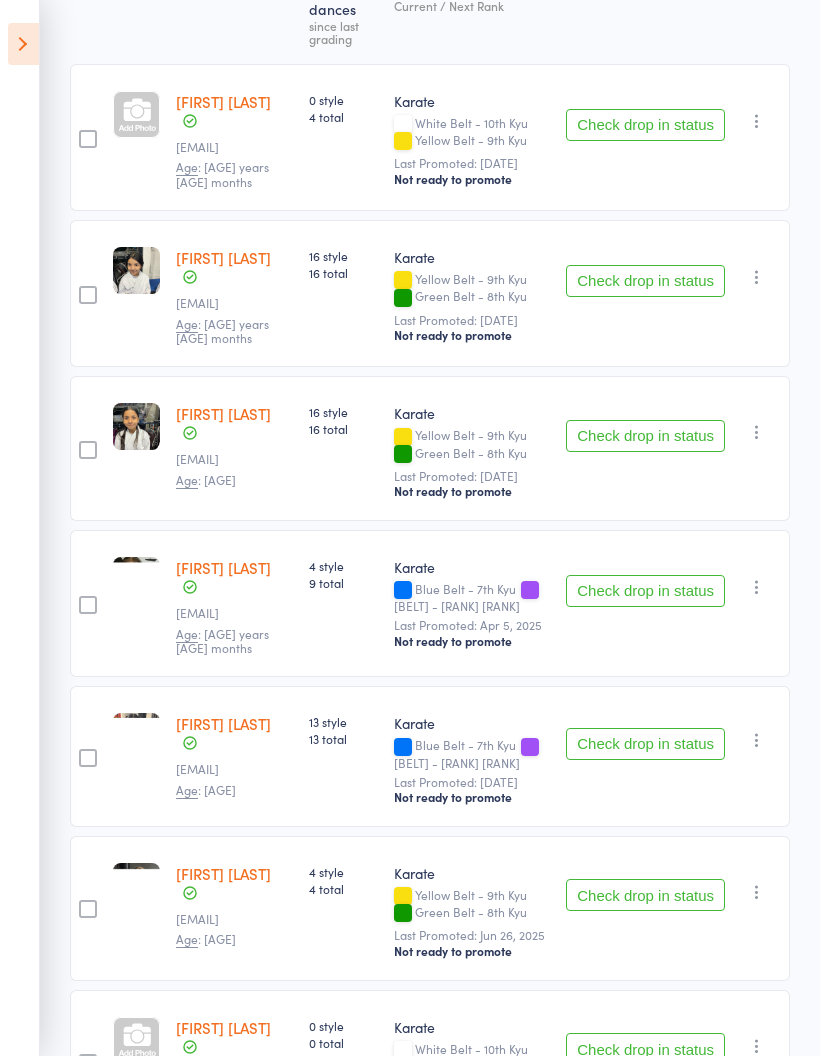 scroll, scrollTop: 0, scrollLeft: 0, axis: both 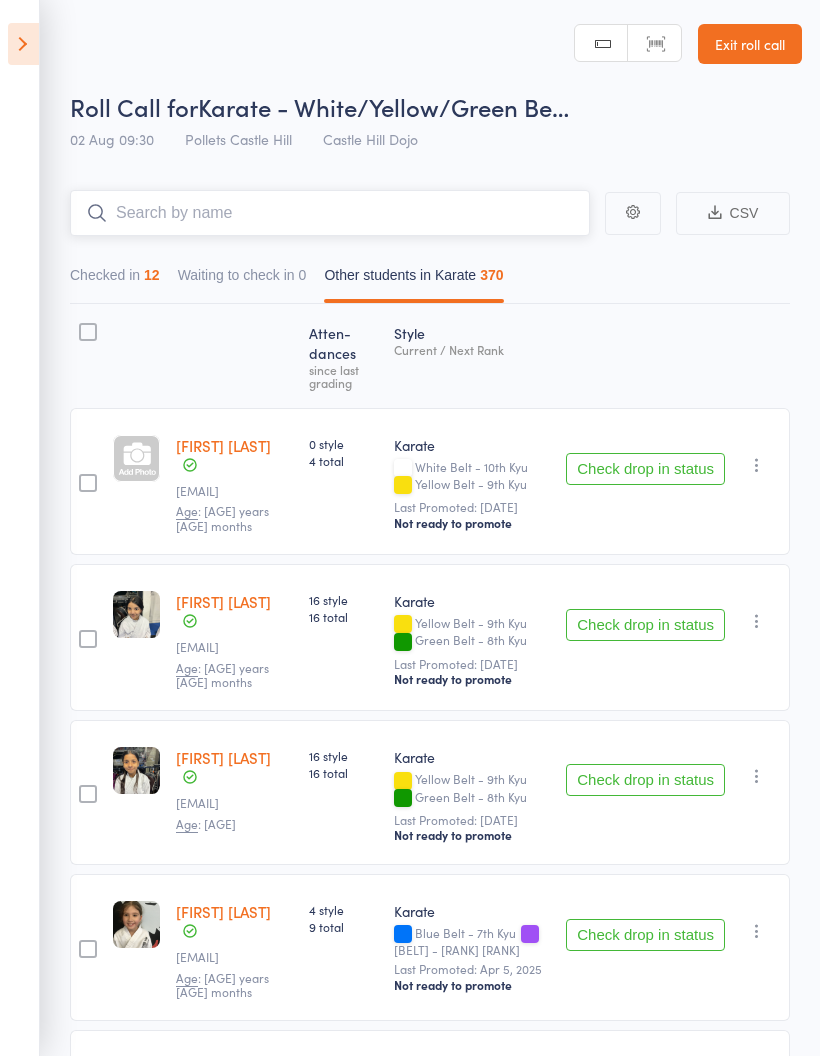 click at bounding box center (330, 213) 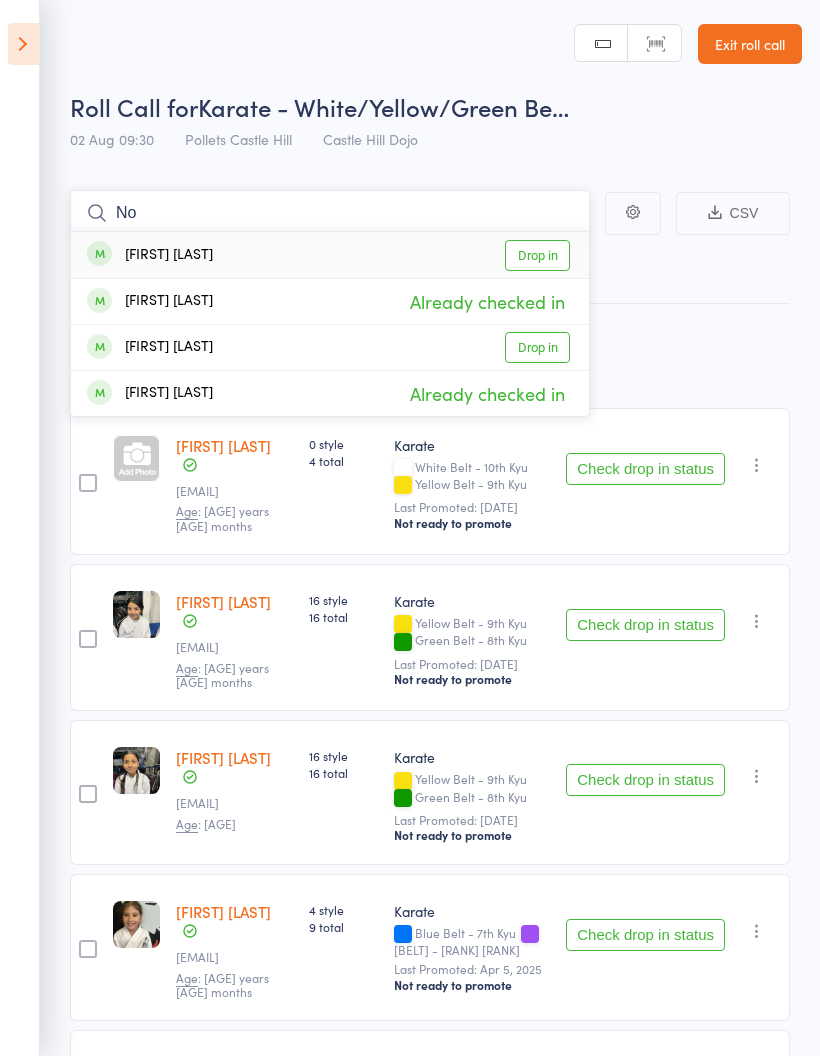 type on "N" 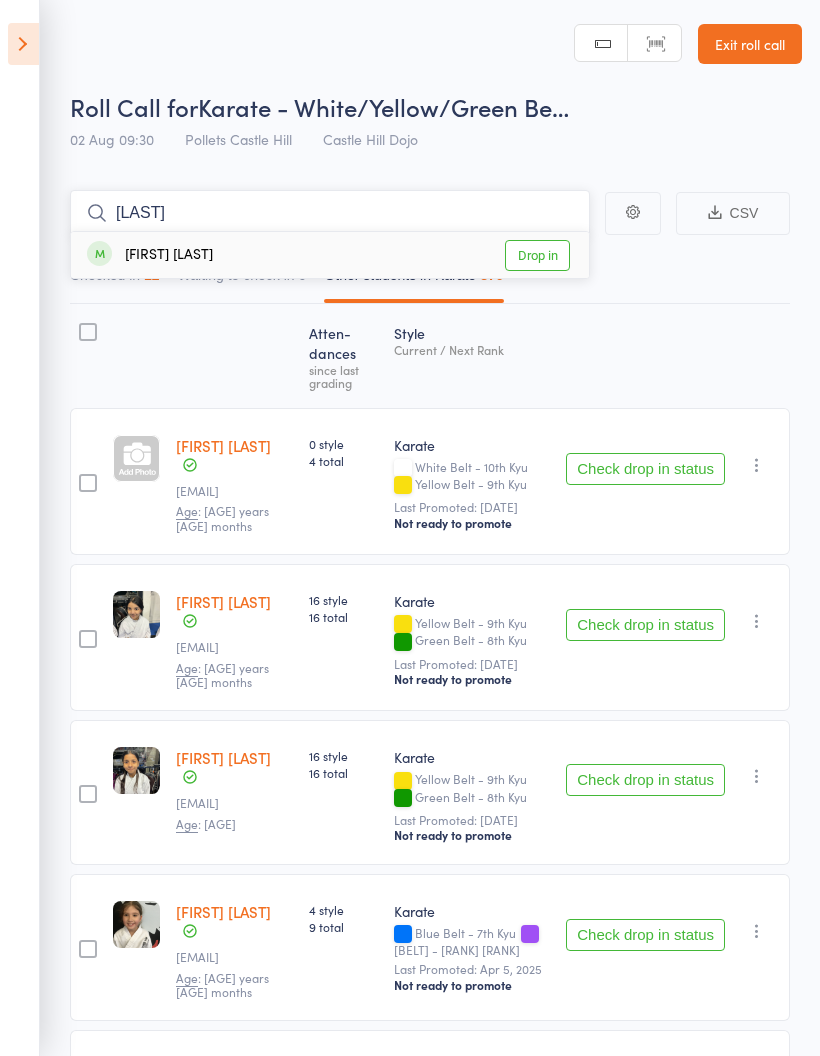 type on "[LAST]" 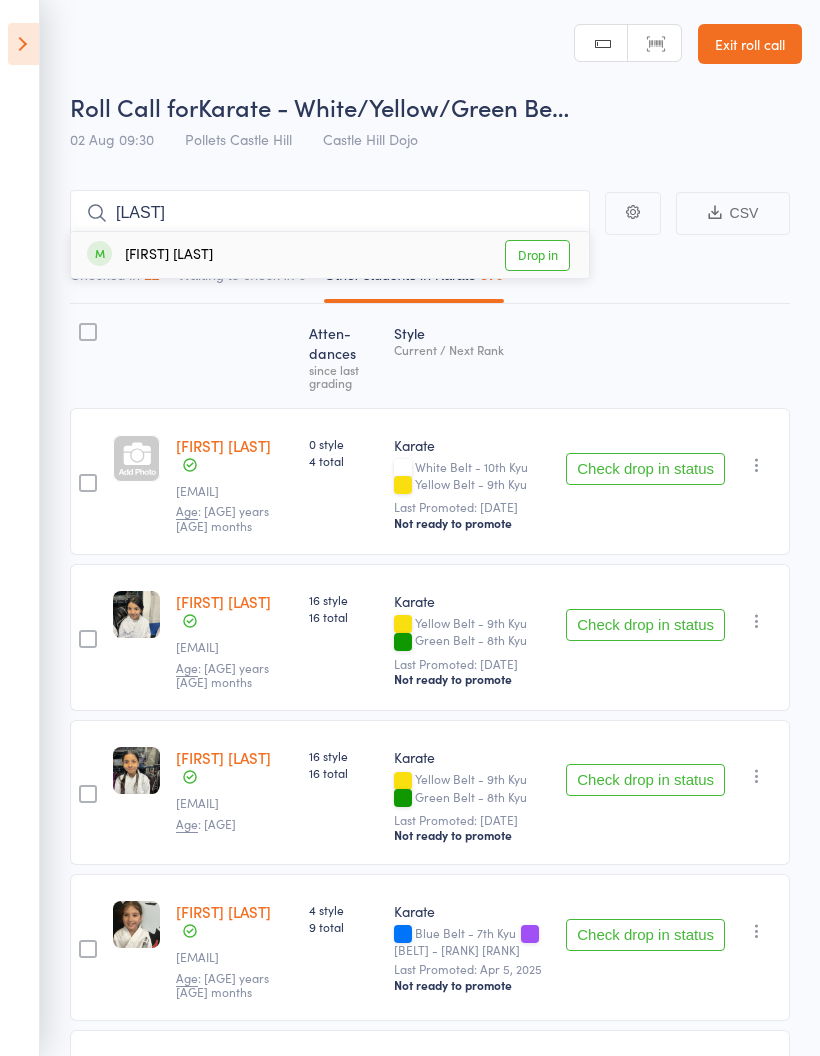 click on "Drop in" at bounding box center [537, 255] 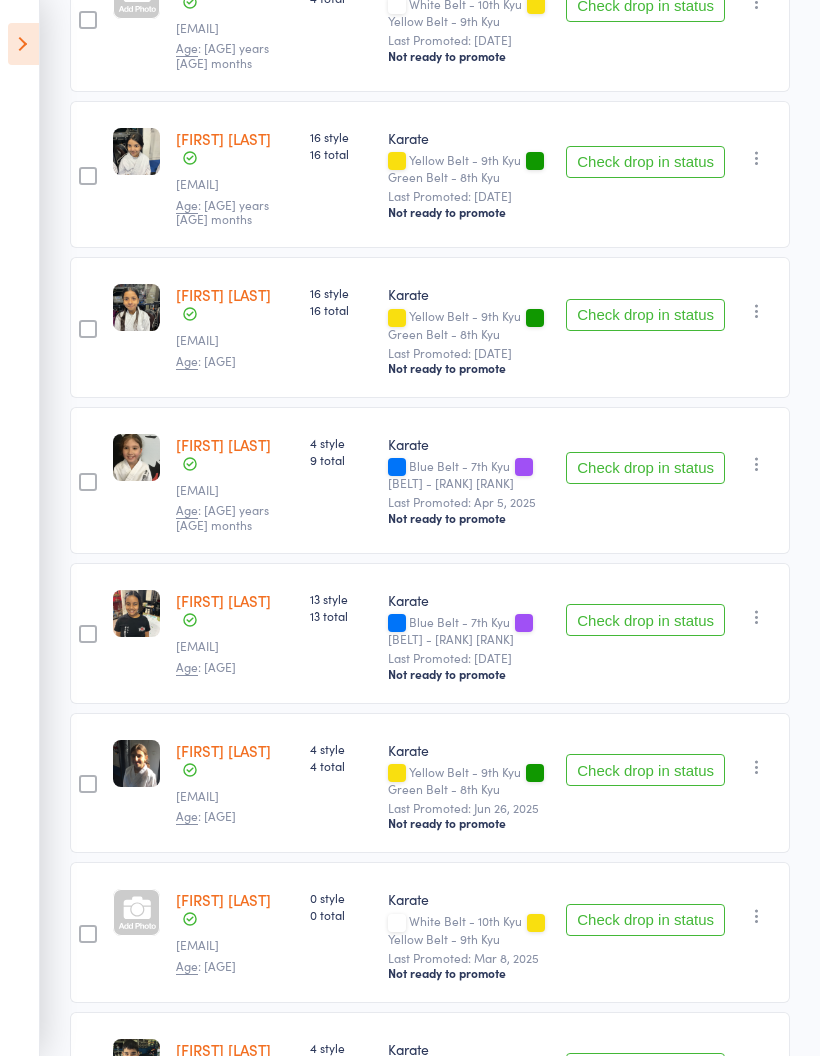 scroll, scrollTop: 0, scrollLeft: 0, axis: both 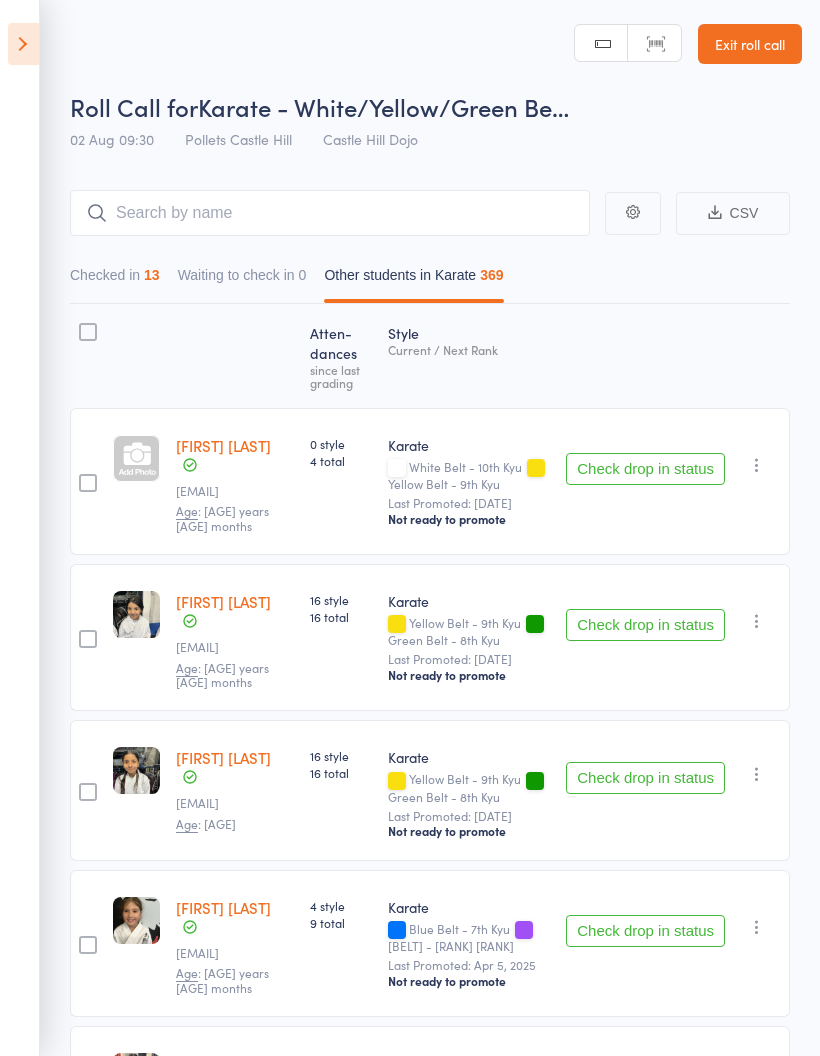 click on "Current / Next Rank" at bounding box center (469, 349) 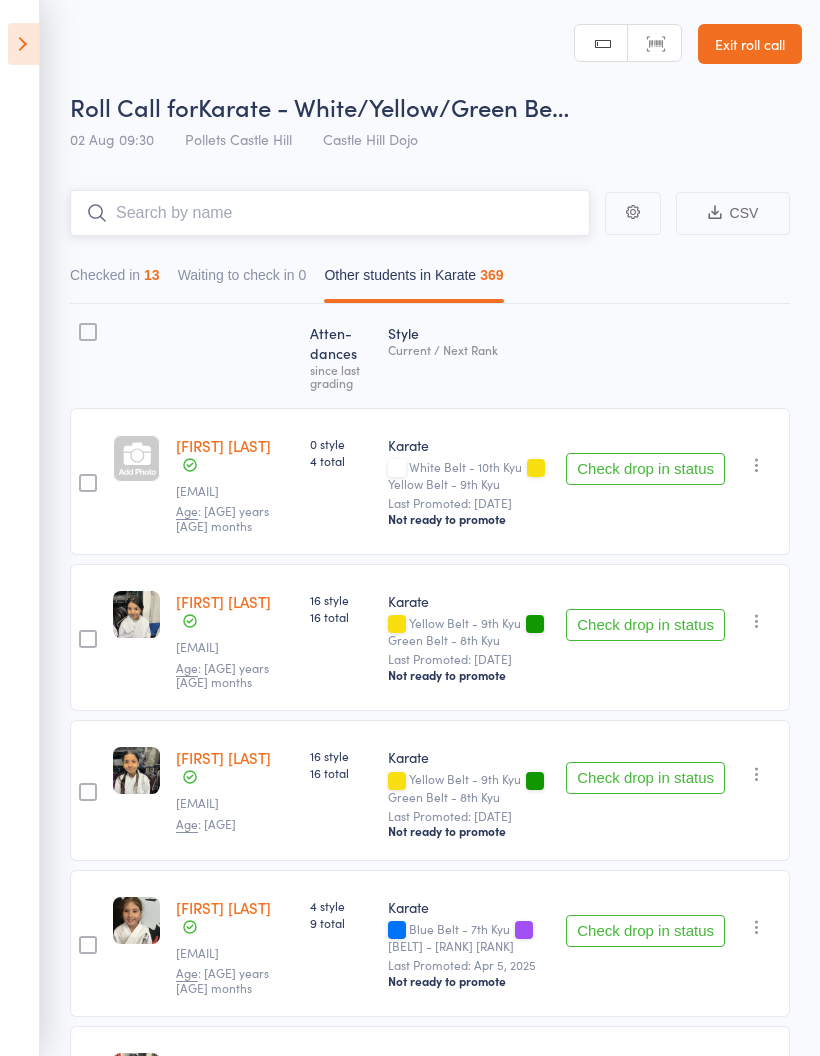 click at bounding box center (330, 213) 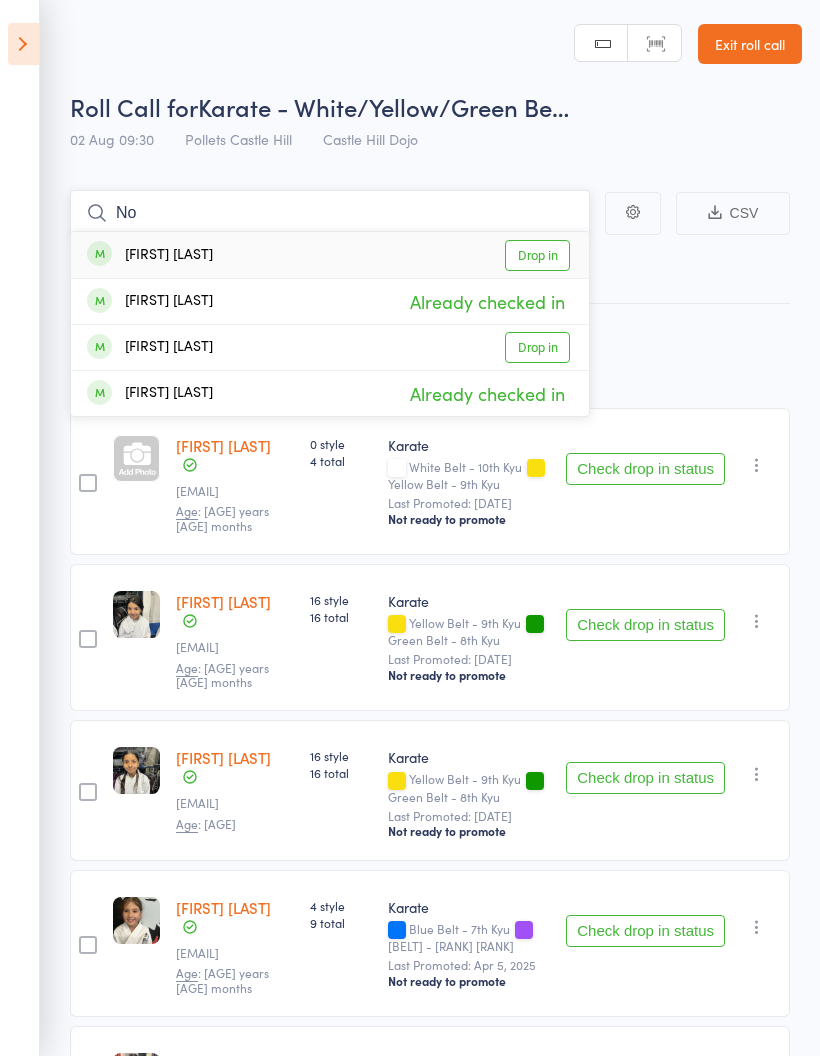 type on "N" 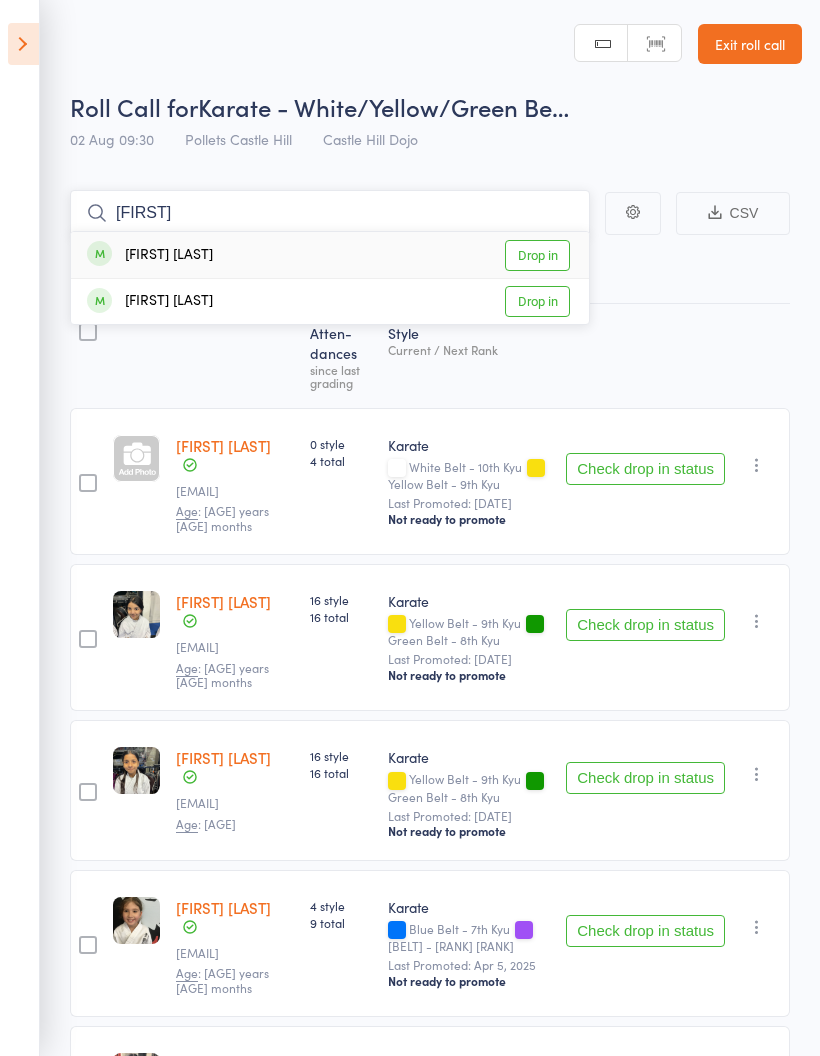 type on "[FIRST]" 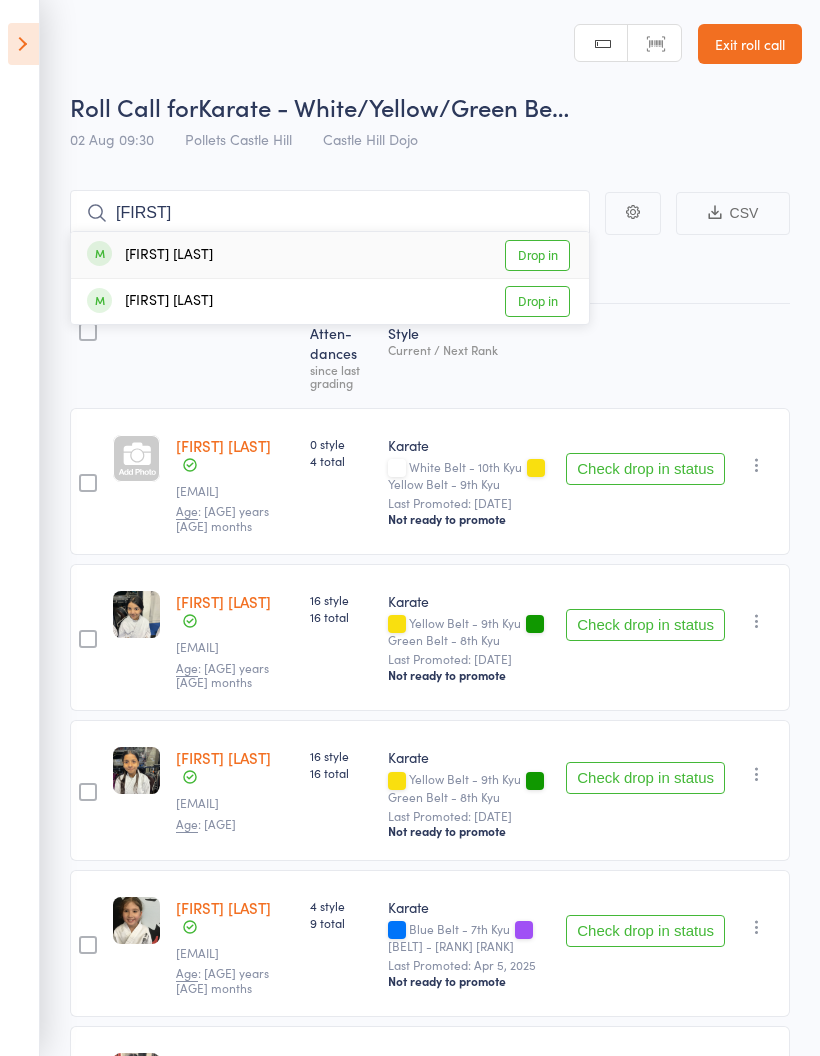 click at bounding box center (99, 253) 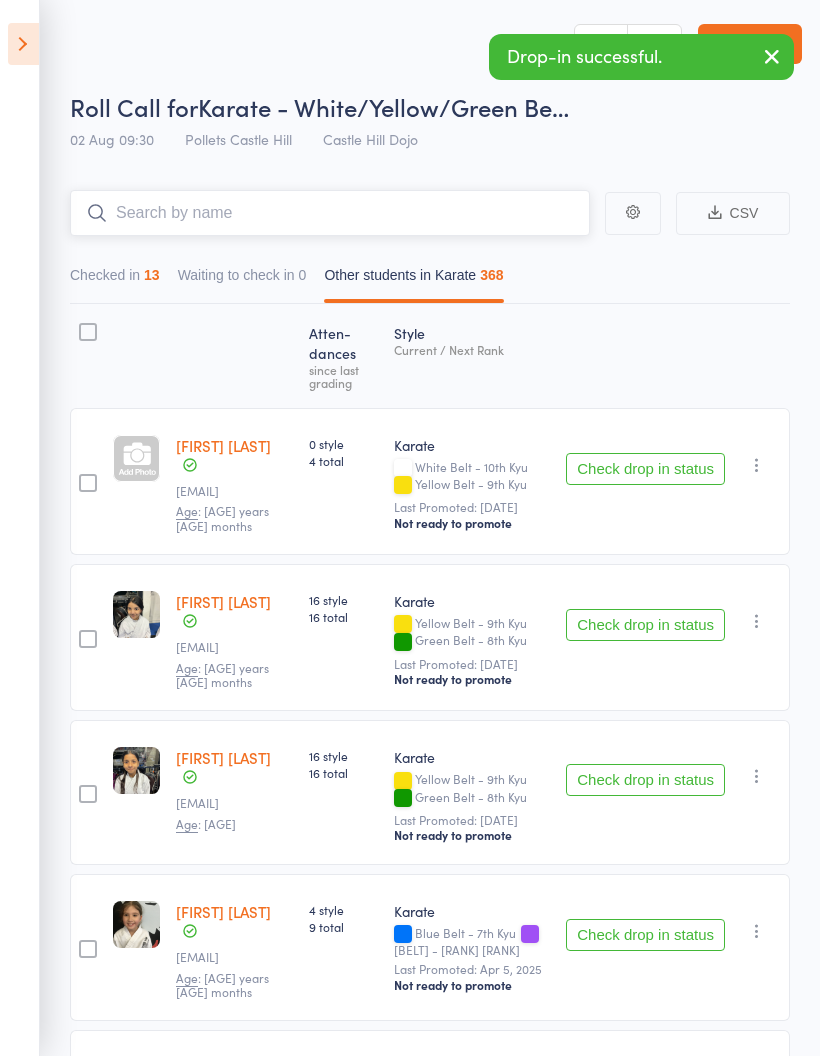 click on "Checked in  13" at bounding box center [115, 280] 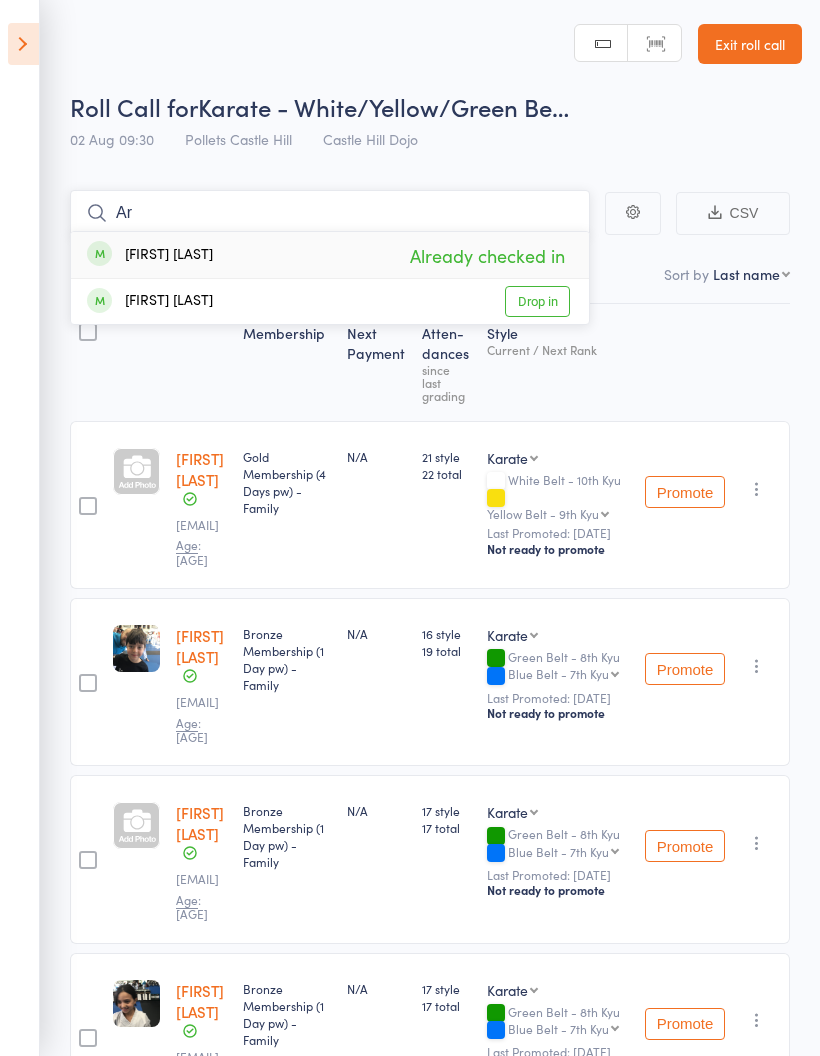 type on "A" 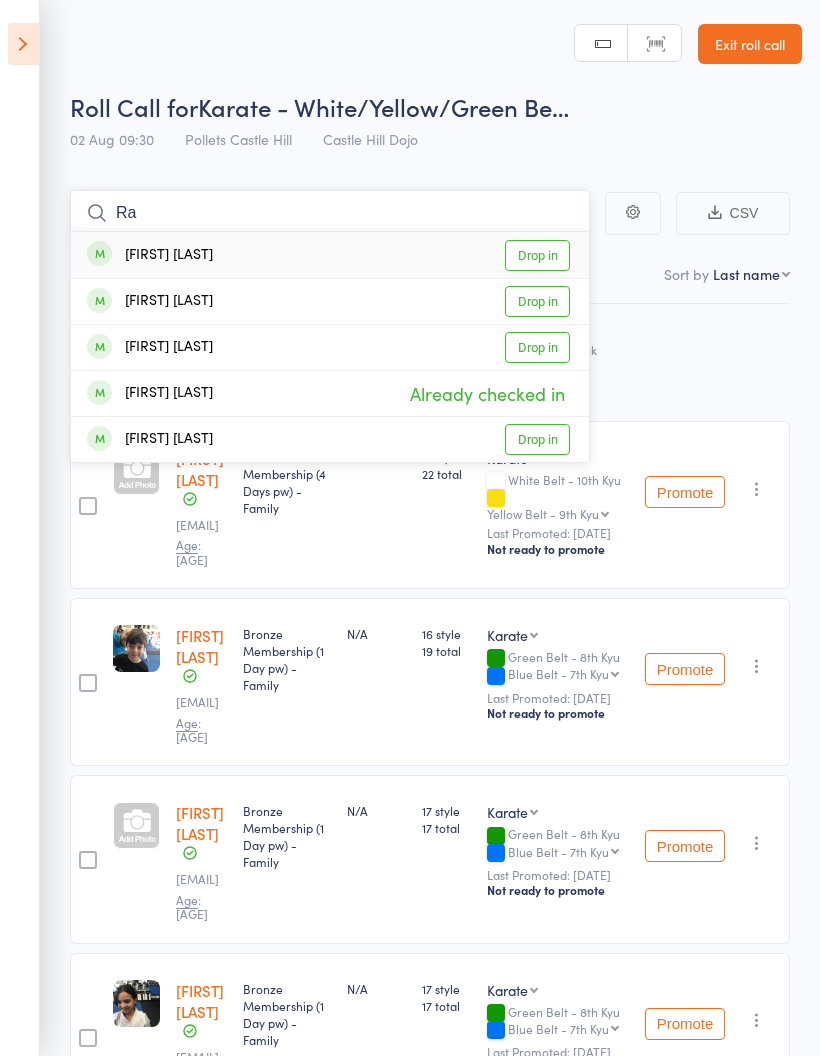 type on "R" 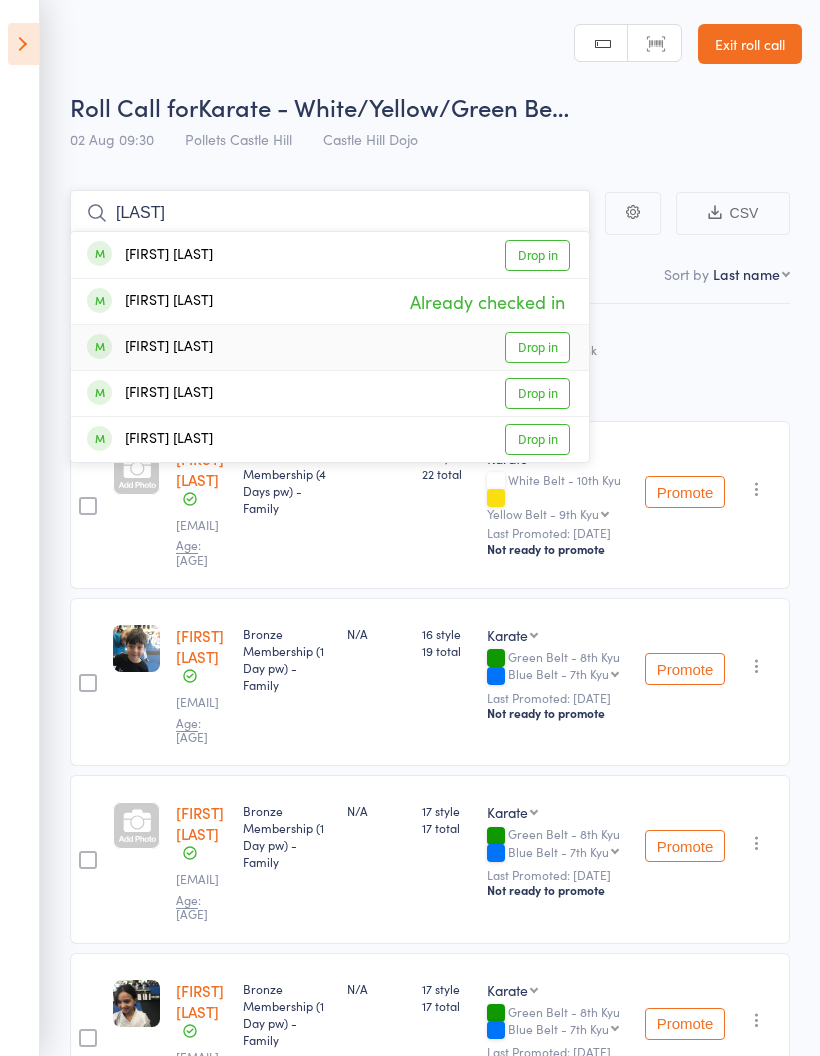 type on "[LAST]" 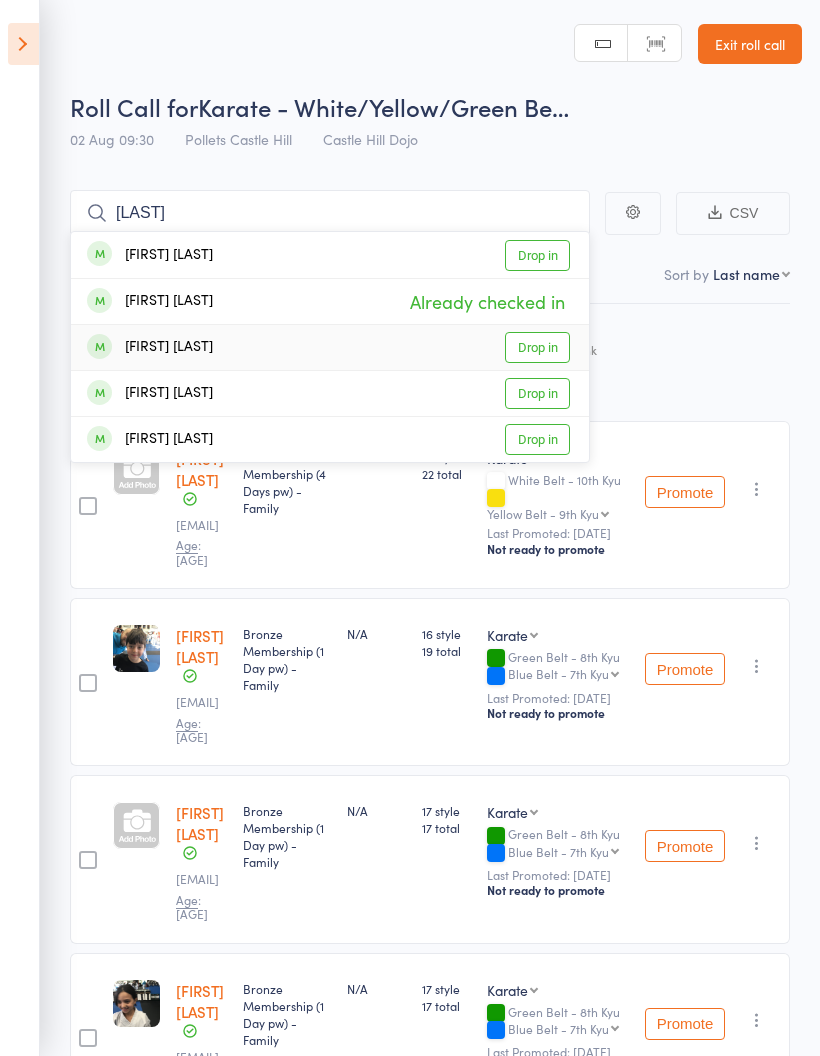 click on "[FIRST] [LAST]" at bounding box center (150, 347) 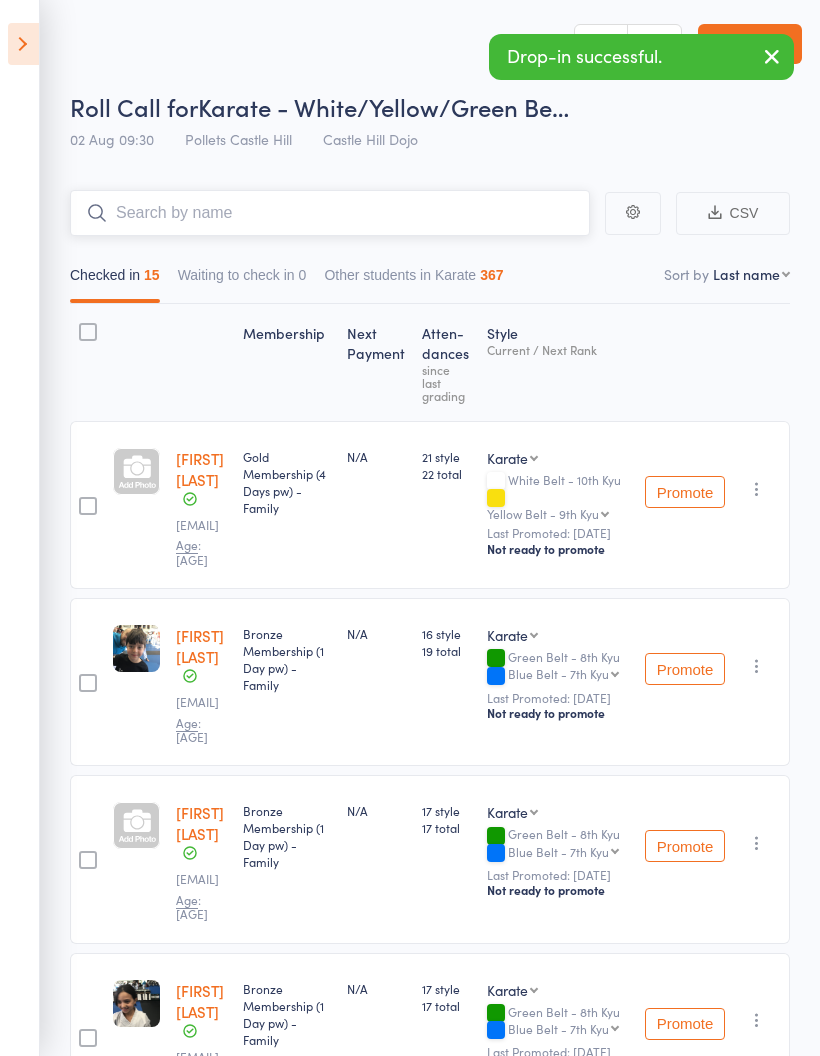 click on "Checked in  15" at bounding box center (115, 280) 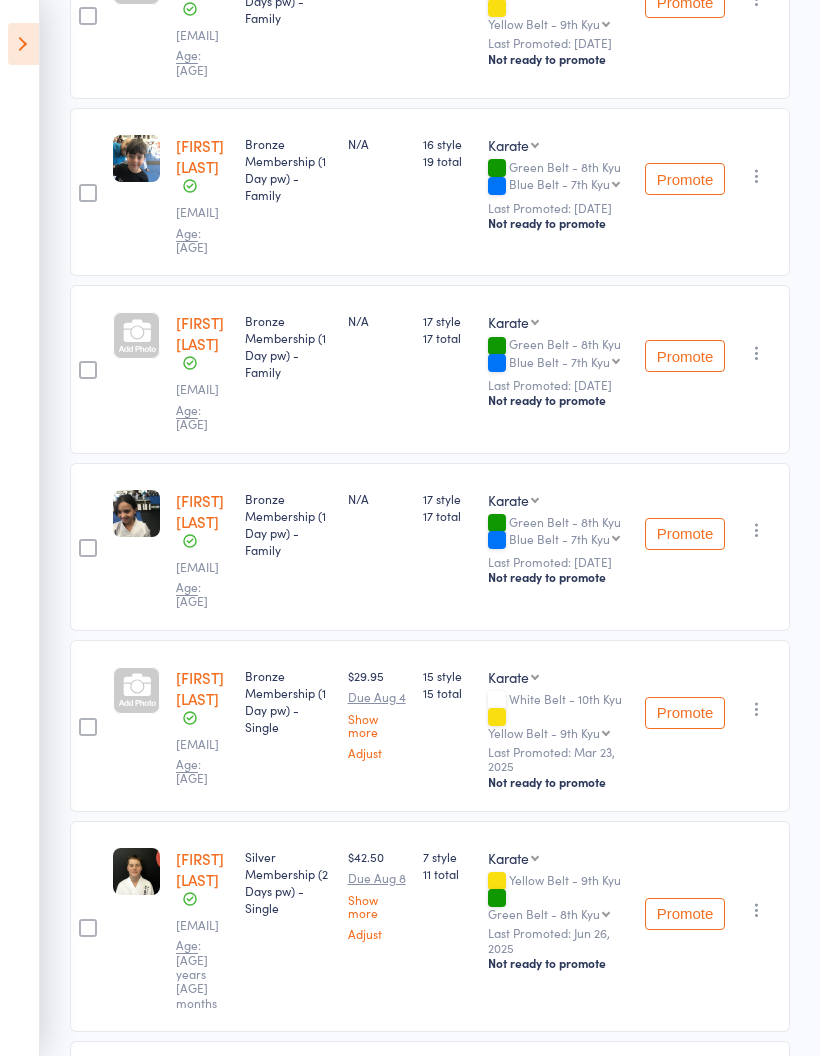 scroll, scrollTop: 570, scrollLeft: 0, axis: vertical 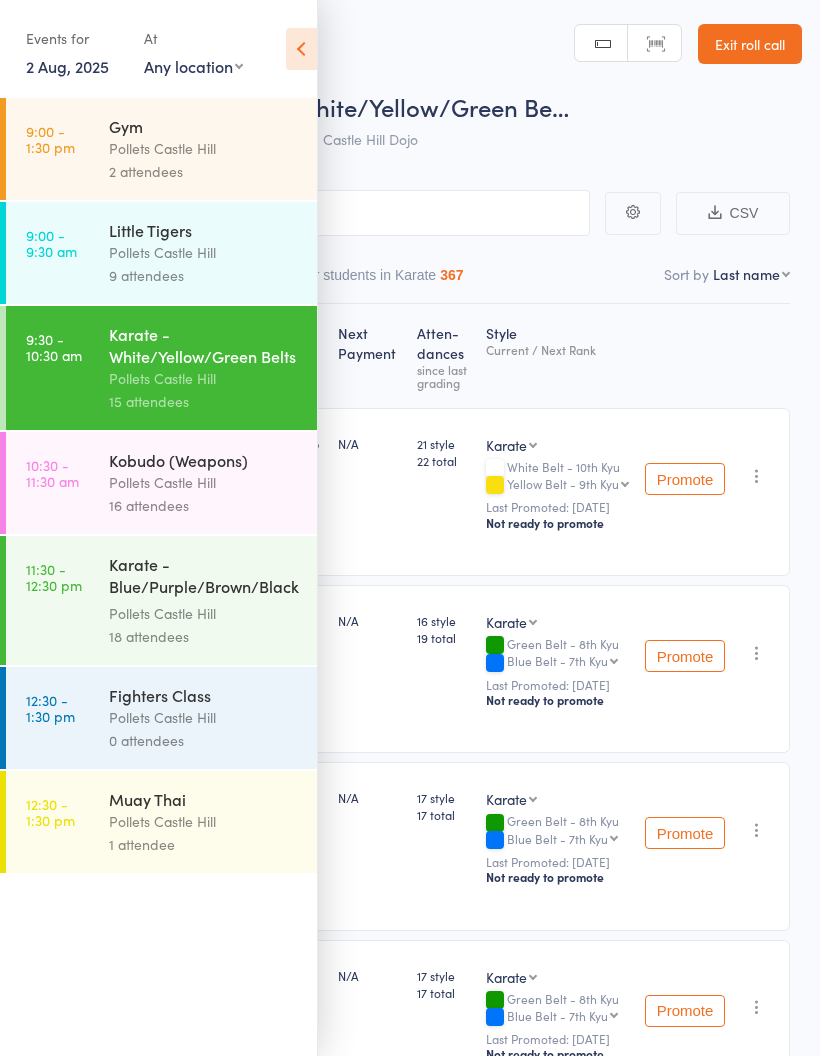 click at bounding box center (301, 49) 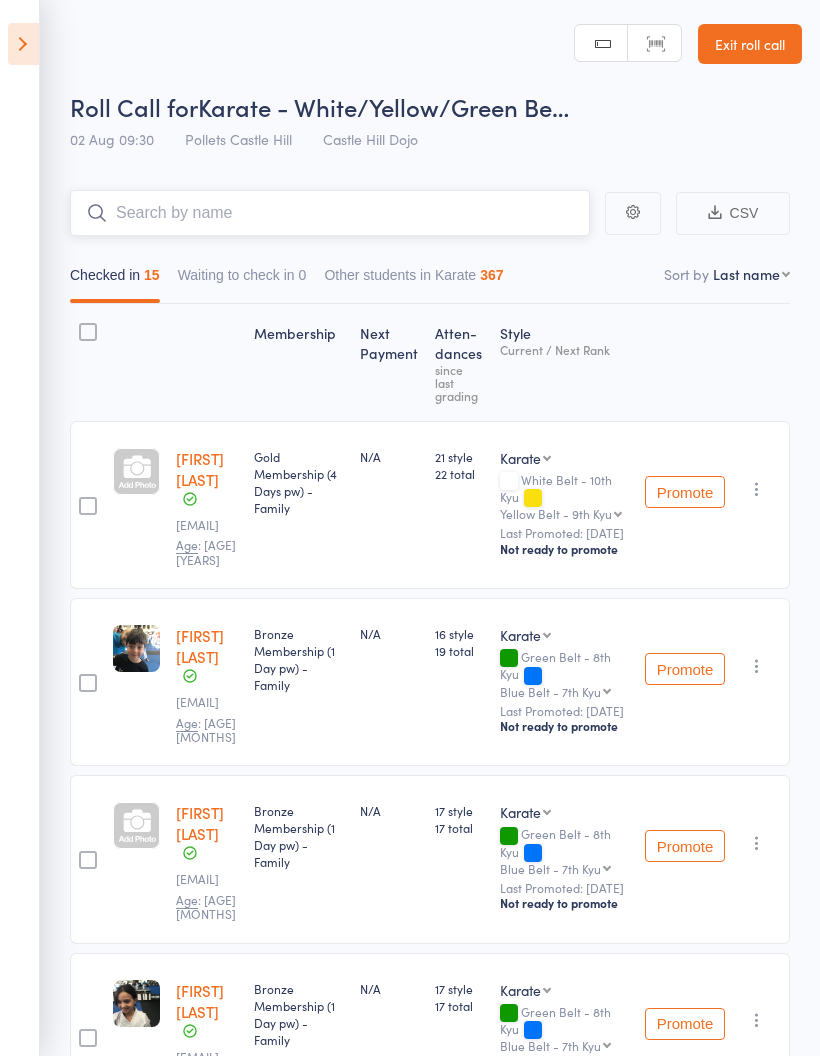 click at bounding box center (330, 213) 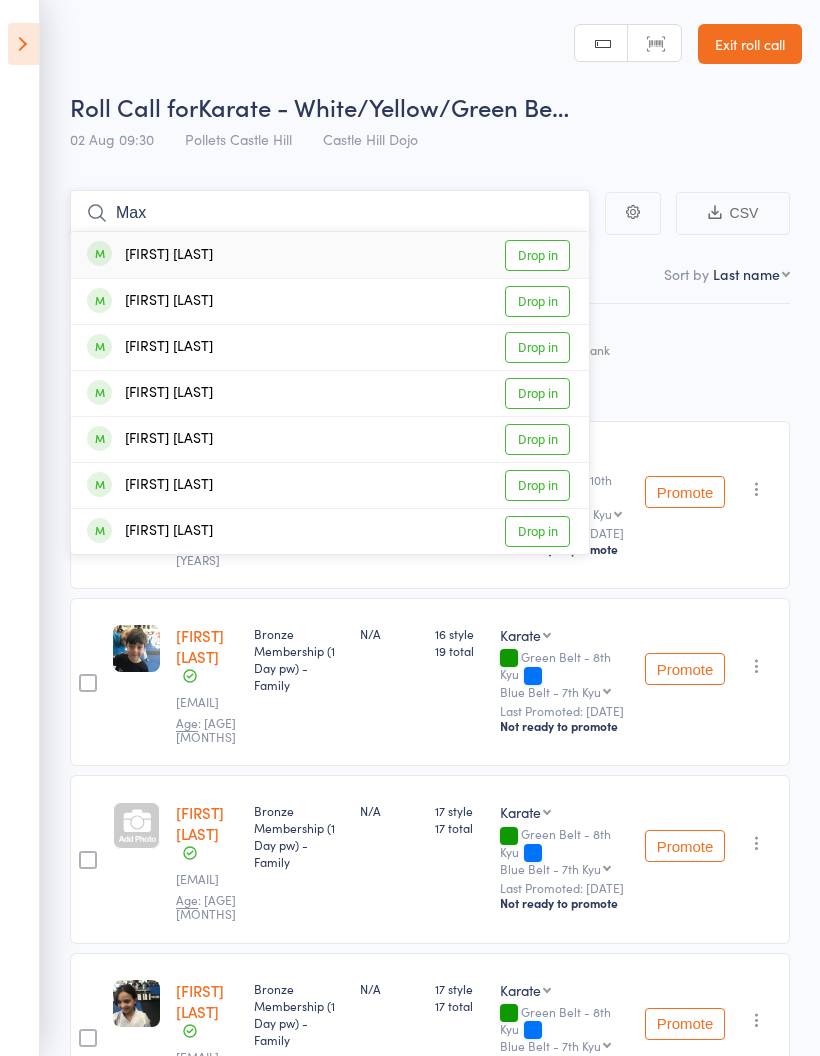 type on "Max" 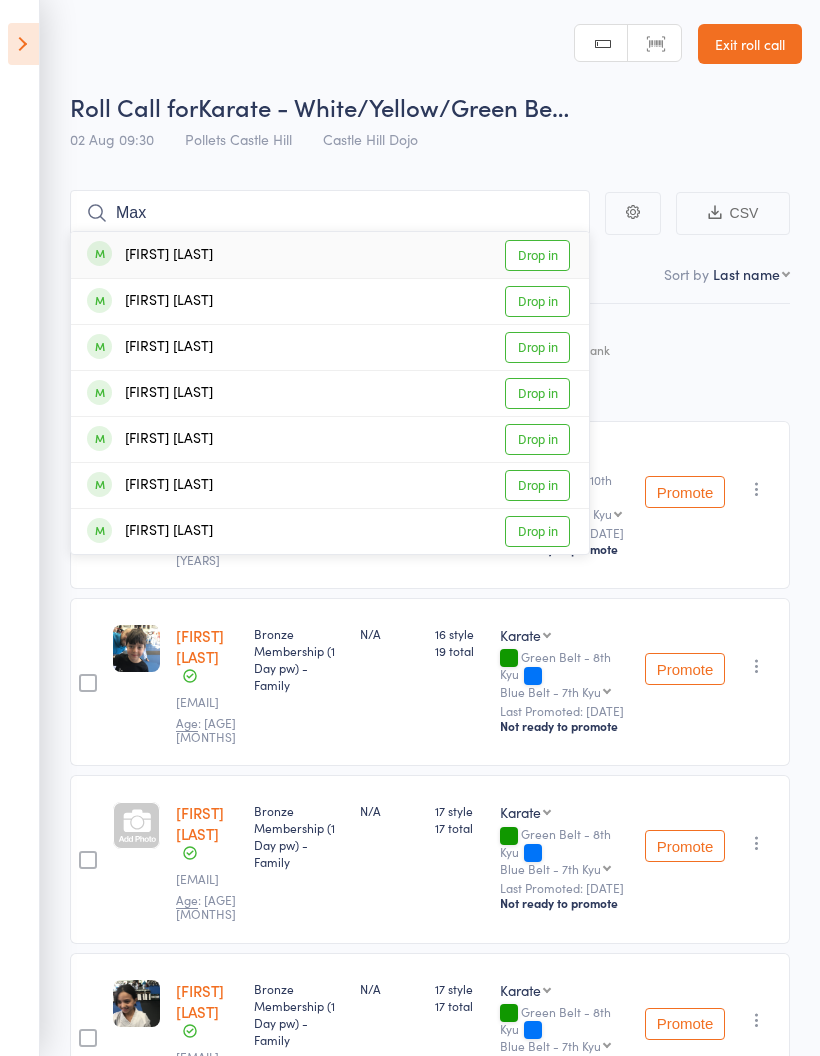 click on "[FIRST] [LAST]" at bounding box center [150, 255] 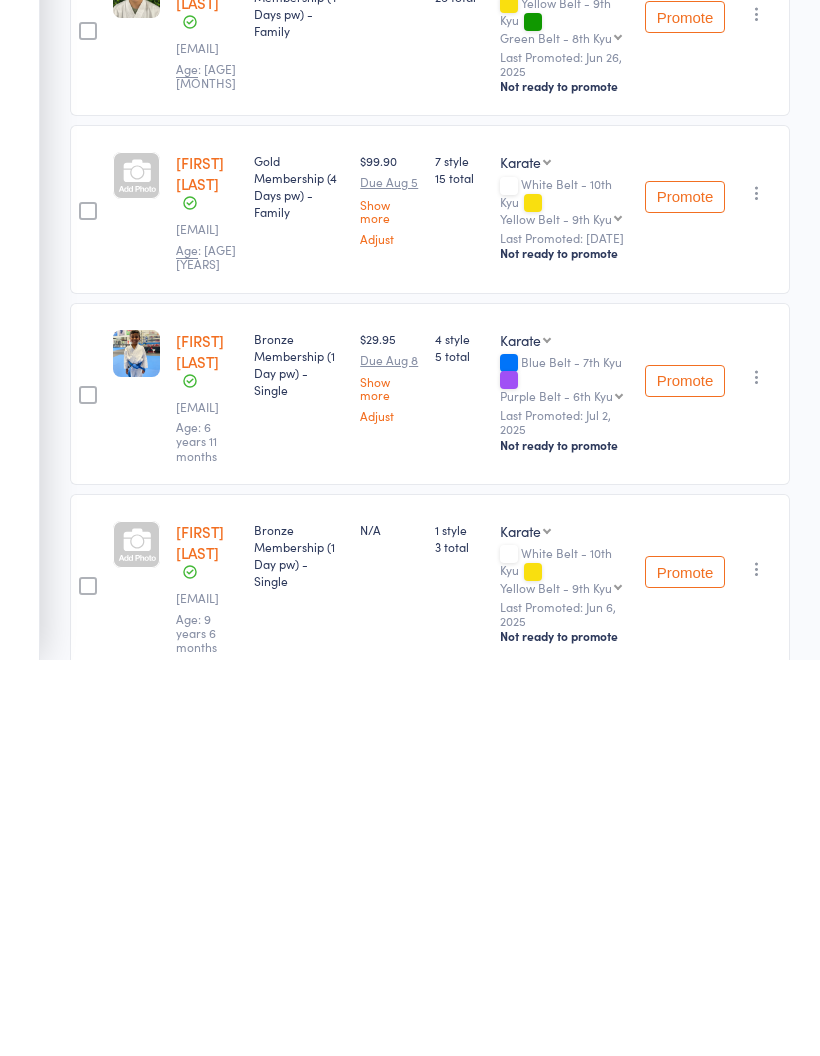 scroll, scrollTop: 1349, scrollLeft: 0, axis: vertical 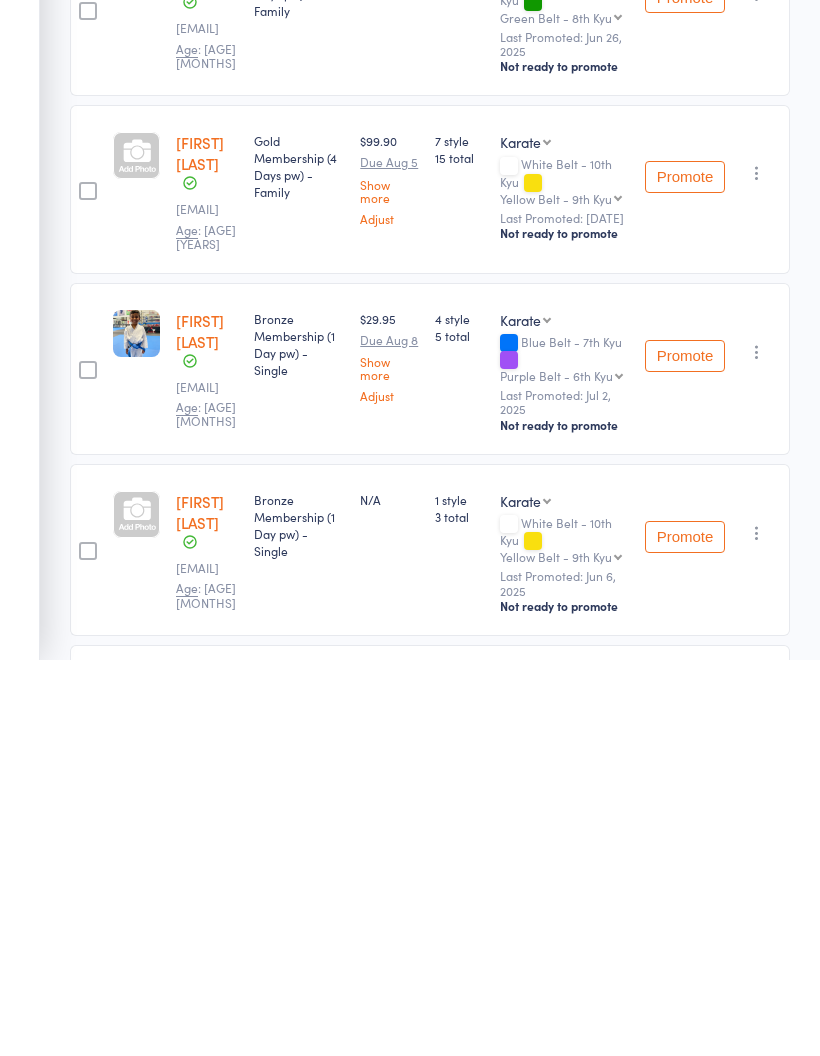 click at bounding box center [757, 929] 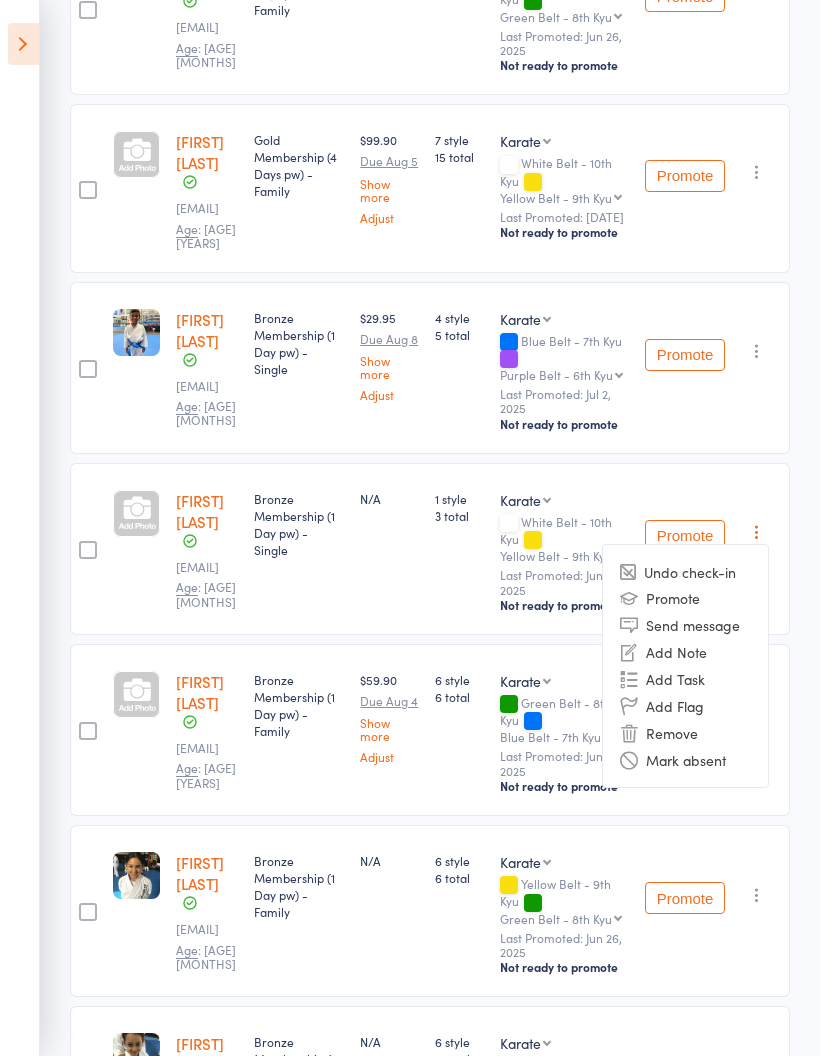click on "Bronze Membership (1 Day pw) - Single" at bounding box center (299, 549) 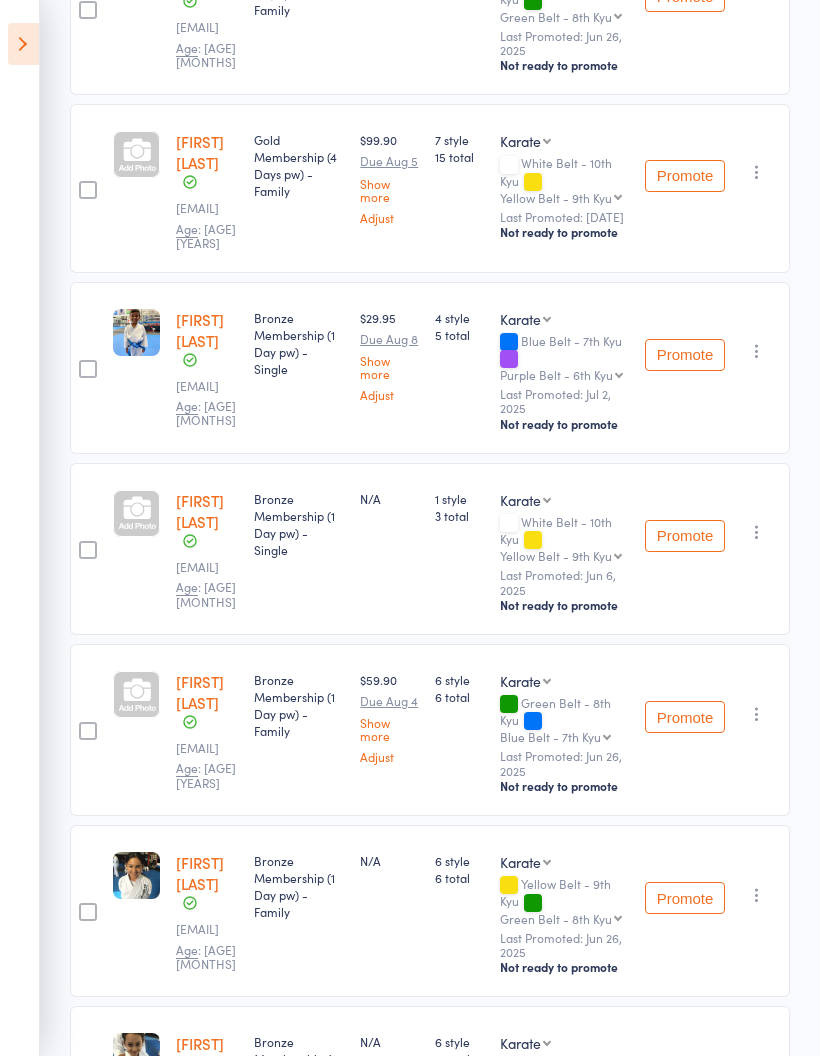 click on "White Belt - 10th Kyu  Yellow Belt - 9th Kyu  Yellow Belt - 9th Kyu Green Belt - 8th Kyu Blue Belt - 7th Kyu Purple Belt - 6th Kyu Purple Belt - 6th Kyu - 1 stripe Purple Belt - 6th Kyu -  2 stripe Purple Belt - 6th Kyu -  3 stripe Brown Belt - 5th Kyu Brown Belt - 4th Kyu Brown Belt - 3rd Kyu Brown Belt - 2nd Kyu Brown Belt - 1st Kyu Promotional Black Belt Black Belt - 1st Dan Black Belt - 2nd Dan Black belt - 3rd Dan" at bounding box center (564, 538) 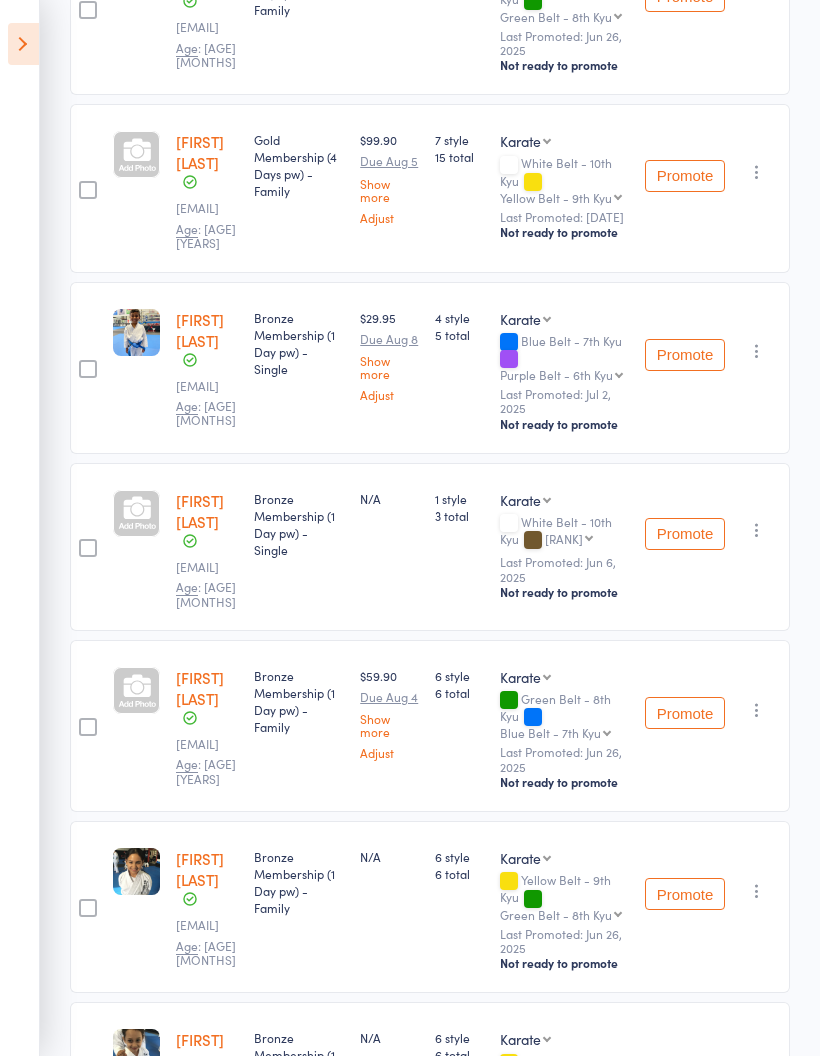 click on "Yellow Belt - 9th Kyu Green Belt - 8th Kyu Blue Belt - 7th Kyu Purple Belt - 6th Kyu Purple Belt - 6th Kyu - 1 stripe Purple Belt - 6th Kyu -  2 stripe Purple Belt - 6th Kyu -  3 stripe Brown Belt - 5th Kyu Brown Belt - 4th Kyu Brown Belt - 3rd Kyu Brown Belt - 2nd Kyu Brown Belt - 1st Kyu Promotional Black Belt Black Belt - 1st Dan Black Belt - 2nd Dan Black belt - 3rd Dan" at bounding box center (569, 538) 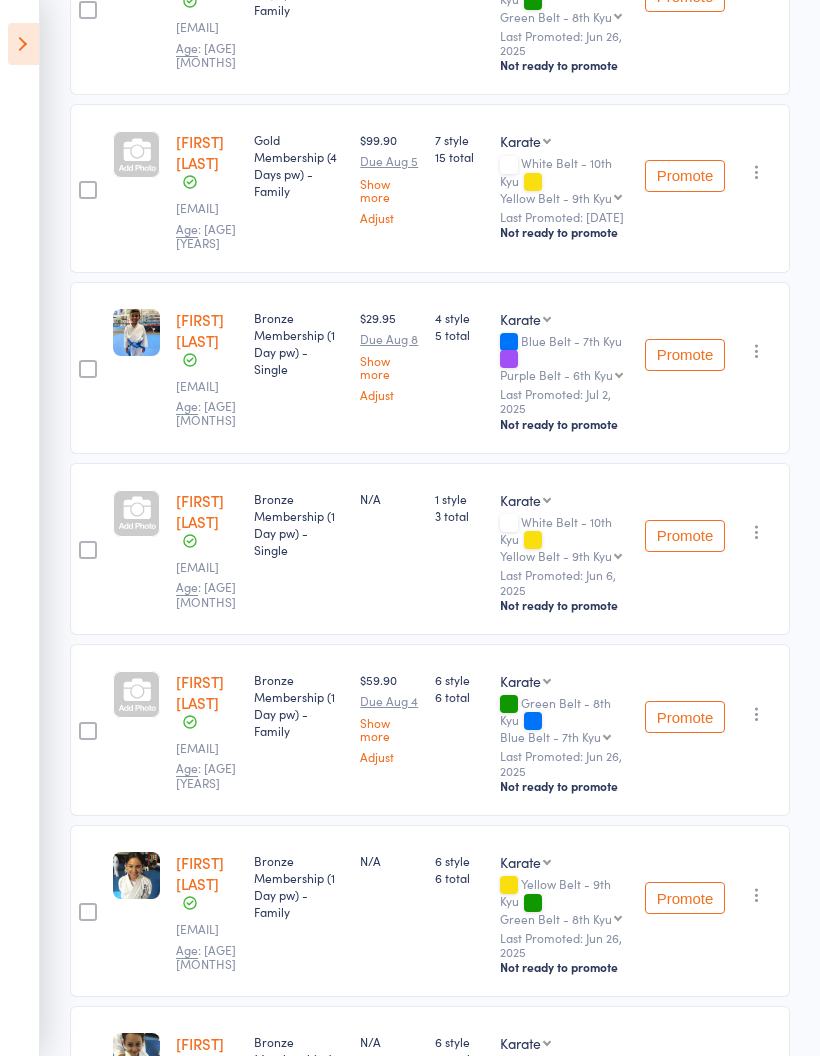 click at bounding box center (757, 532) 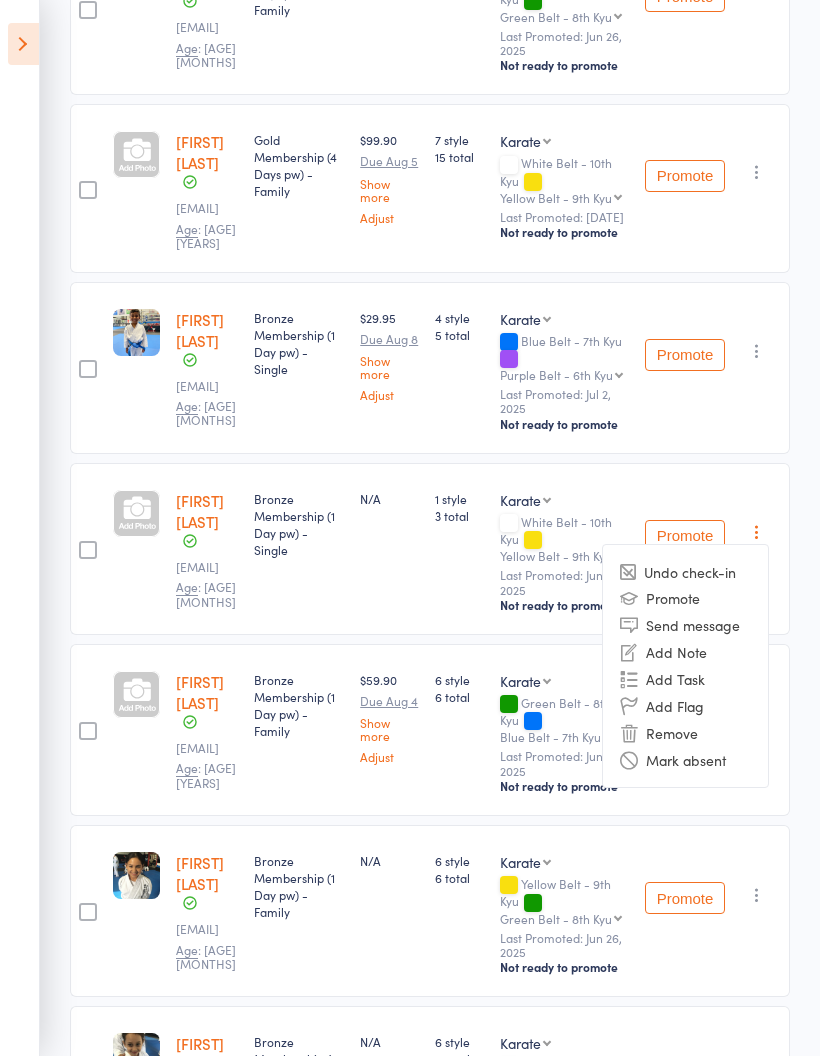 click on "Undo check-in" at bounding box center (685, 571) 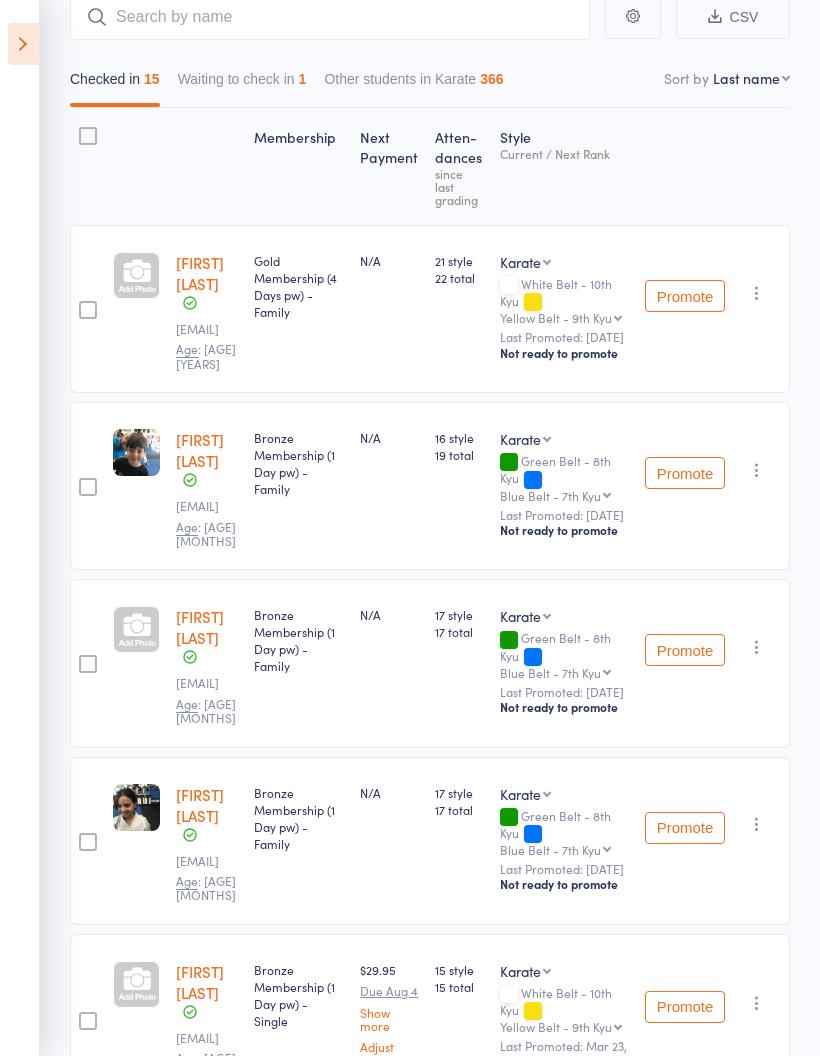 scroll, scrollTop: 0, scrollLeft: 0, axis: both 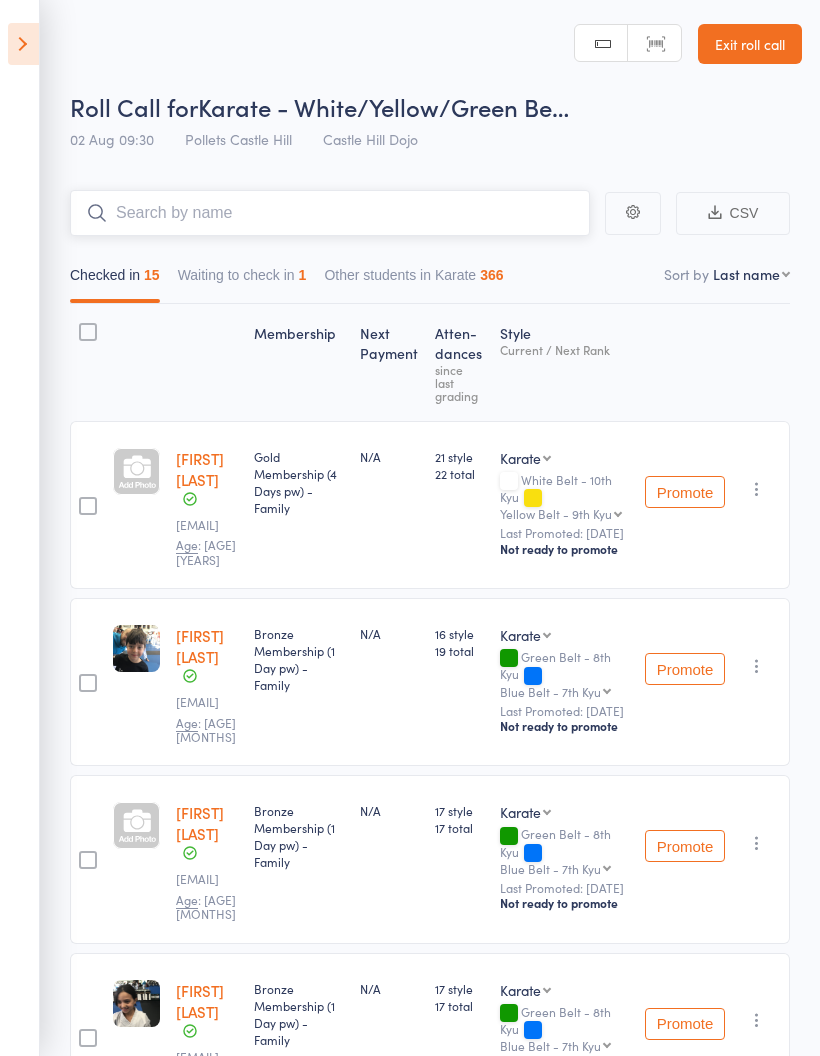 click at bounding box center [330, 213] 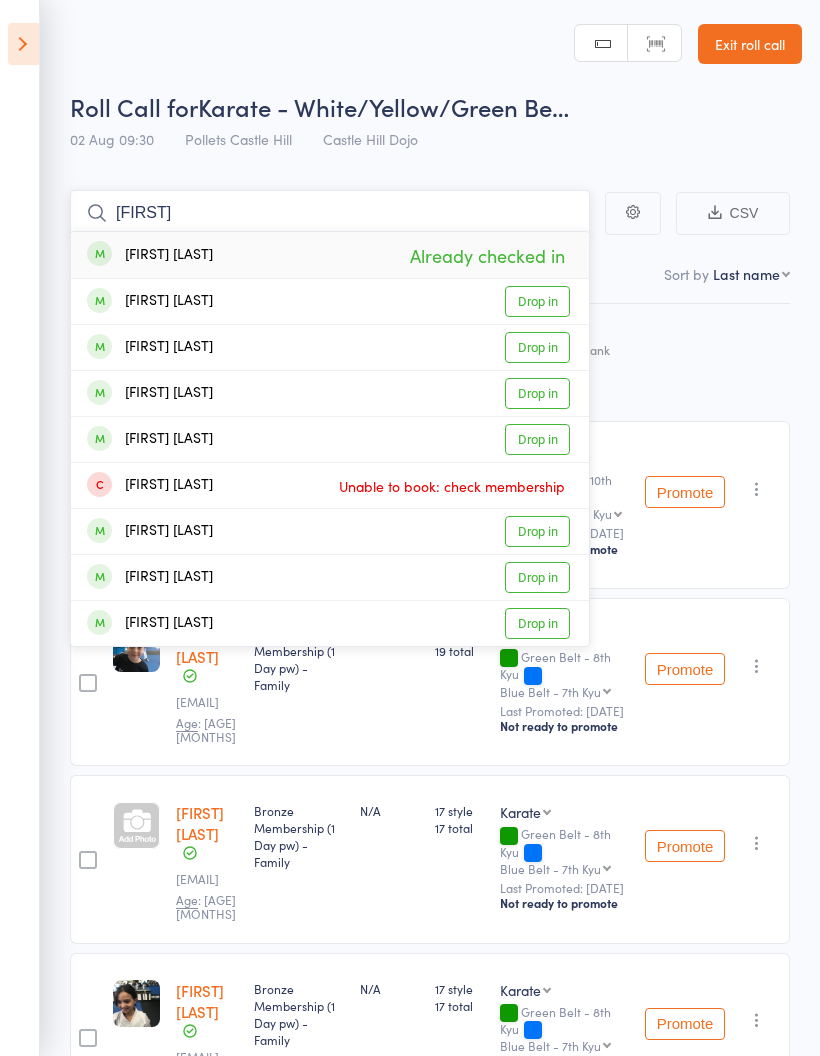 type on "Nathan" 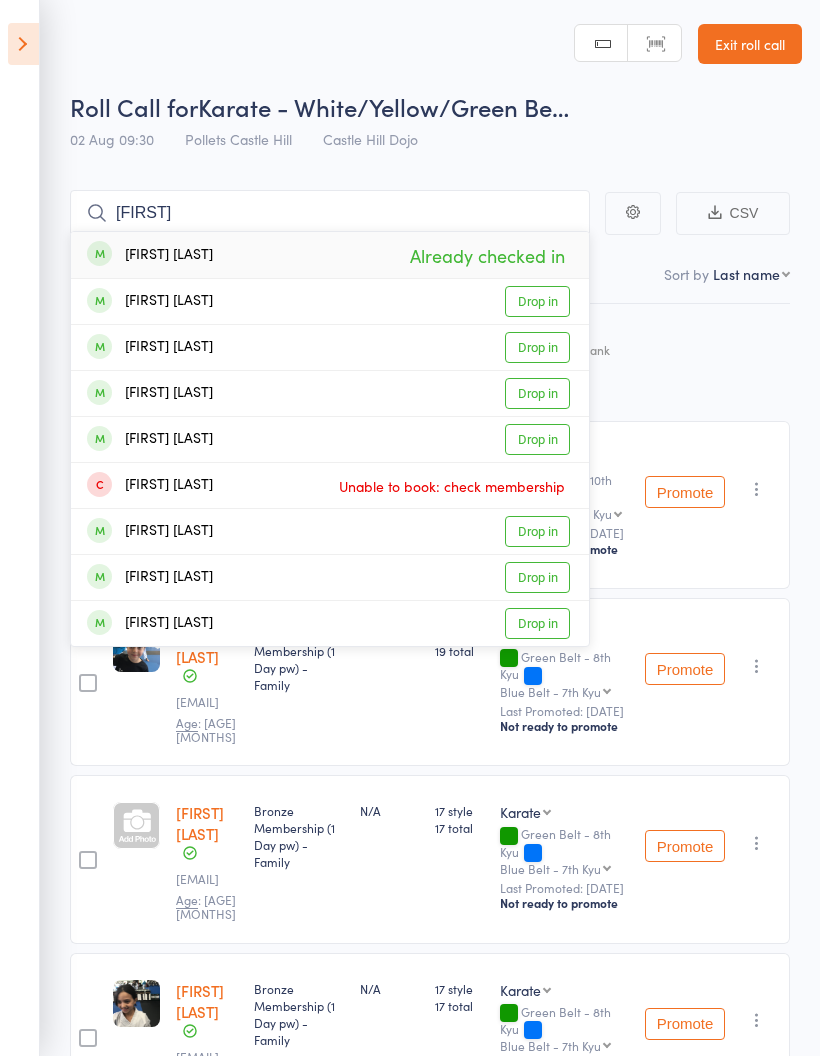 click on "[FIRST] [LAST]" at bounding box center (150, 255) 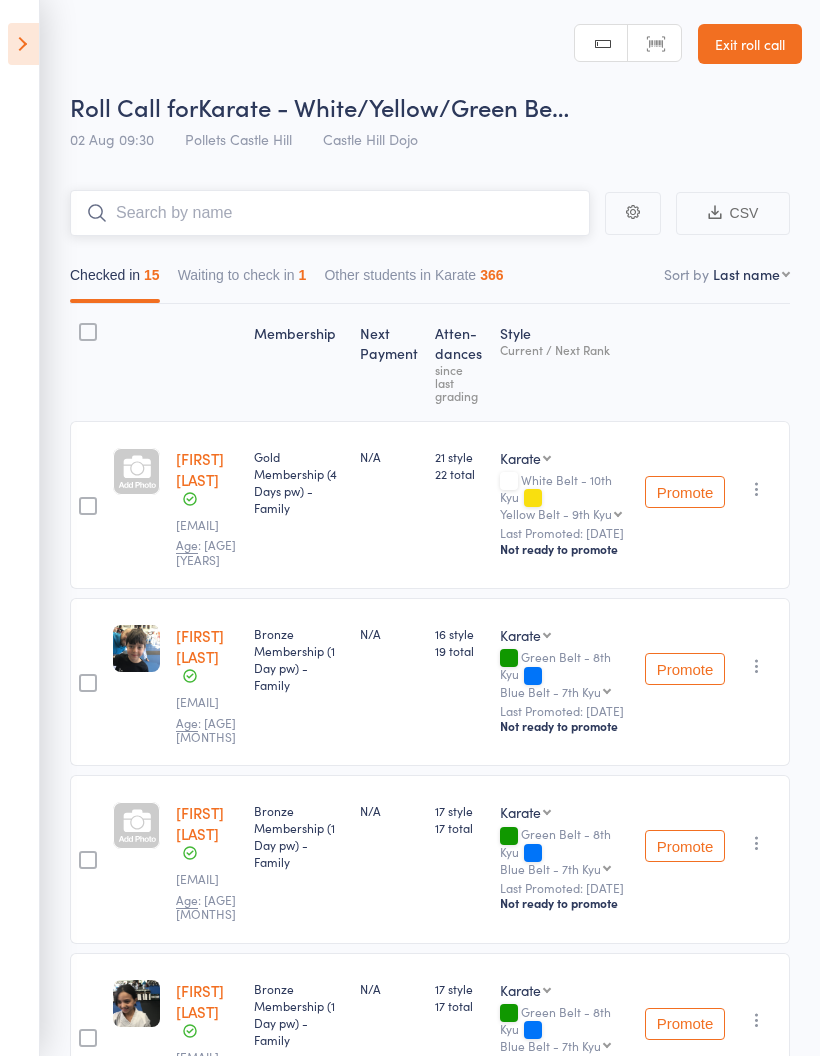 scroll, scrollTop: 0, scrollLeft: 2, axis: horizontal 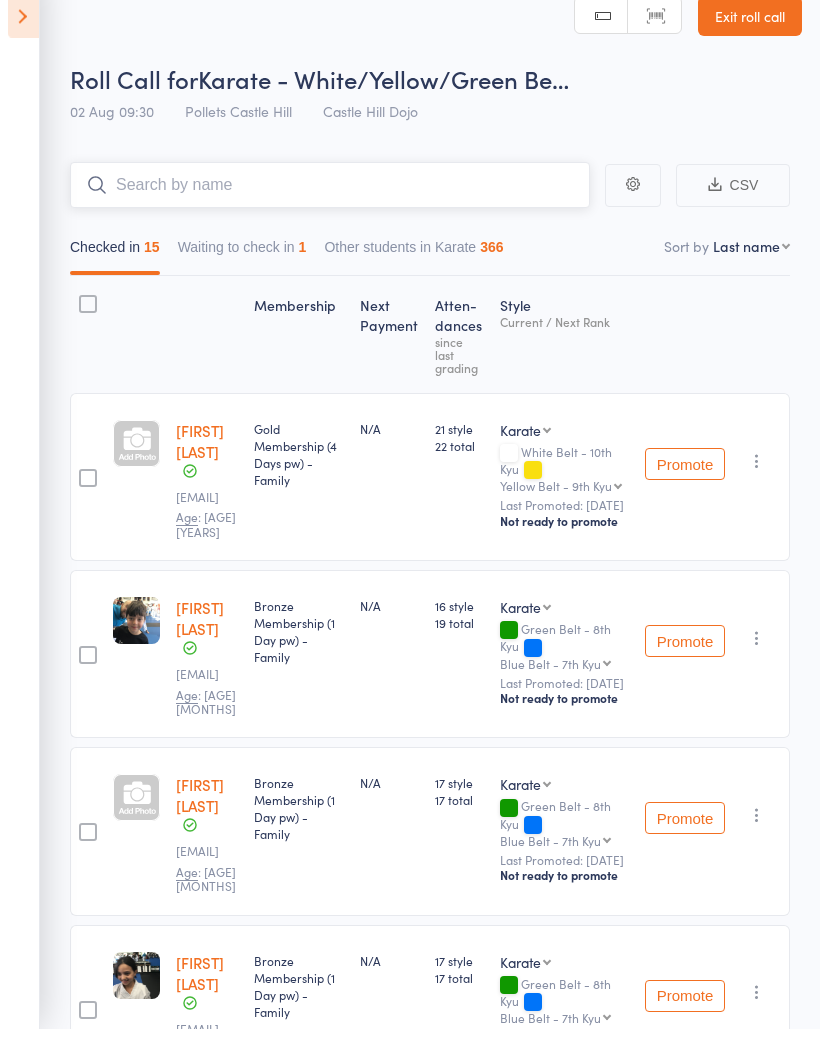 click on "Waiting to check in  1" at bounding box center (242, 280) 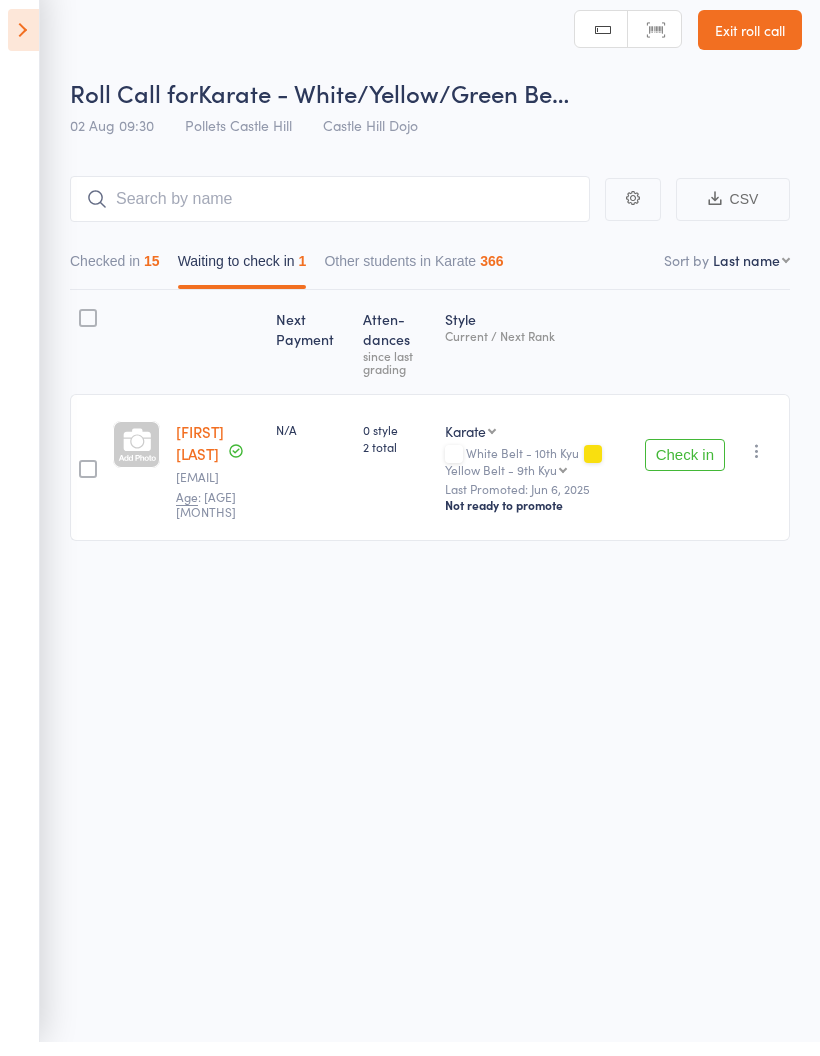 click at bounding box center [757, 465] 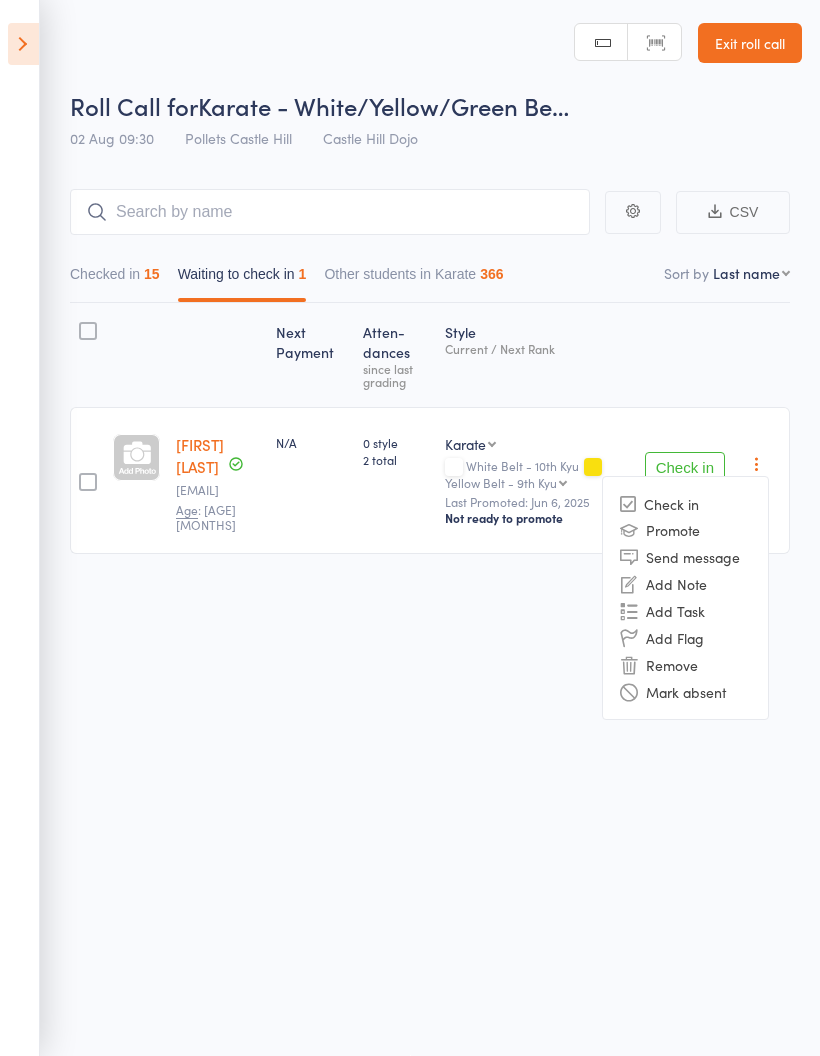 click on "Remove" at bounding box center [685, 664] 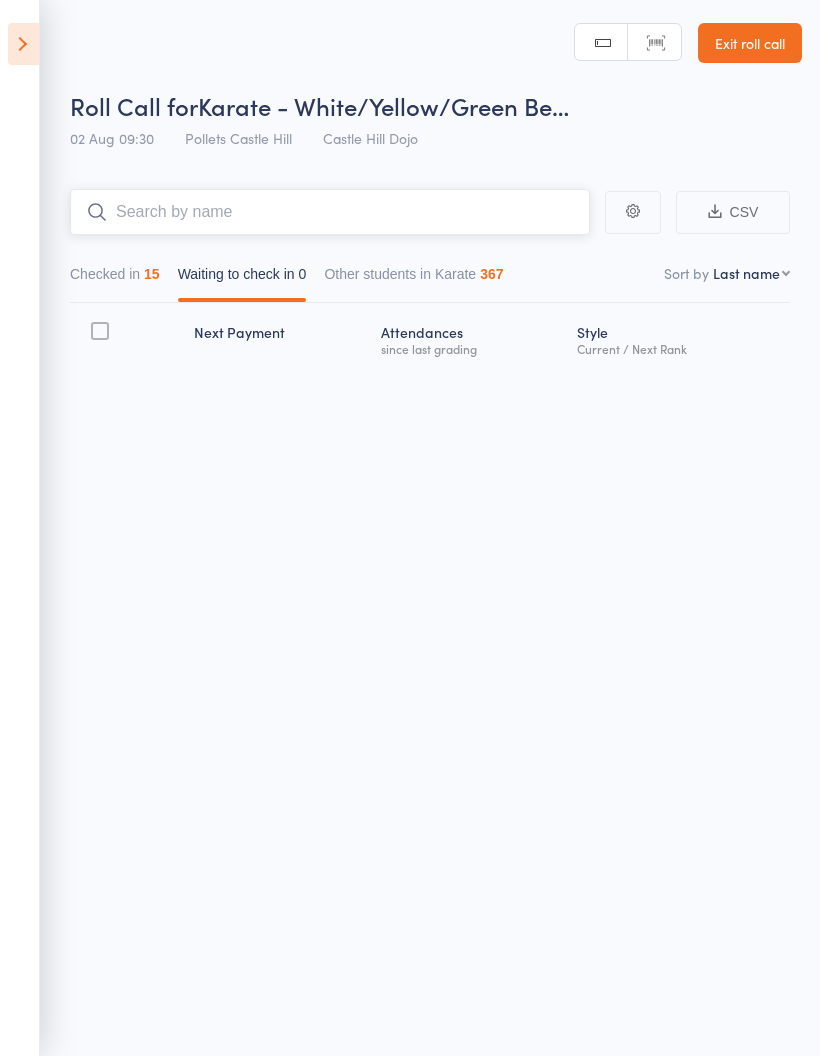 click at bounding box center (330, 212) 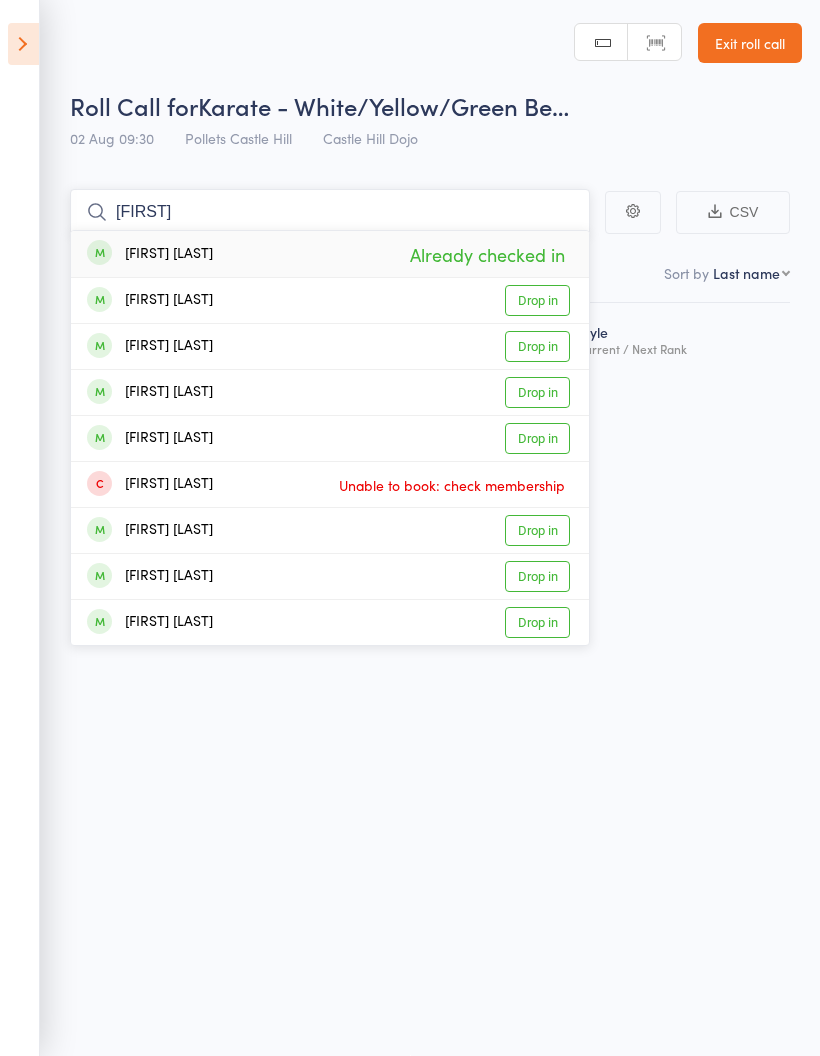 type on "Nathan" 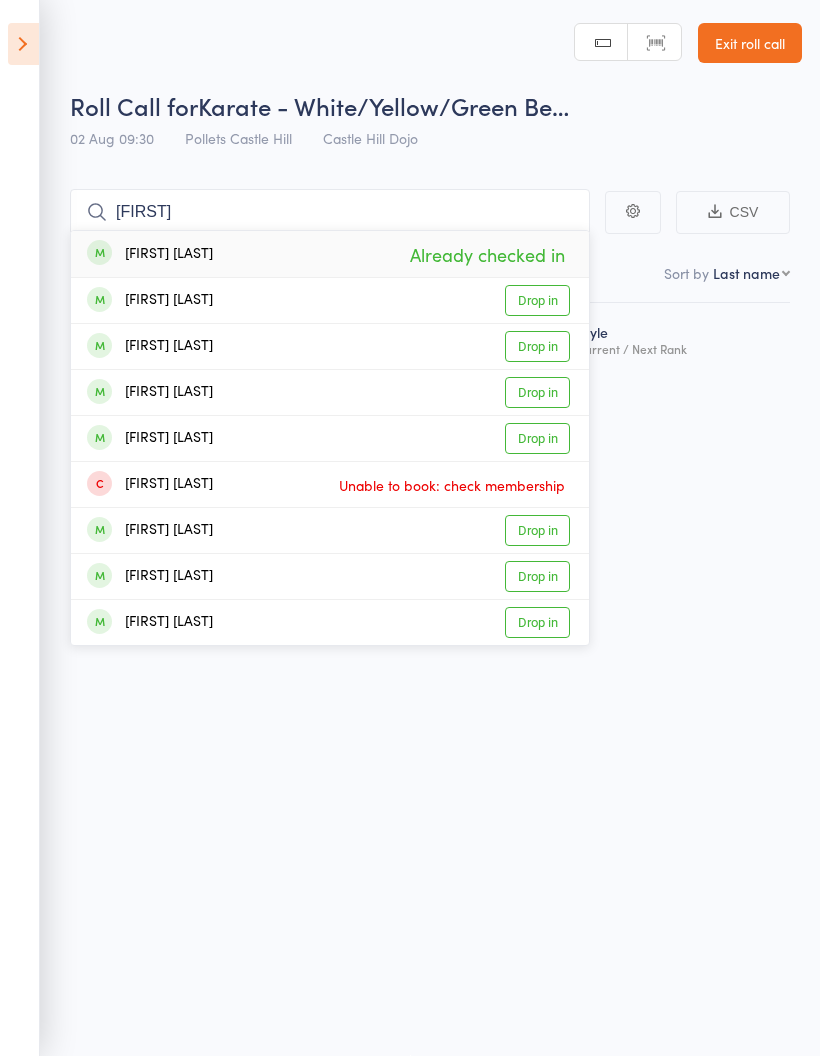click at bounding box center (99, 252) 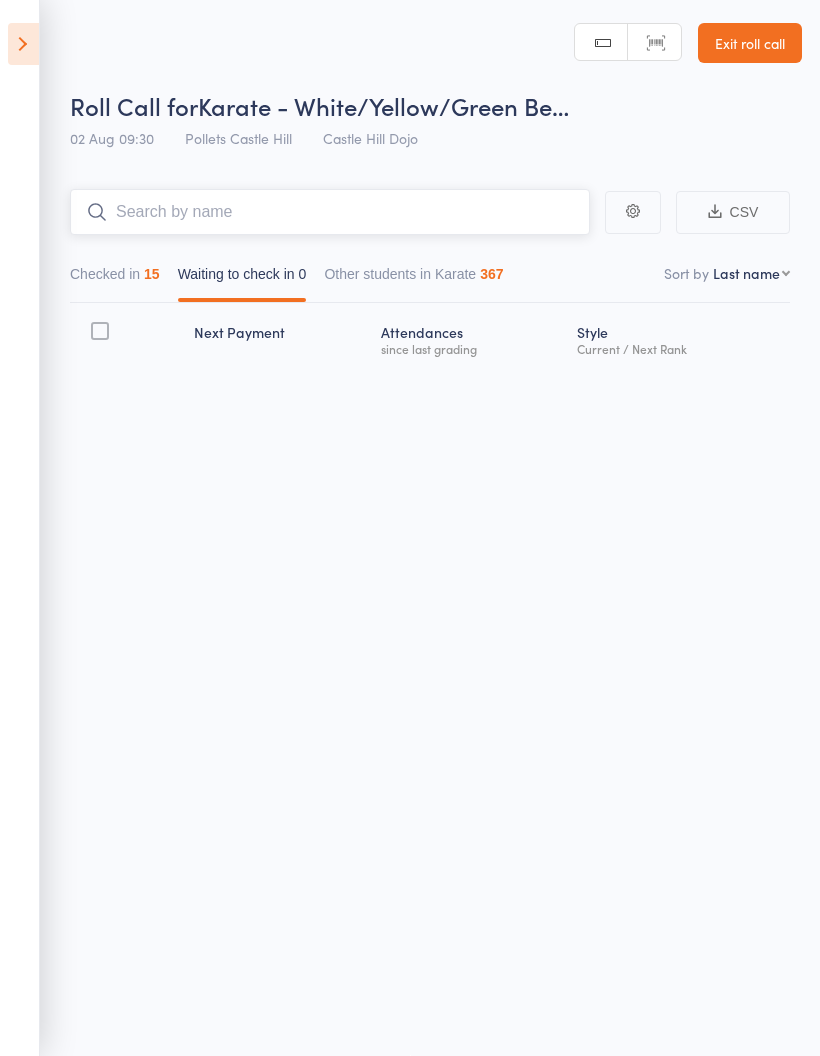 click on "Checked in  15" at bounding box center (115, 279) 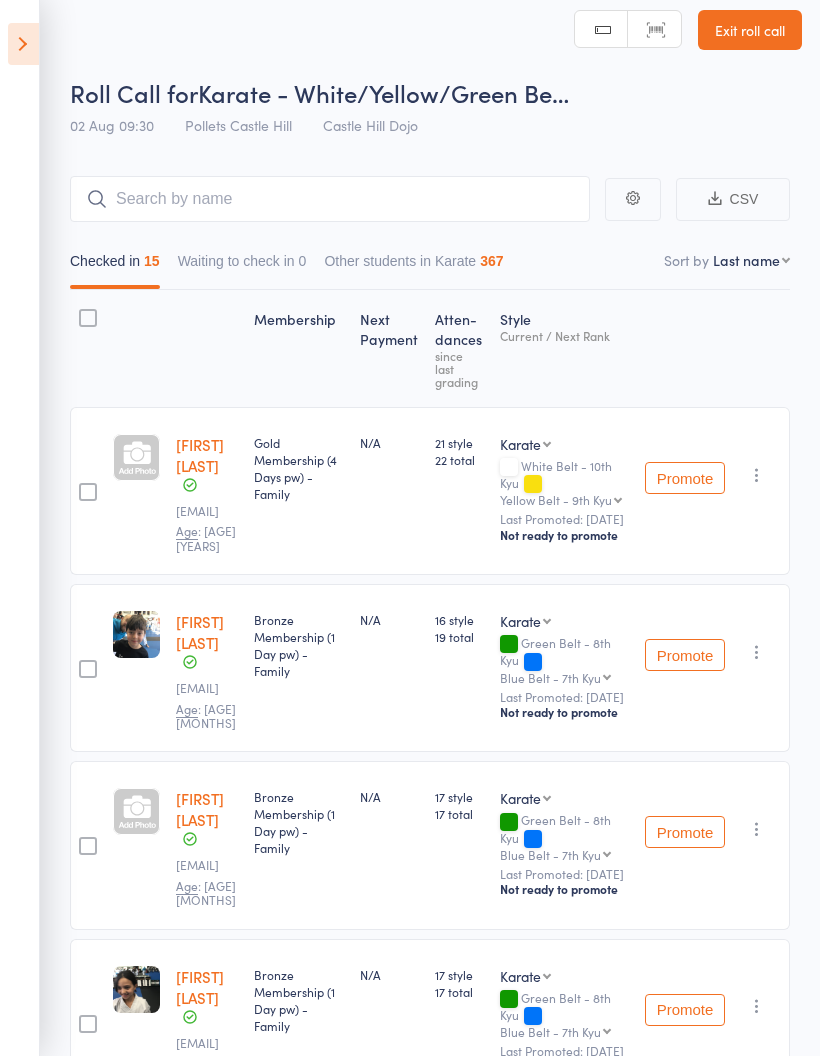click on "First name Last name Birthday today? Behind on payments? Check in time Next payment date Next payment amount Membership name Membership expires Ready to grade Style and Rank Style attendance count All attendance count Last Promoted" at bounding box center [751, 260] 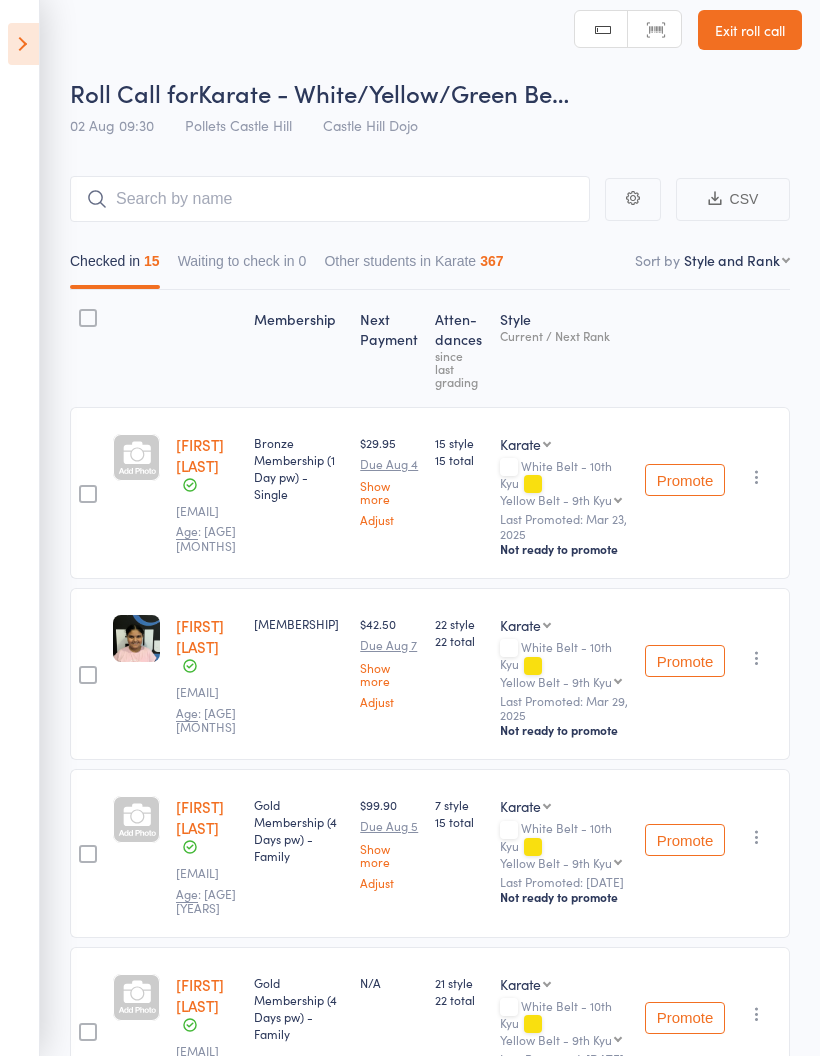 scroll, scrollTop: 0, scrollLeft: 0, axis: both 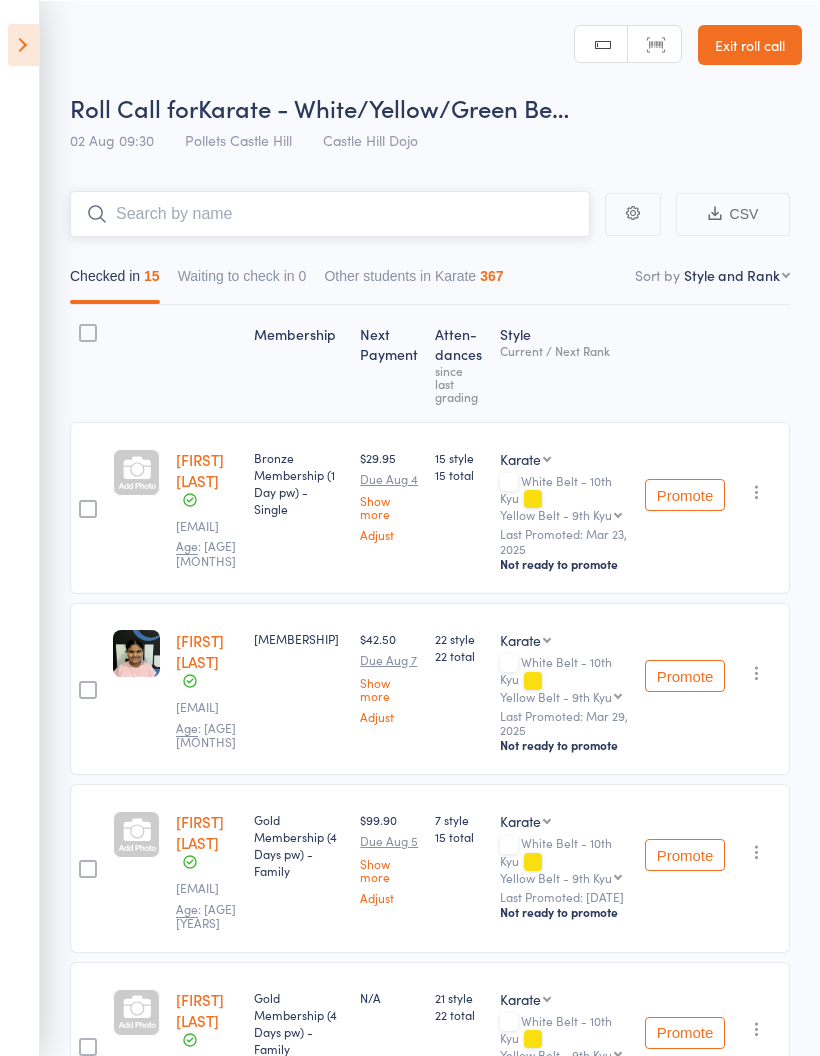 click at bounding box center [330, 213] 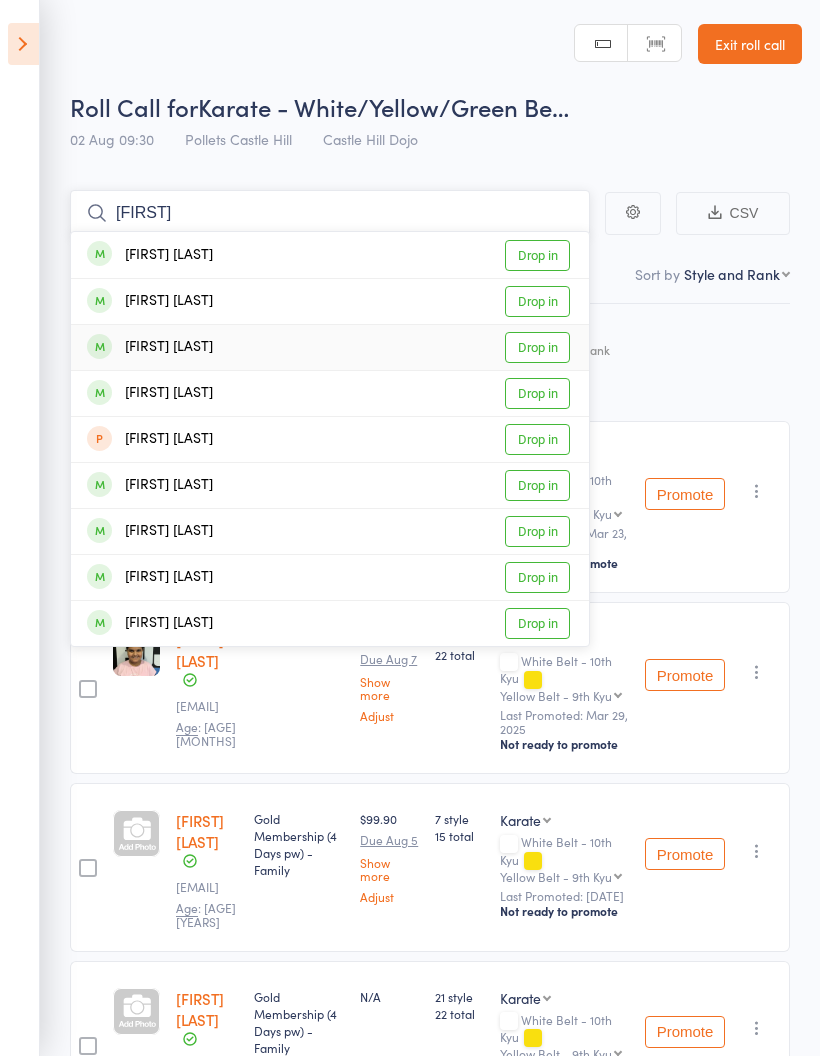 type on "Margad" 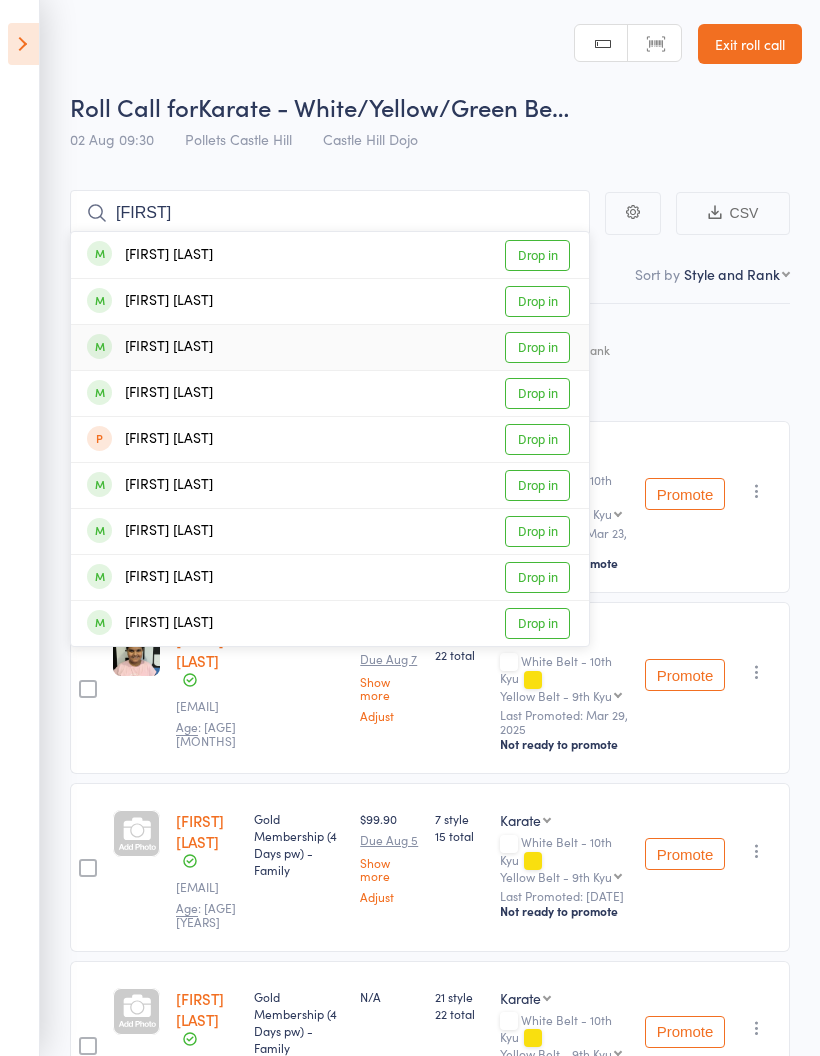 click on "Maragad-Erdene Erdenebayar" at bounding box center [150, 347] 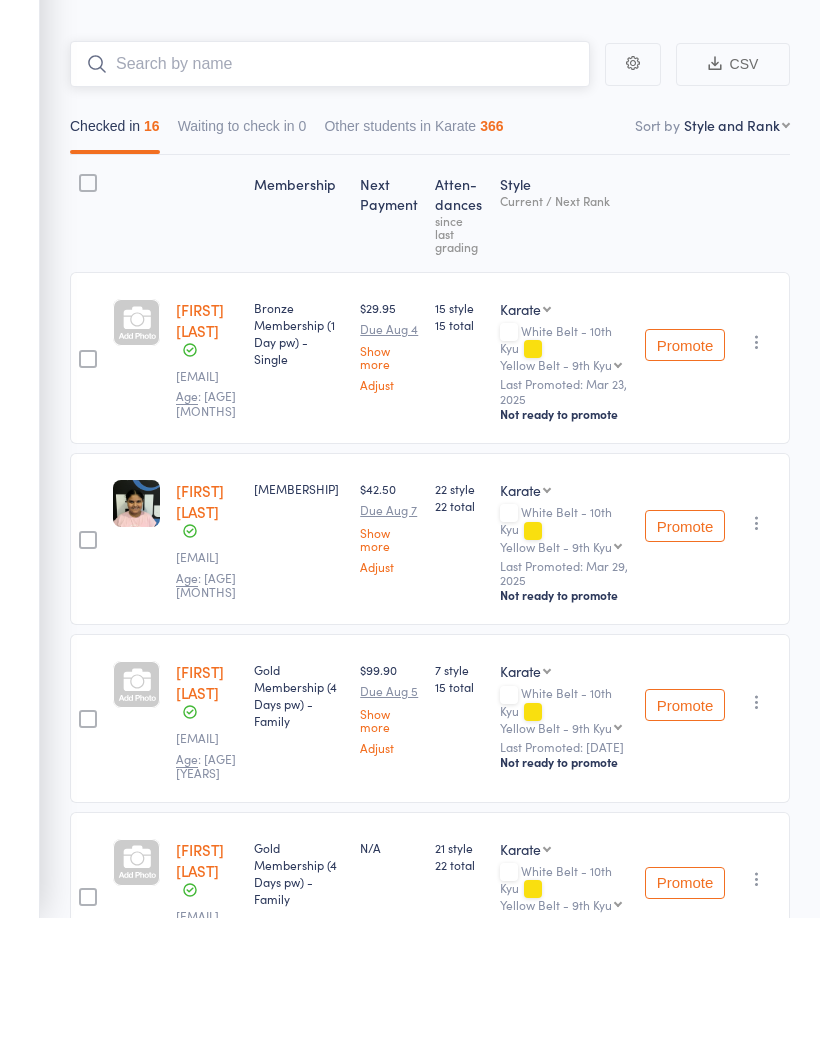 scroll, scrollTop: 0, scrollLeft: 0, axis: both 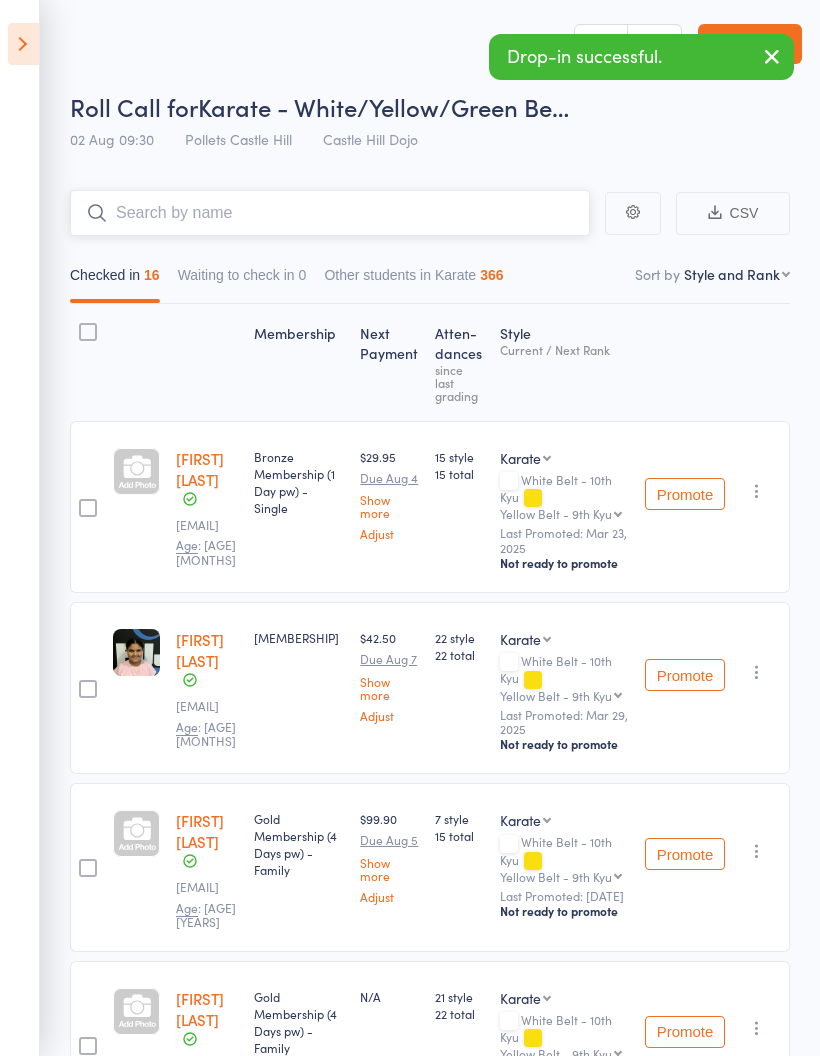 click at bounding box center (330, 213) 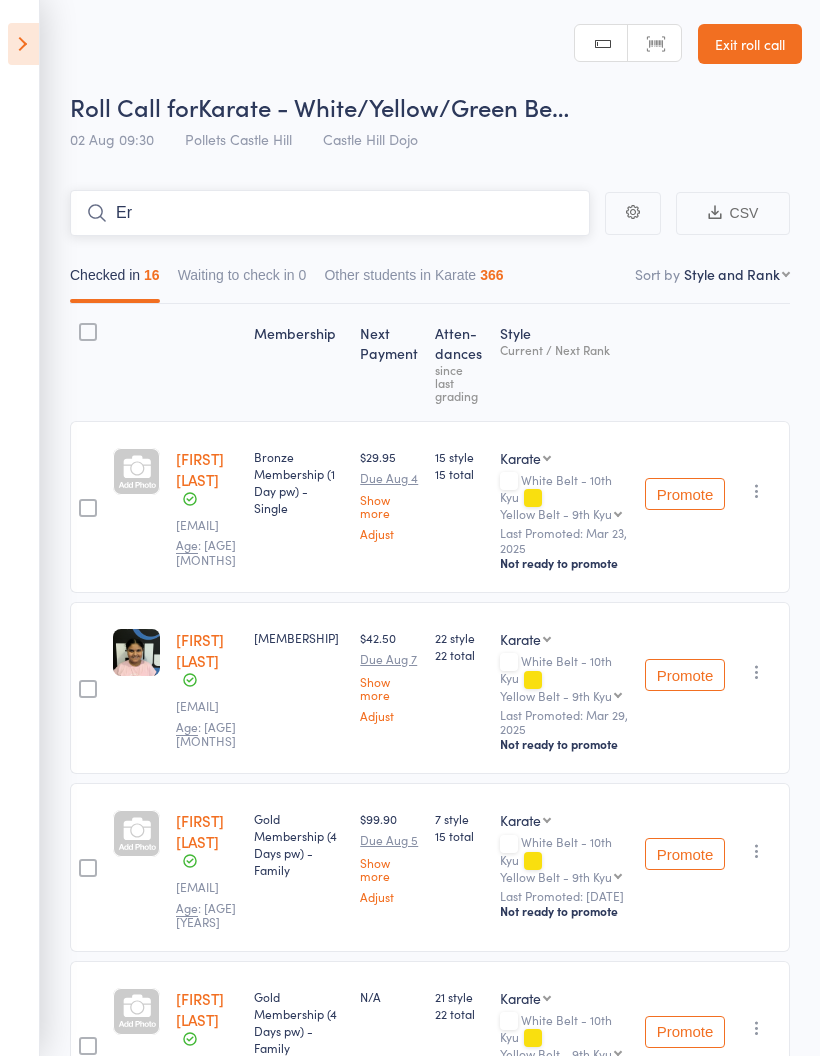 type on "E" 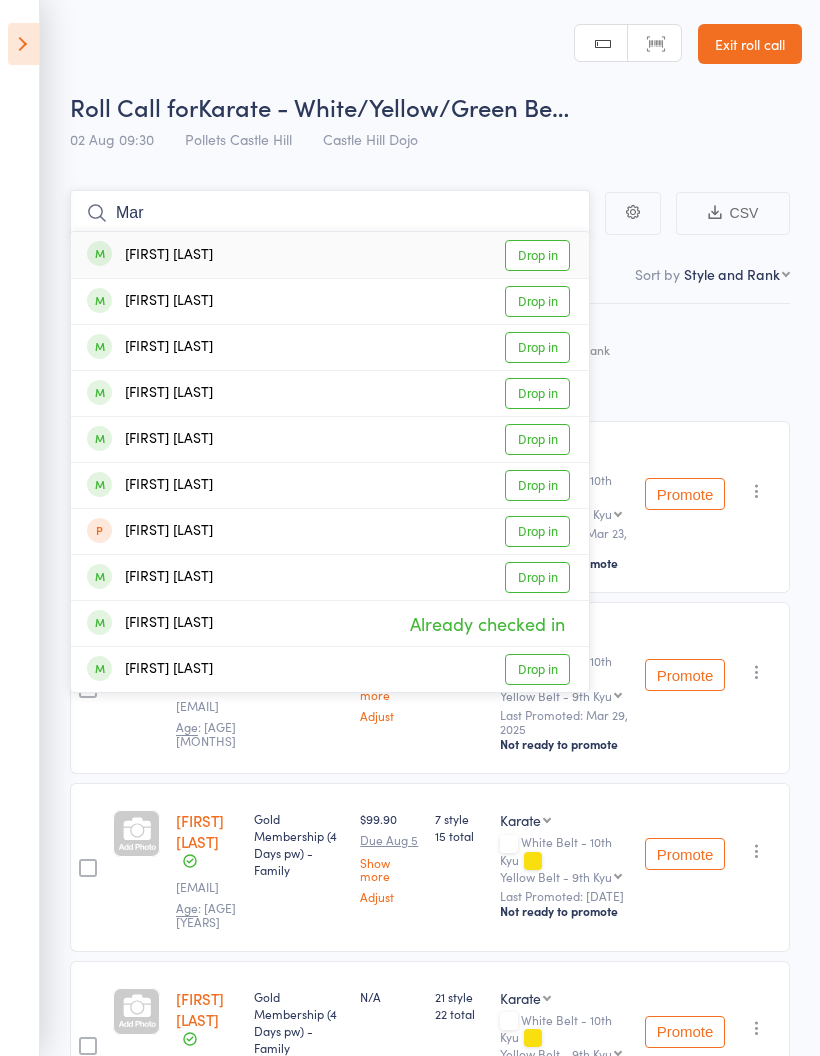 type on "Mar" 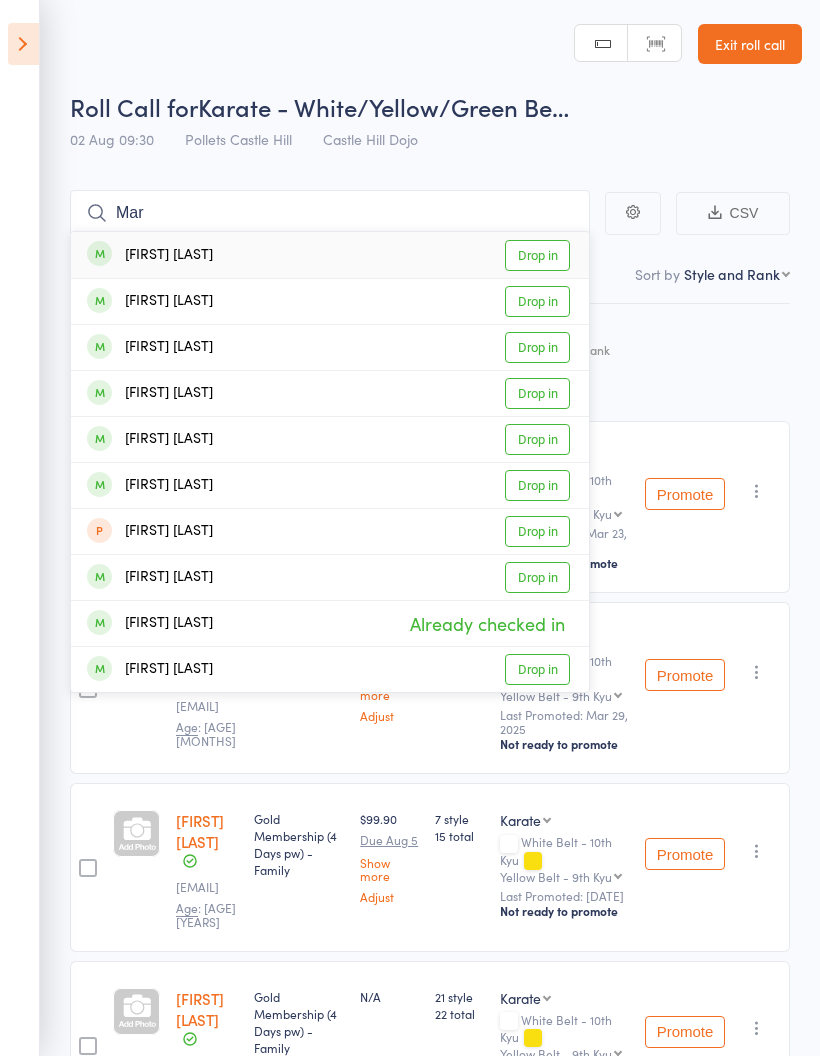 click on "Maragad-Erdene Erdenebayar" at bounding box center (150, 623) 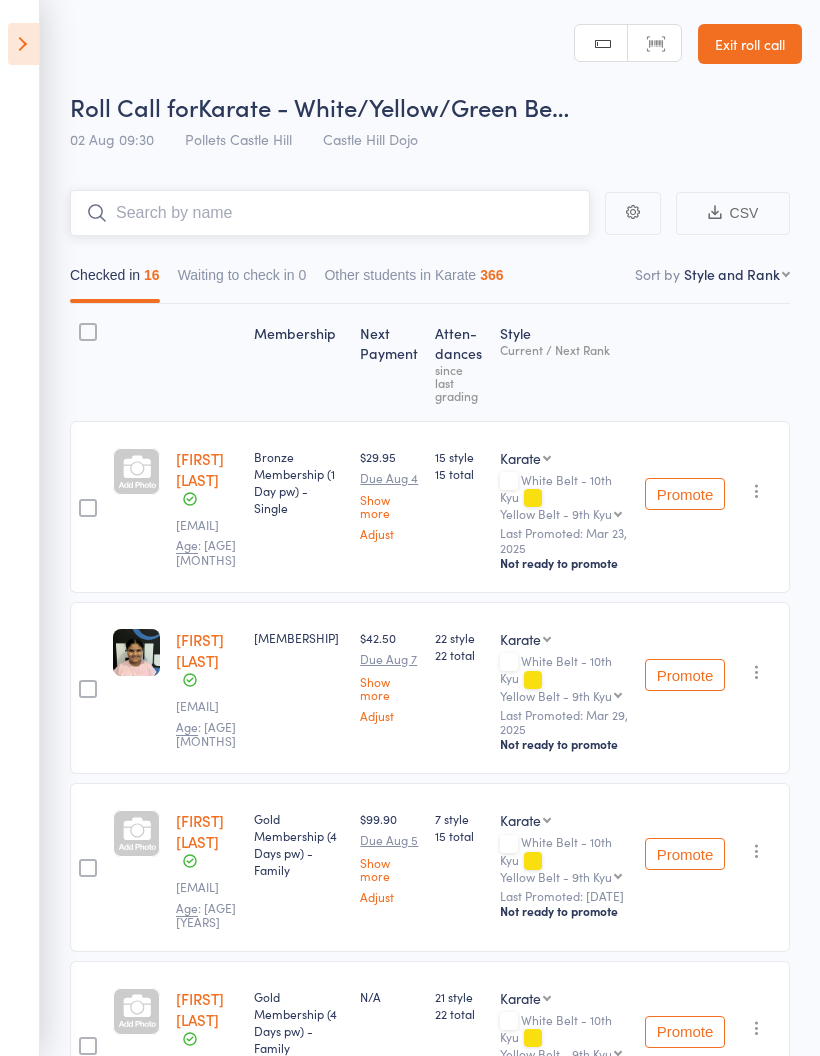 click on "Other students in Karate  366" at bounding box center [413, 280] 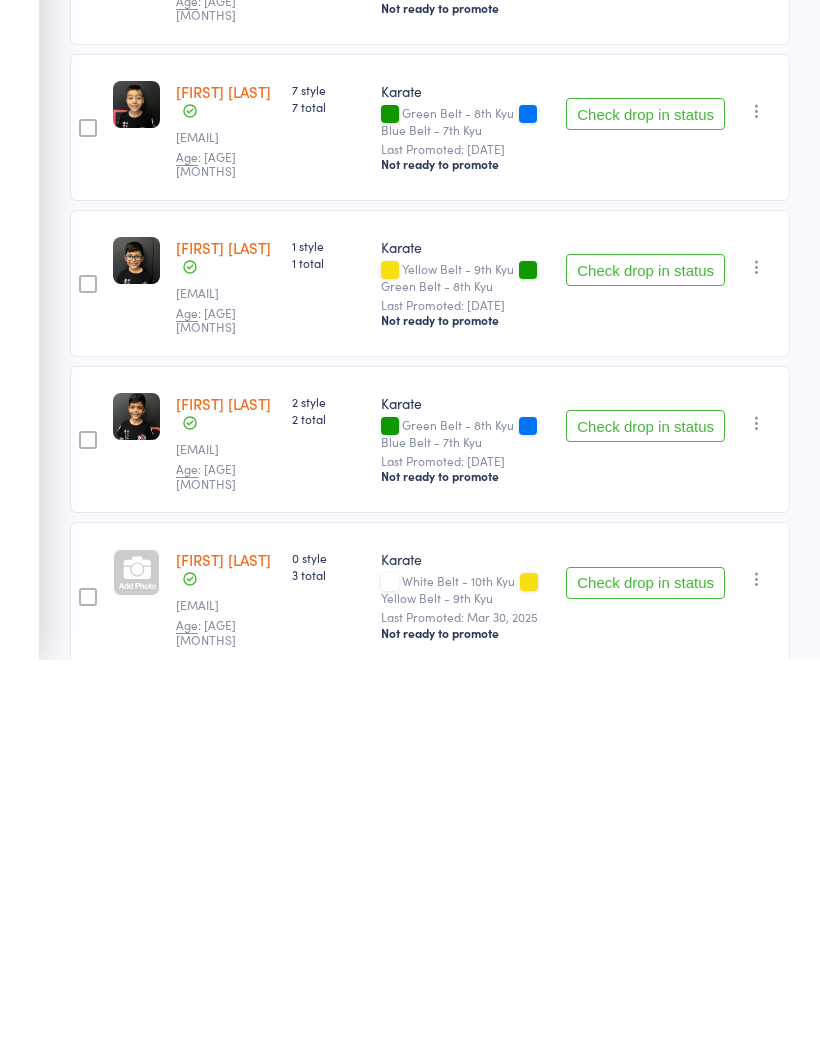 scroll, scrollTop: 2802, scrollLeft: 0, axis: vertical 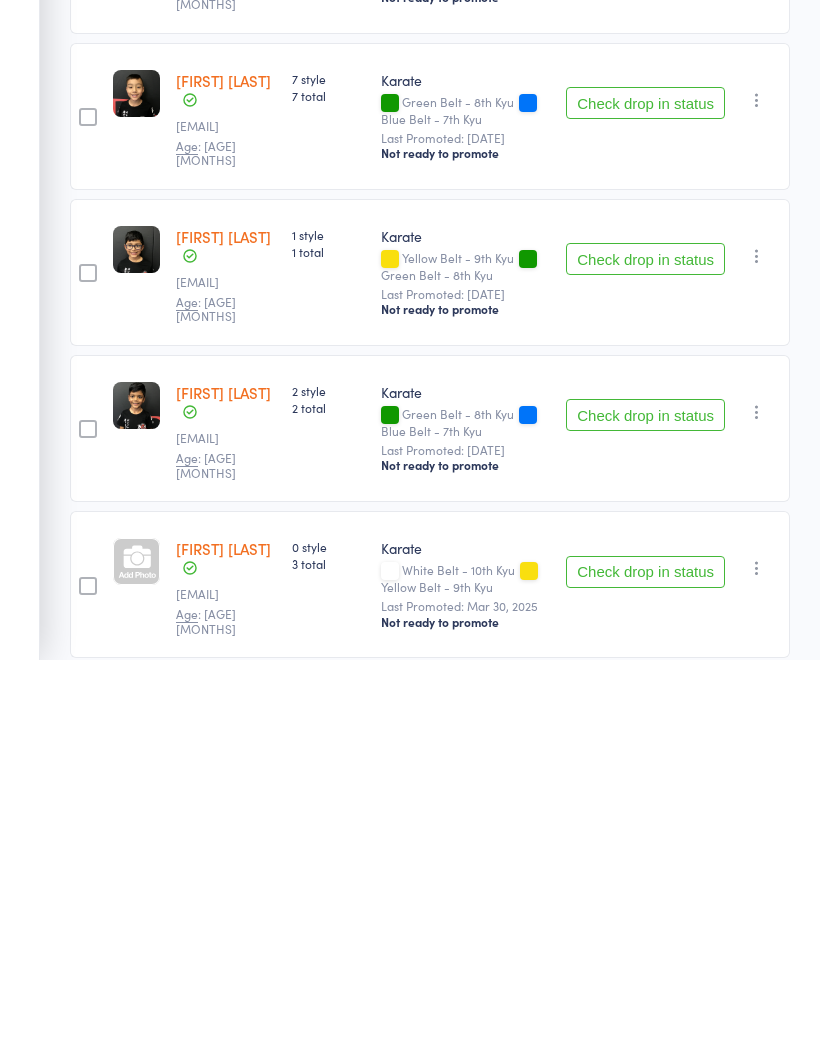 click on "Check drop in status" at bounding box center [645, 655] 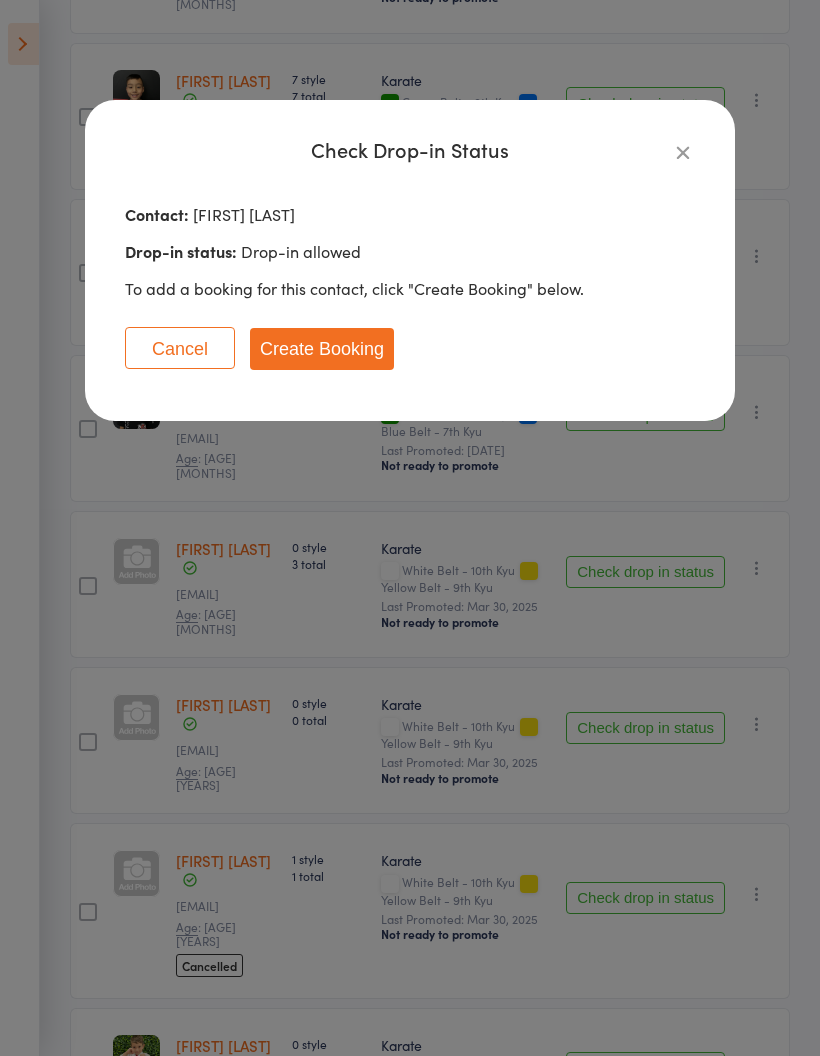 click at bounding box center (683, 152) 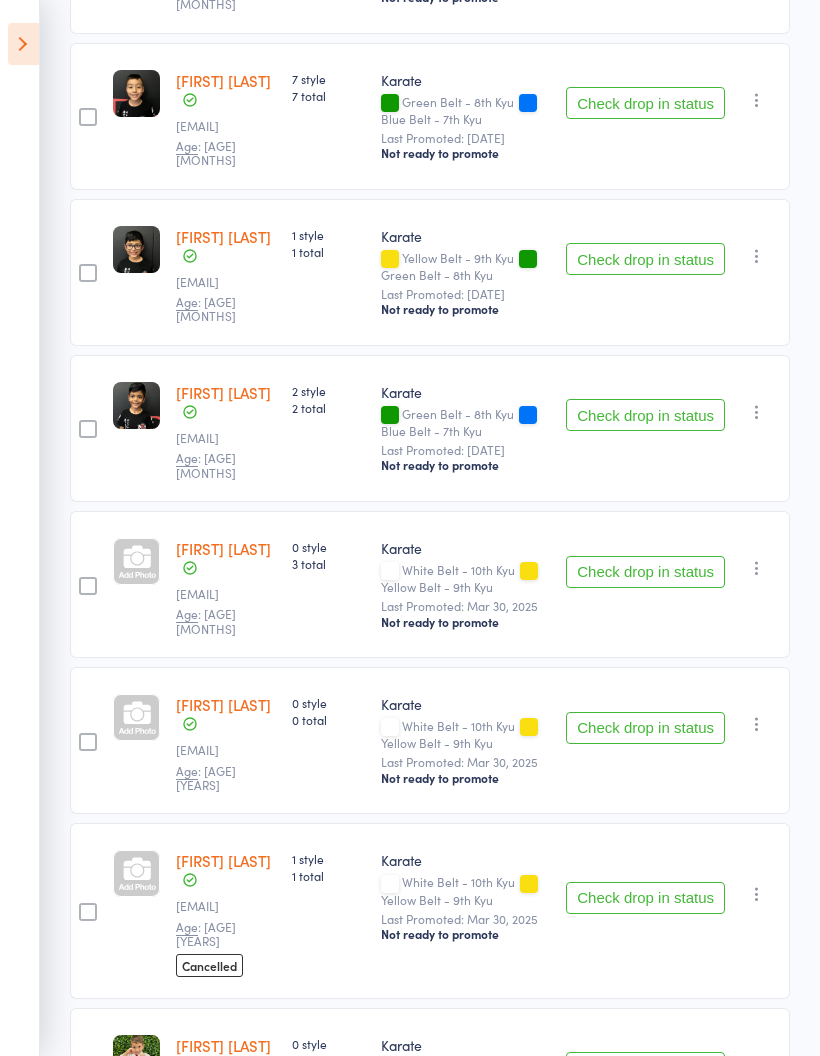 click at bounding box center [88, 273] 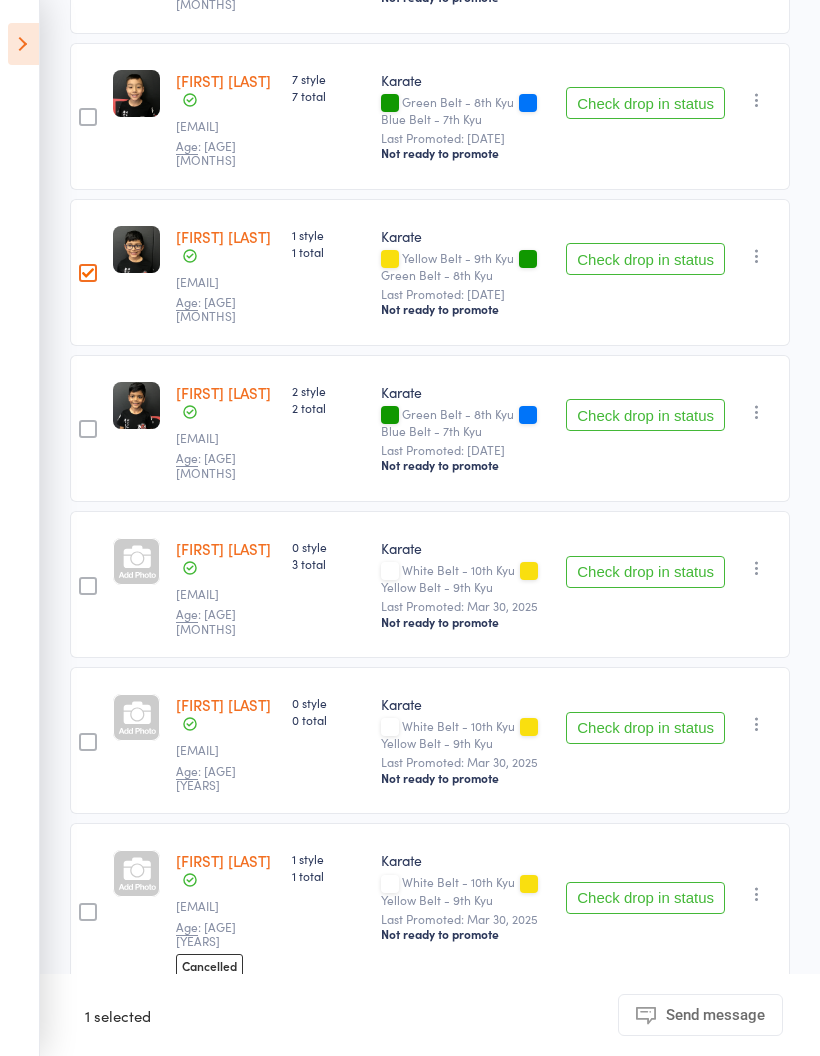 click at bounding box center (88, 273) 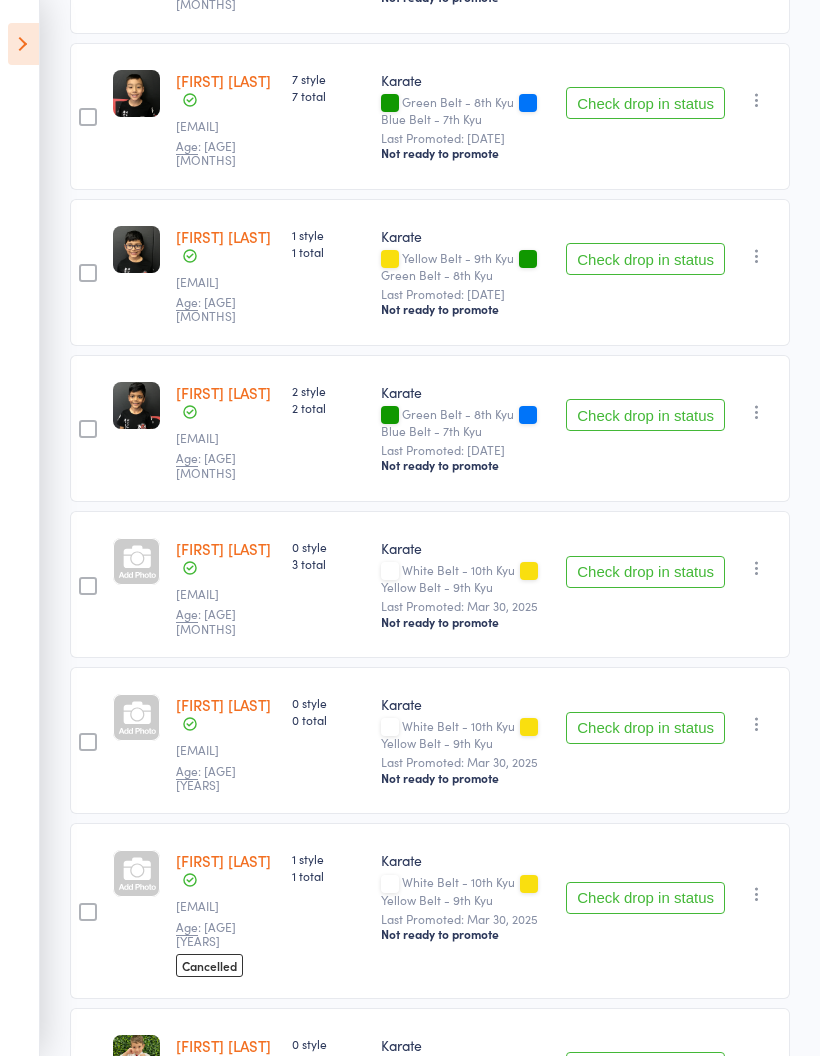 click at bounding box center (757, 256) 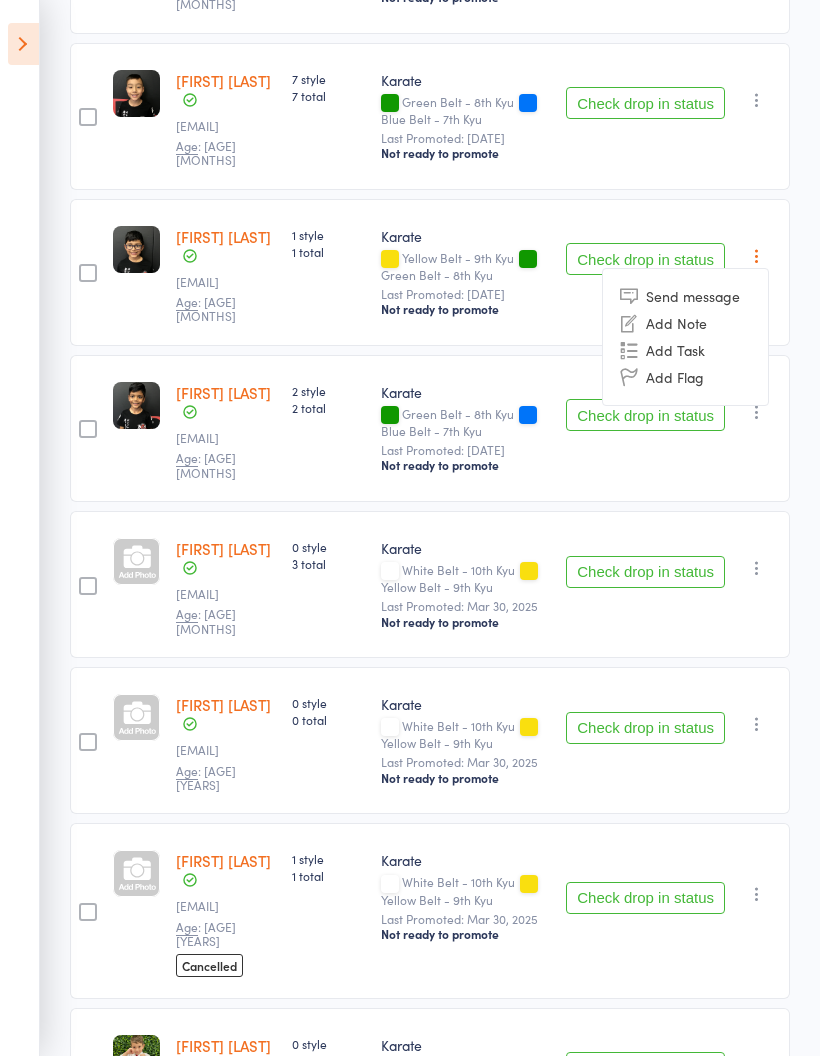 click on "CSV
Checked in  16 Waiting to check in  0 Other students in Karate  366
Atten­dances since last grading Style Current / Next Rank Natalya Acosta    jennifer.acosta@bigpond.com Age : 13 years 1 months 0 style 4 total Karate White Belt - 10th Kyu  Yellow Belt - 9th Kyu  Last Promoted: May 30, 2025 Not ready to promote Check drop in status Send message Add Note Add Task Add Flag
edit Meerab Adil    Adil.gul@live.com Age : 9 years 2 months 16 style 16 total Karate Yellow Belt - 9th Kyu  Green Belt - 8th Kyu  Last Promoted: Apr 3, 2025 Not ready to promote Check drop in status Send message Add Note Add Task Add Flag
edit Nawal Adil    Adil.gul@live.com Age : 11 years 11 months 16 style 16 total Karate Yellow Belt - 9th Kyu  Green Belt - 8th Kyu  Last Promoted: Apr 3, 2025 Not ready to promote Check drop in status Send message Add Note Add Task Add Flag
edit River Adolphus    Jessica.adolphus1@gmail.com Age : 6 years 10 months 4 style 9 total Karate Blue Belt - 7th Kyu  Purple Belt - 6th Kyu  Add Note" at bounding box center (410, -897) 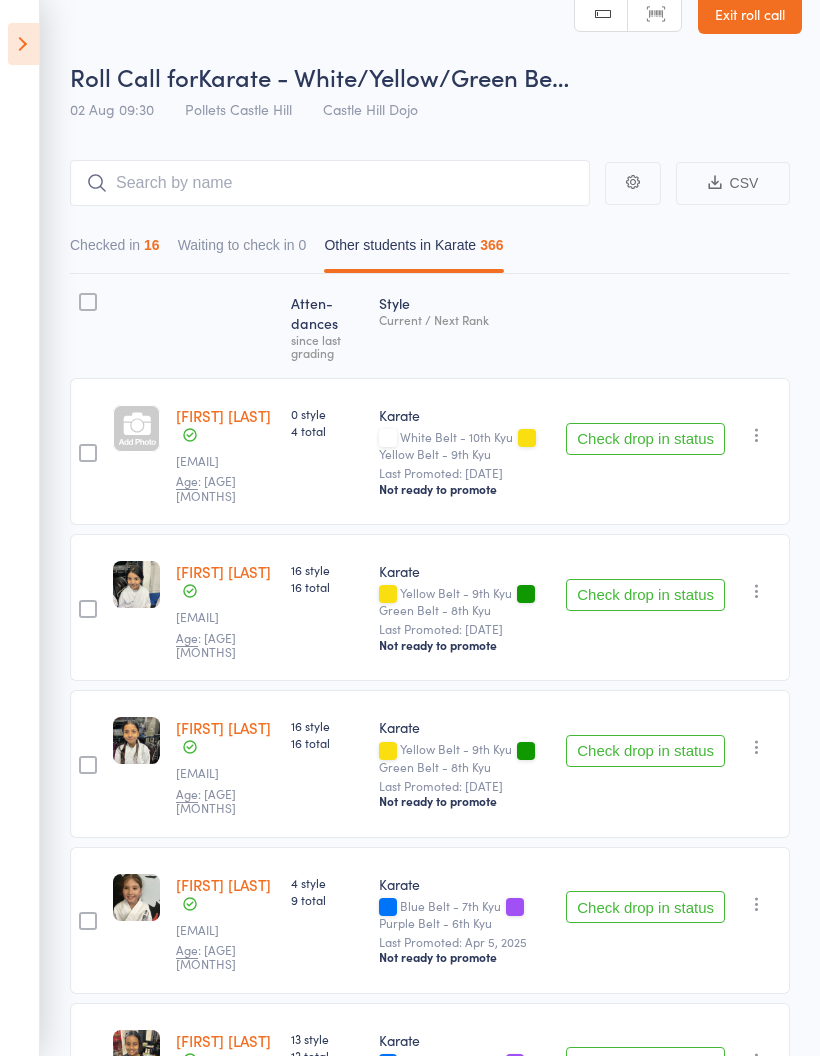 scroll, scrollTop: 0, scrollLeft: 0, axis: both 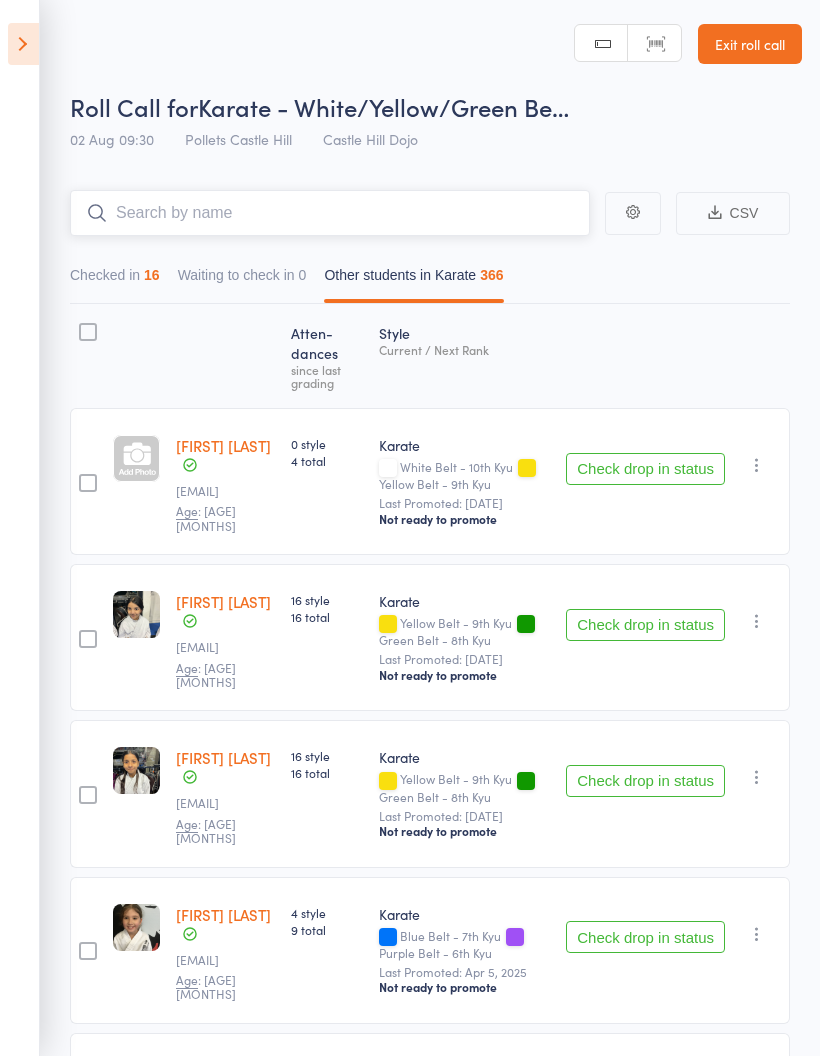 click at bounding box center [330, 213] 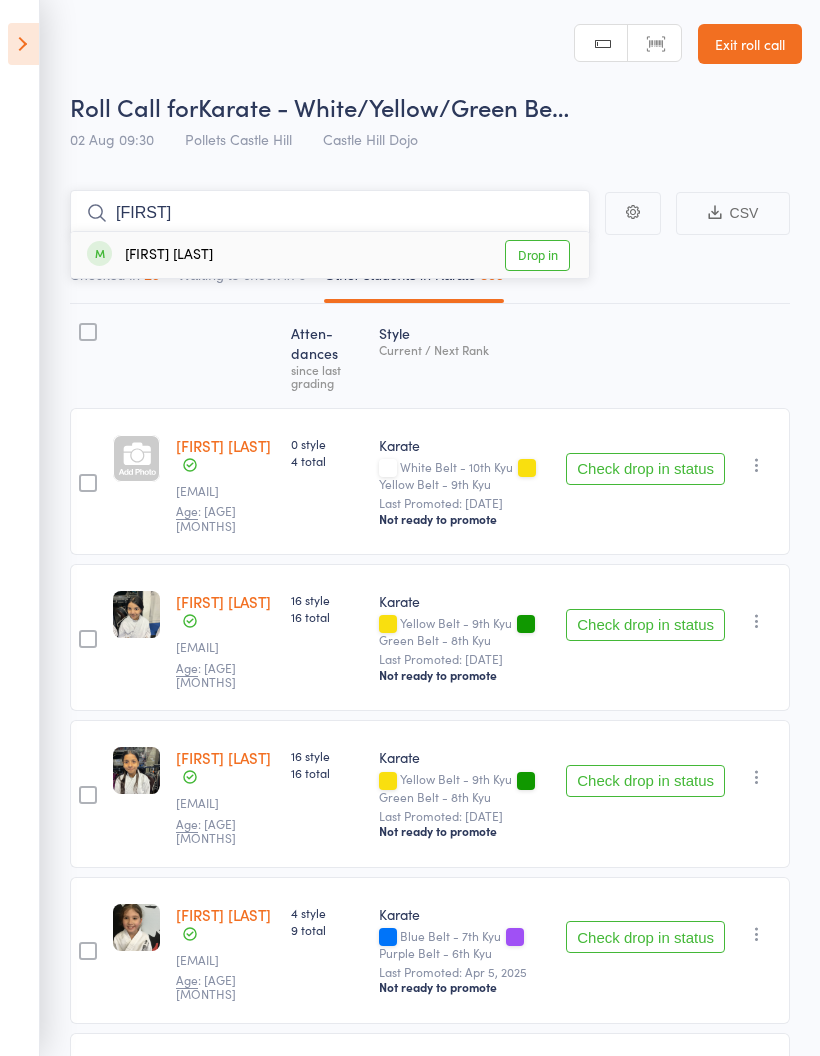 type on "Kamron" 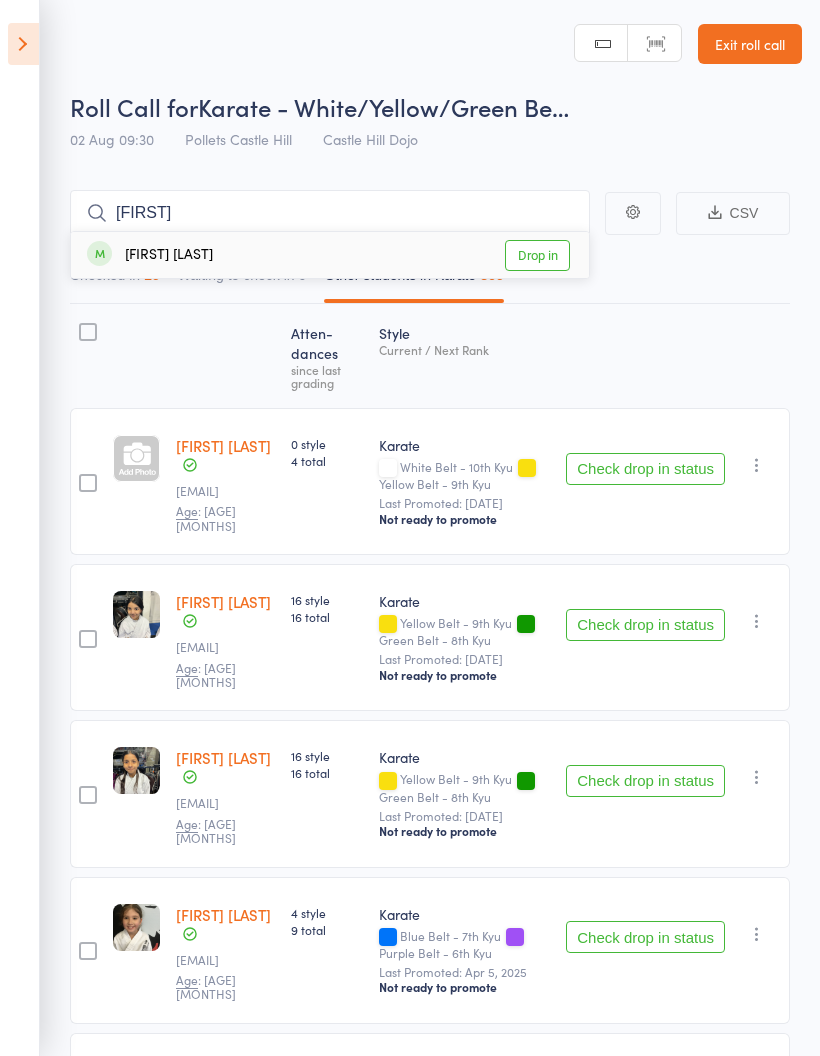 click on "Drop in" at bounding box center (537, 255) 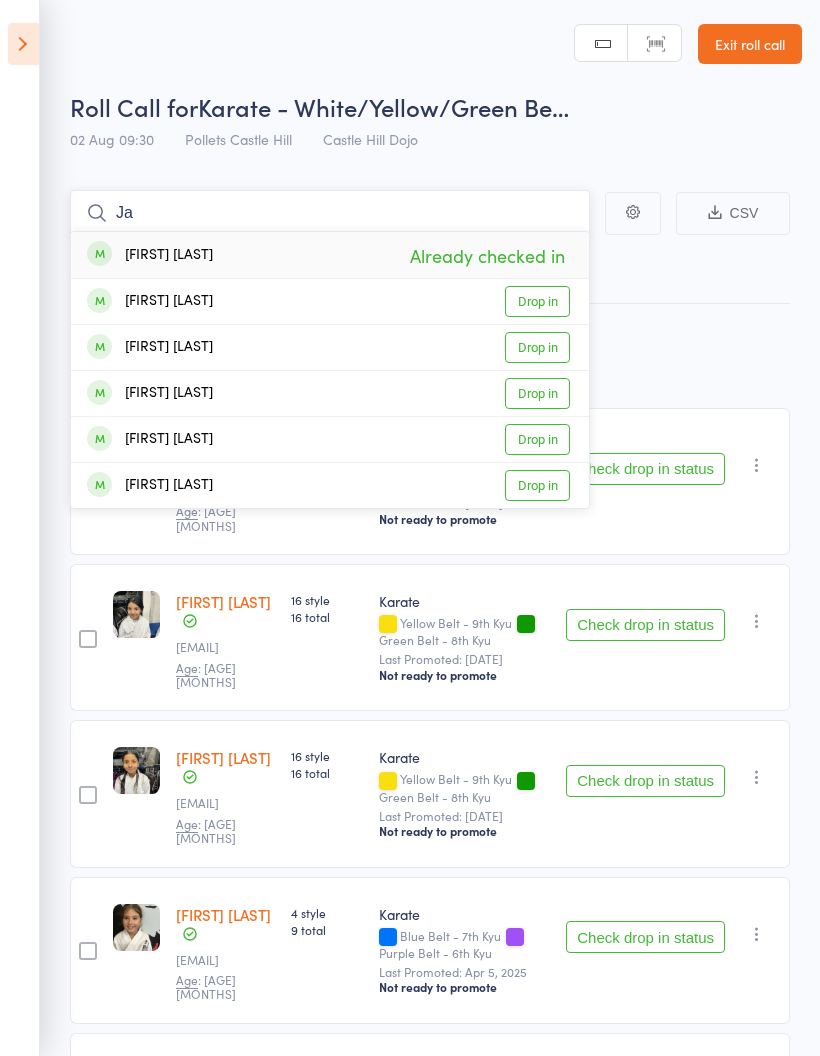type on "J" 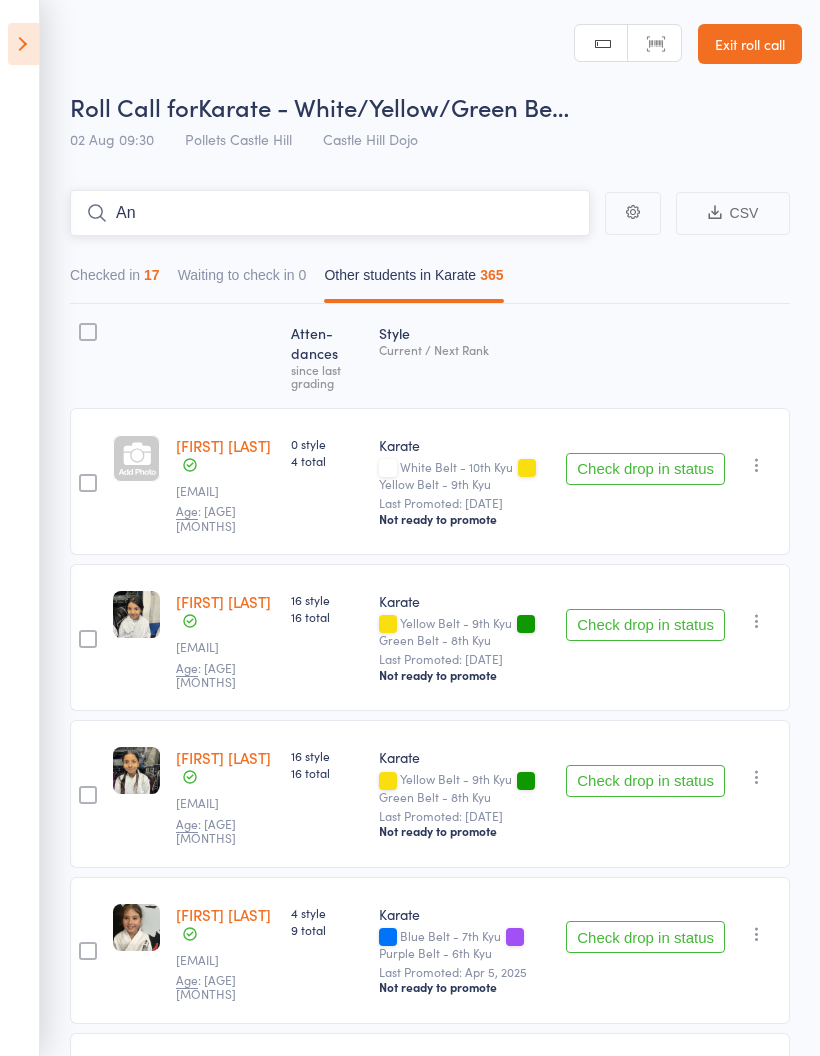 type on "Ank" 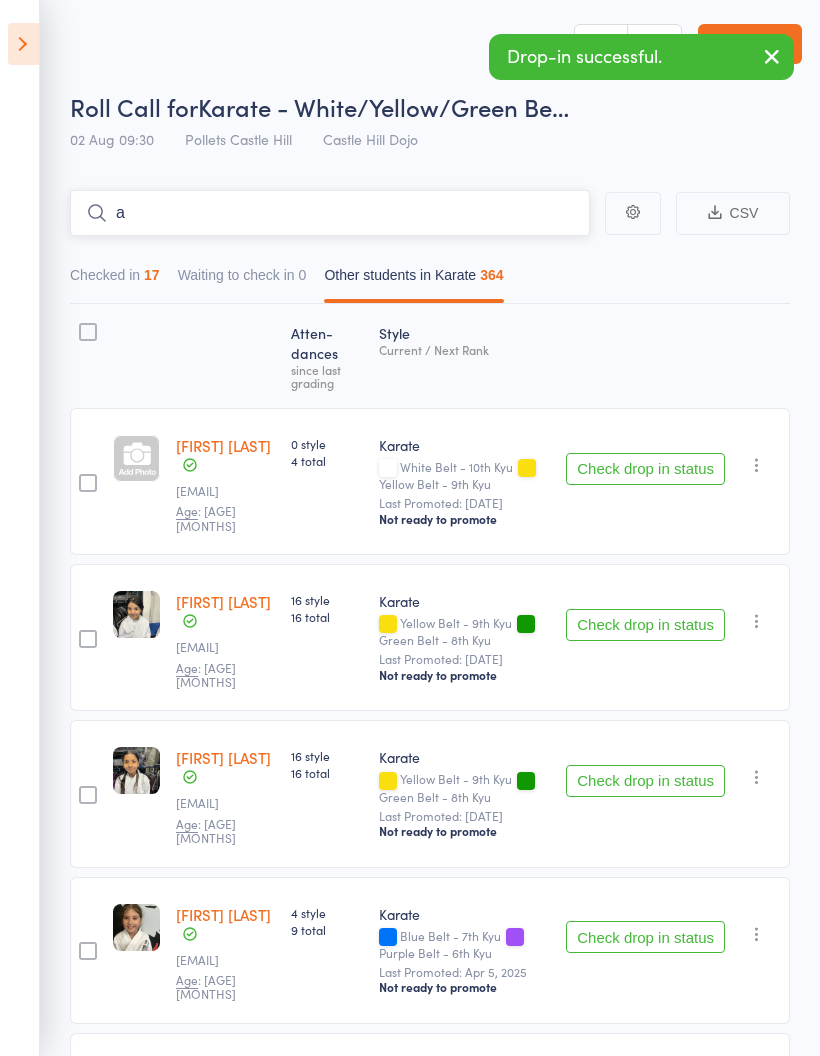 type on "an" 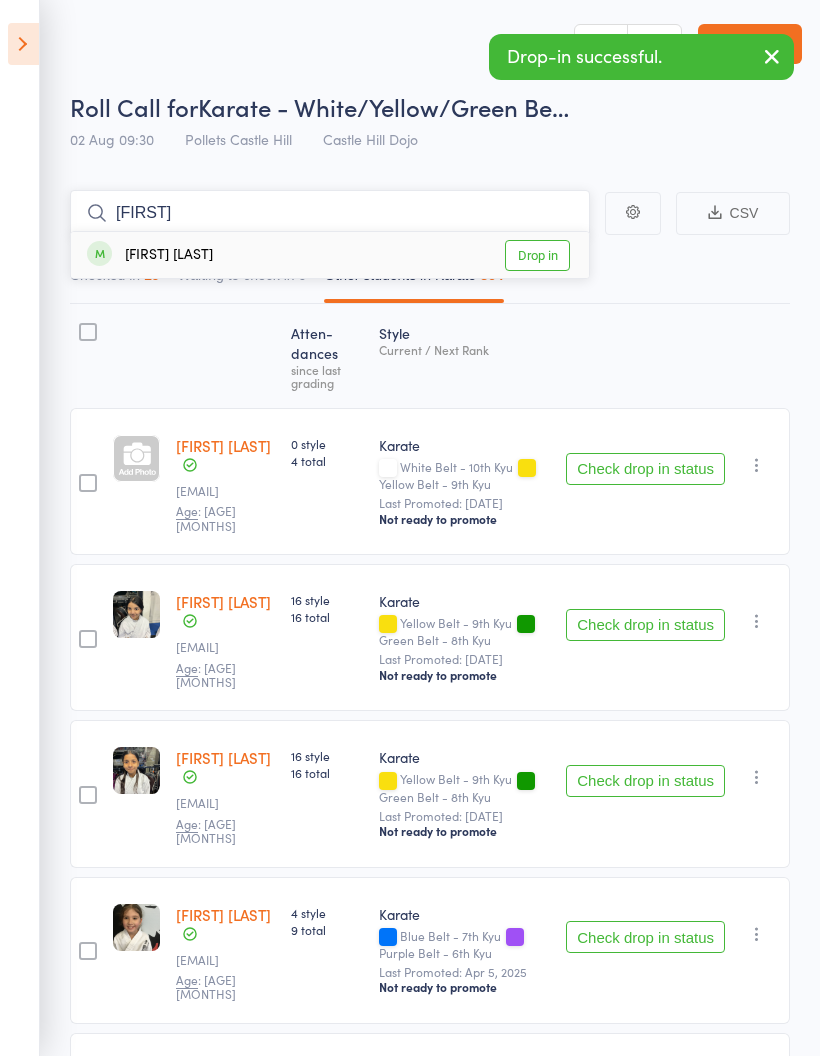 type on "Enkj" 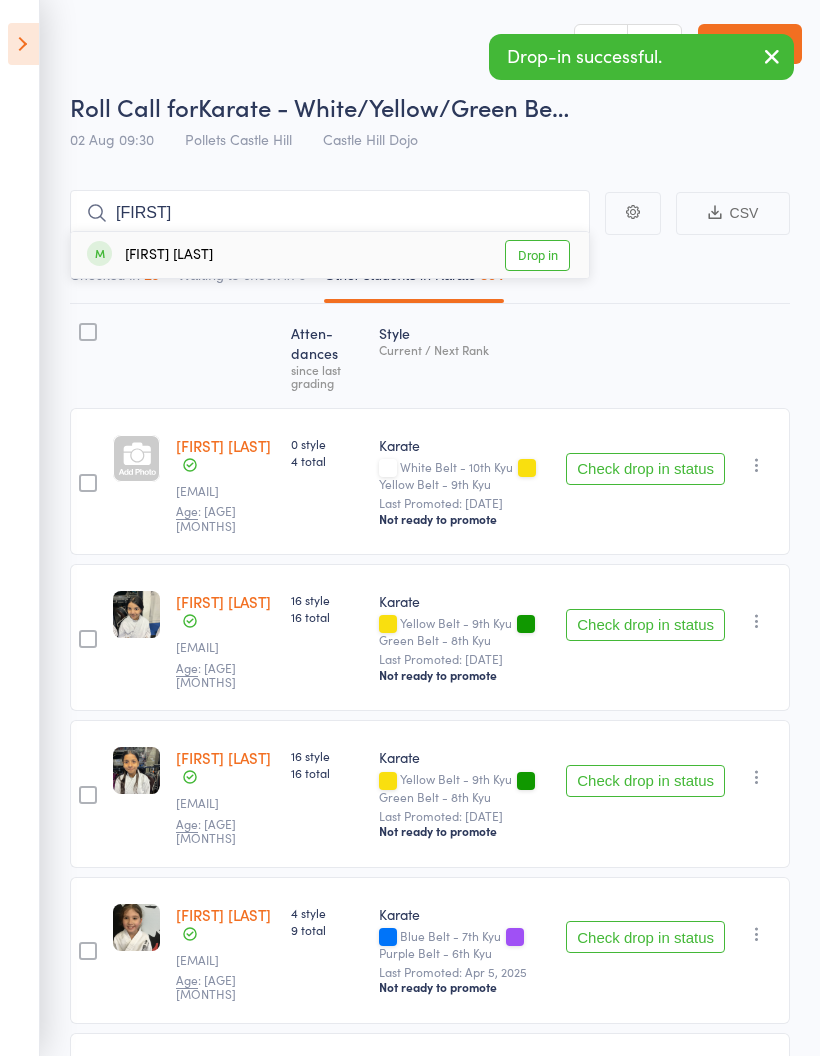 click on "Drop in" at bounding box center [537, 255] 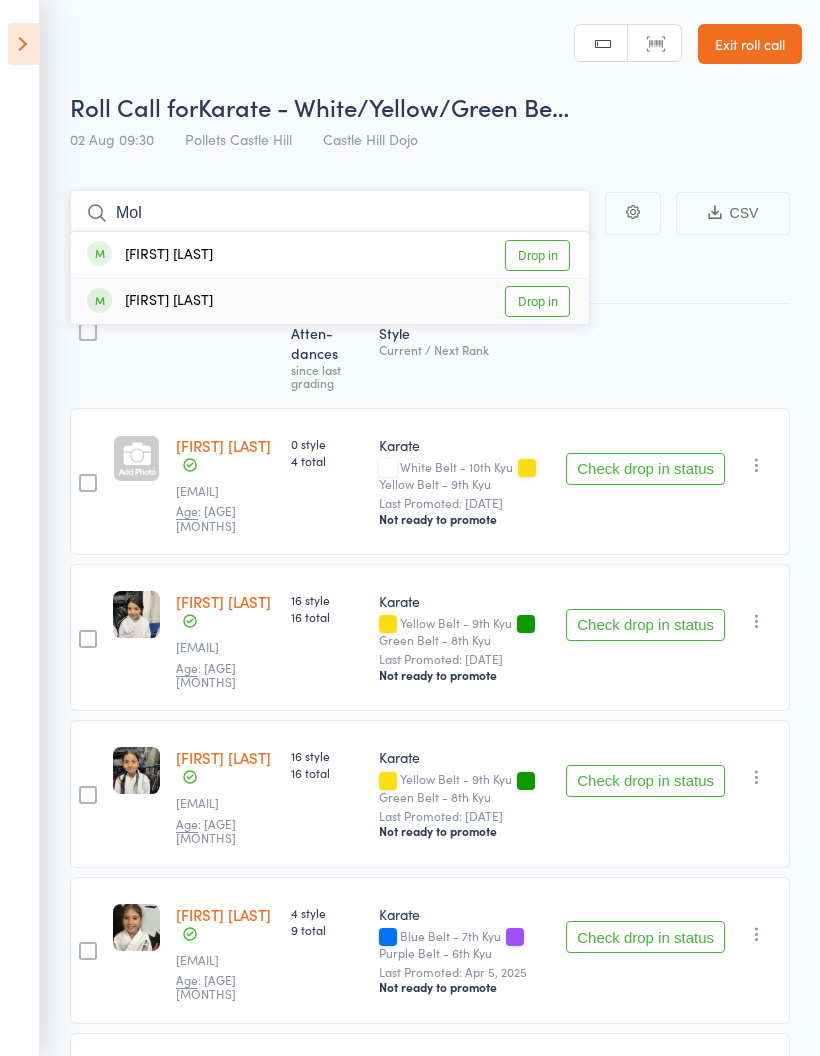 type on "Mol" 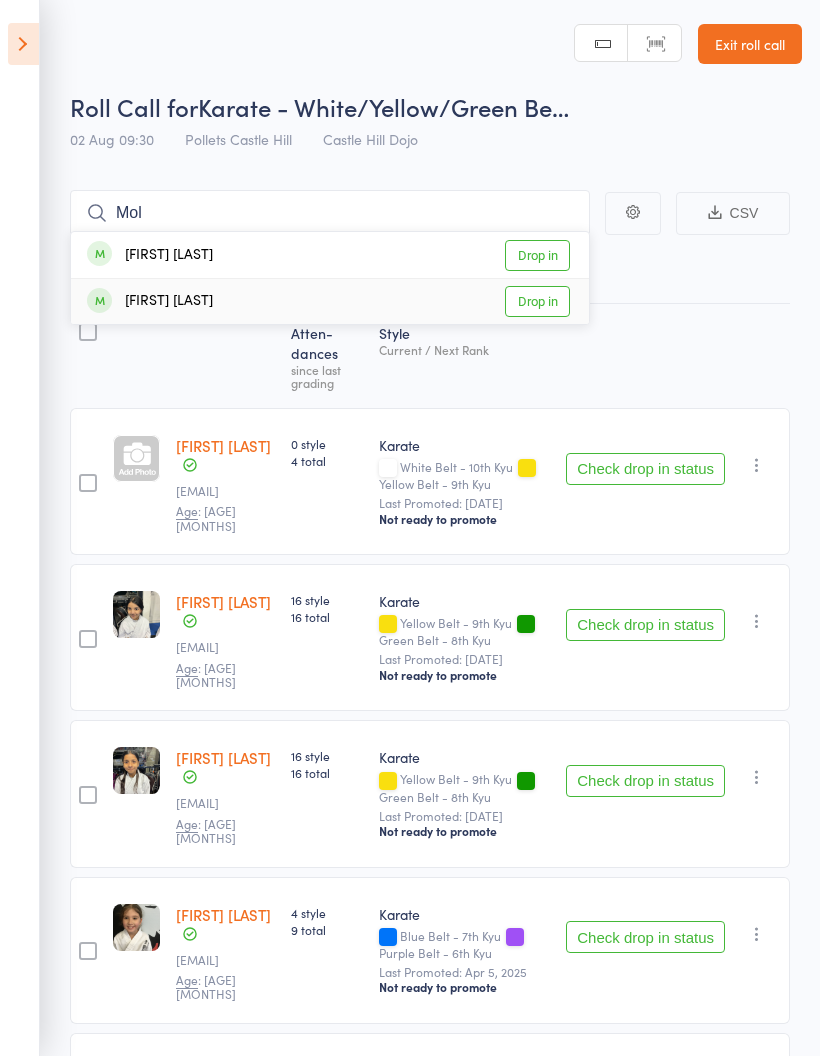 click on "Drop in" at bounding box center (537, 301) 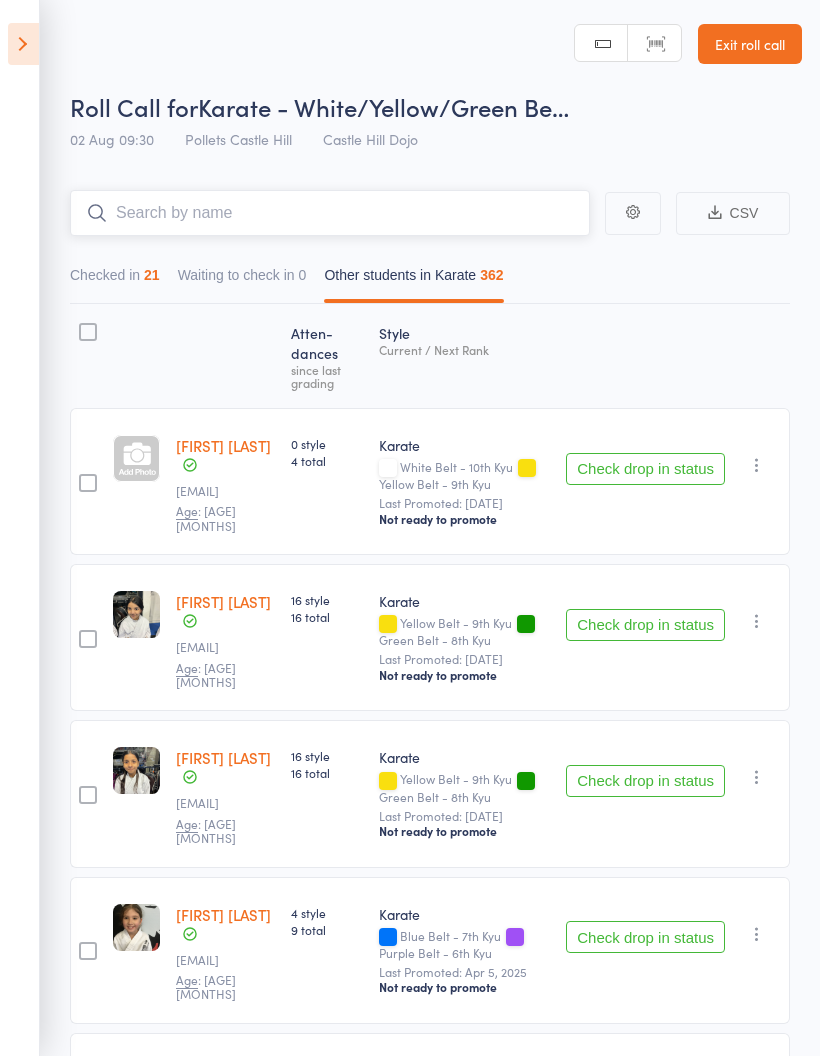click on "Checked in  21" at bounding box center (115, 280) 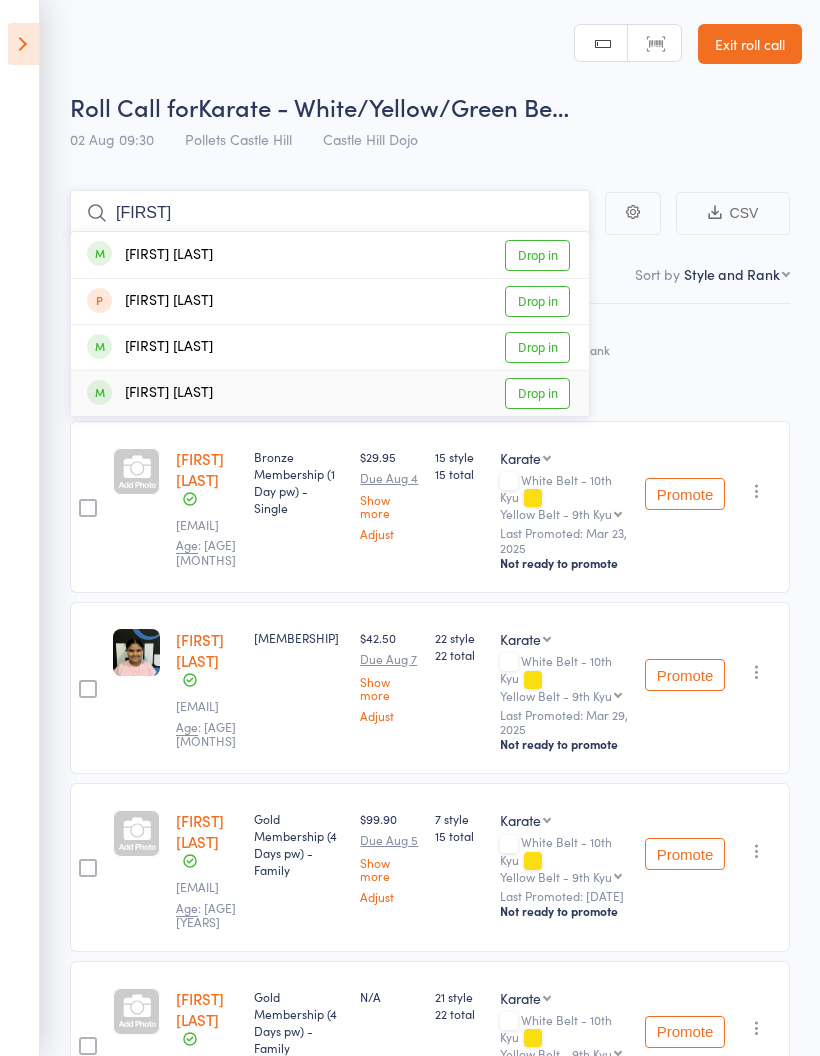 type on "Var" 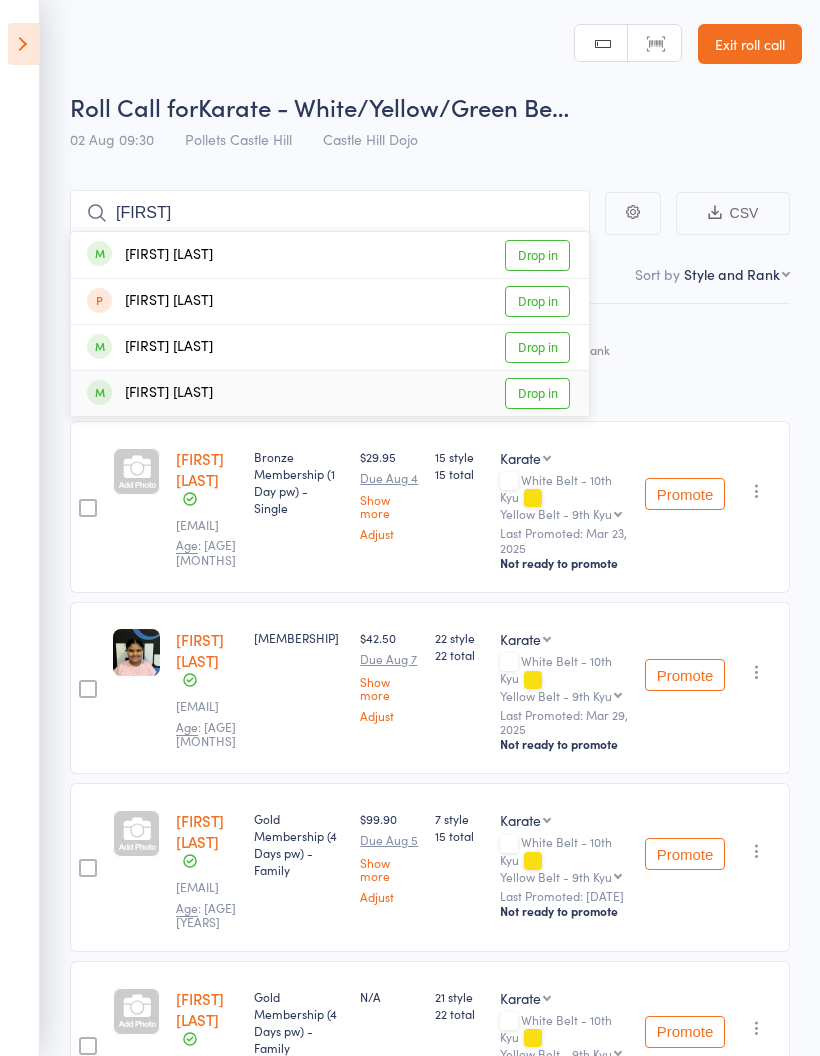 click on "Drop in" at bounding box center [537, 393] 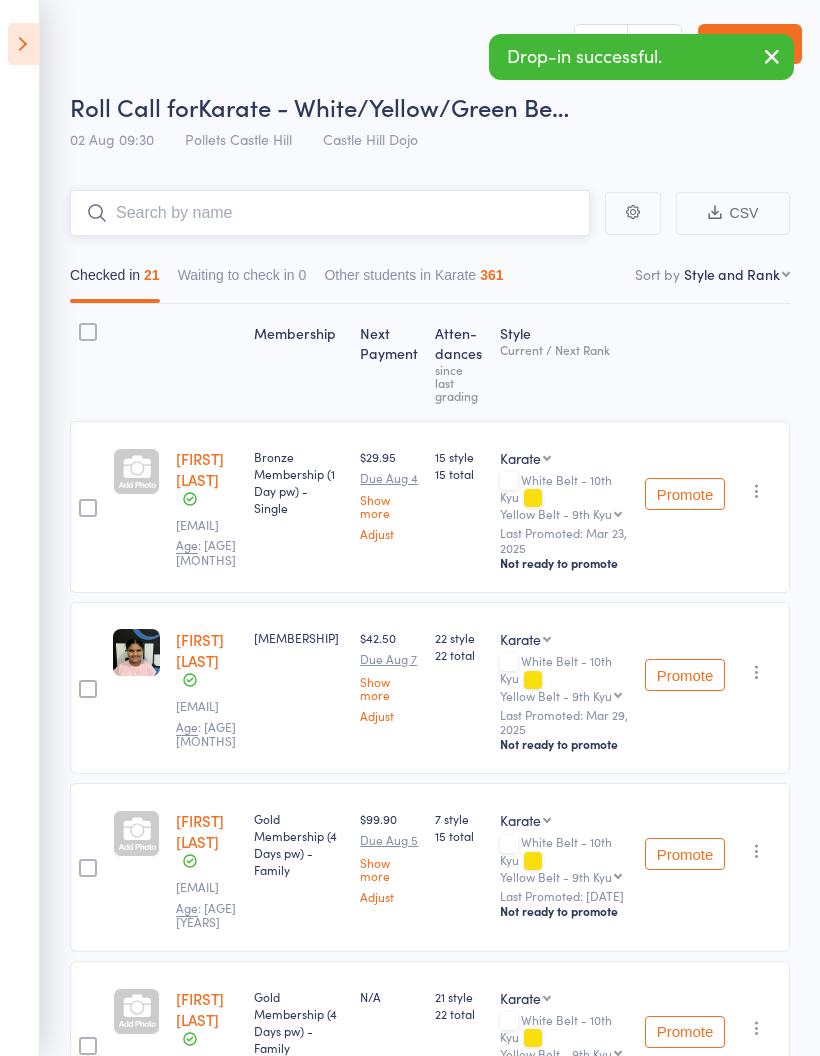 click on "Checked in  21" at bounding box center (115, 280) 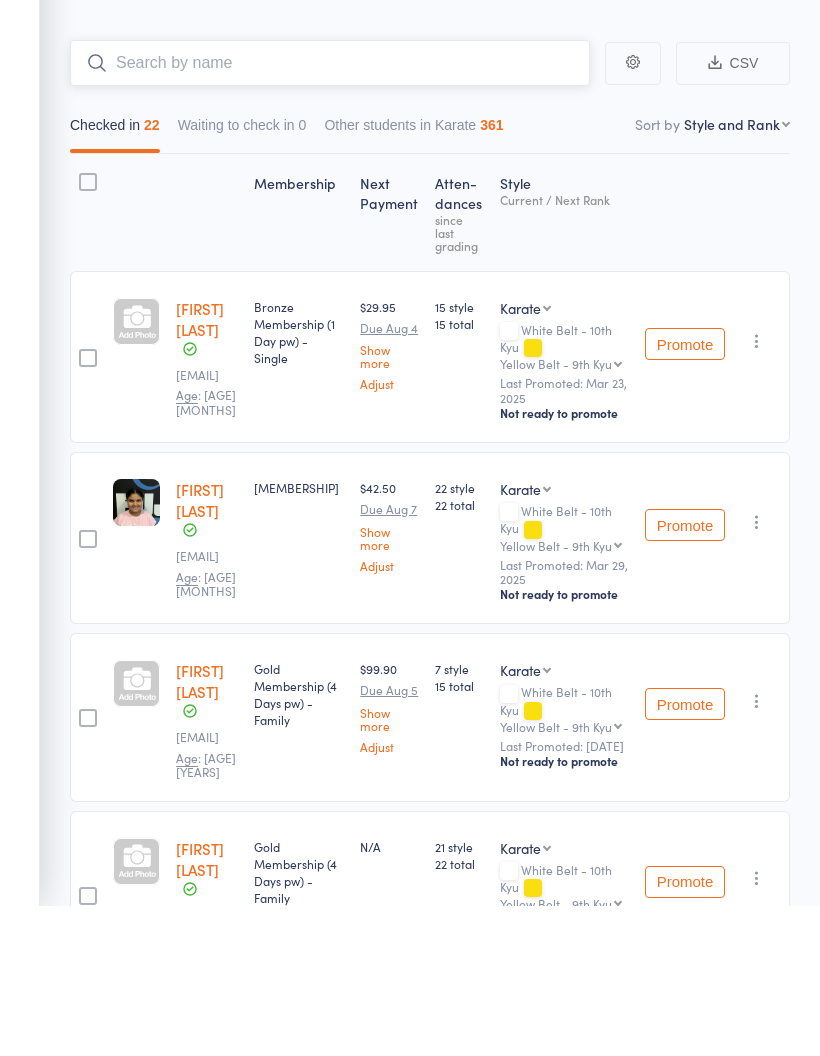 scroll, scrollTop: 0, scrollLeft: 66, axis: horizontal 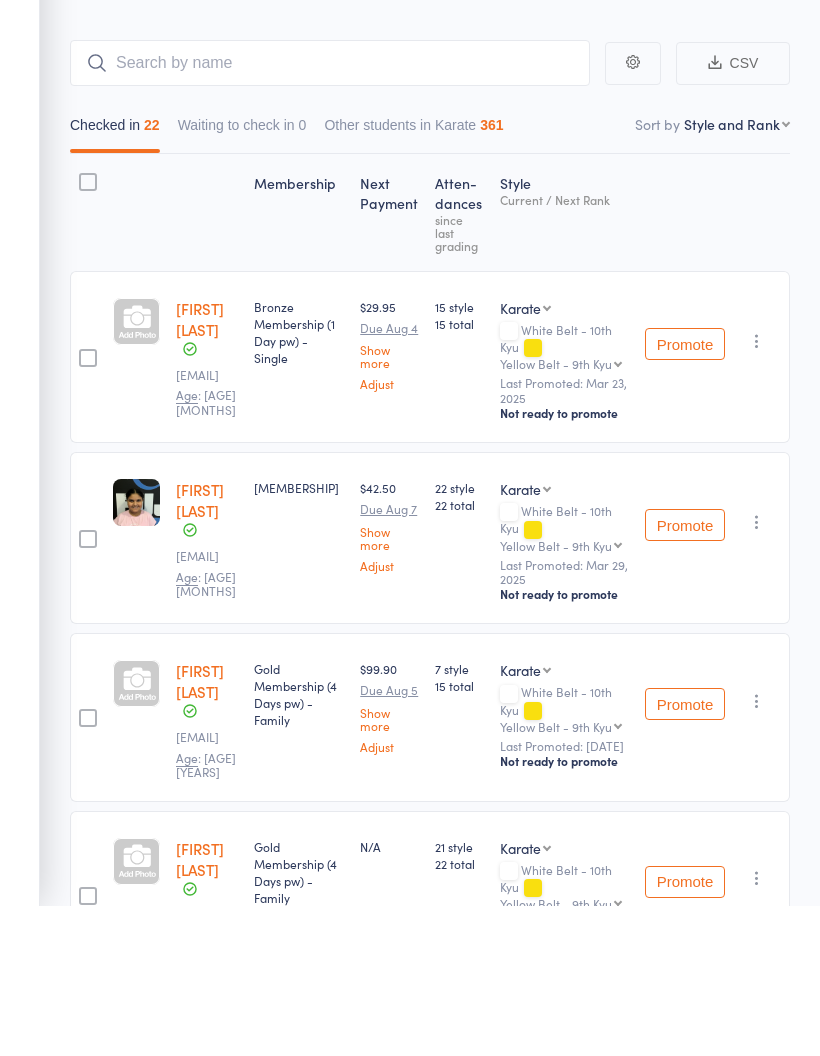 click at bounding box center (757, 672) 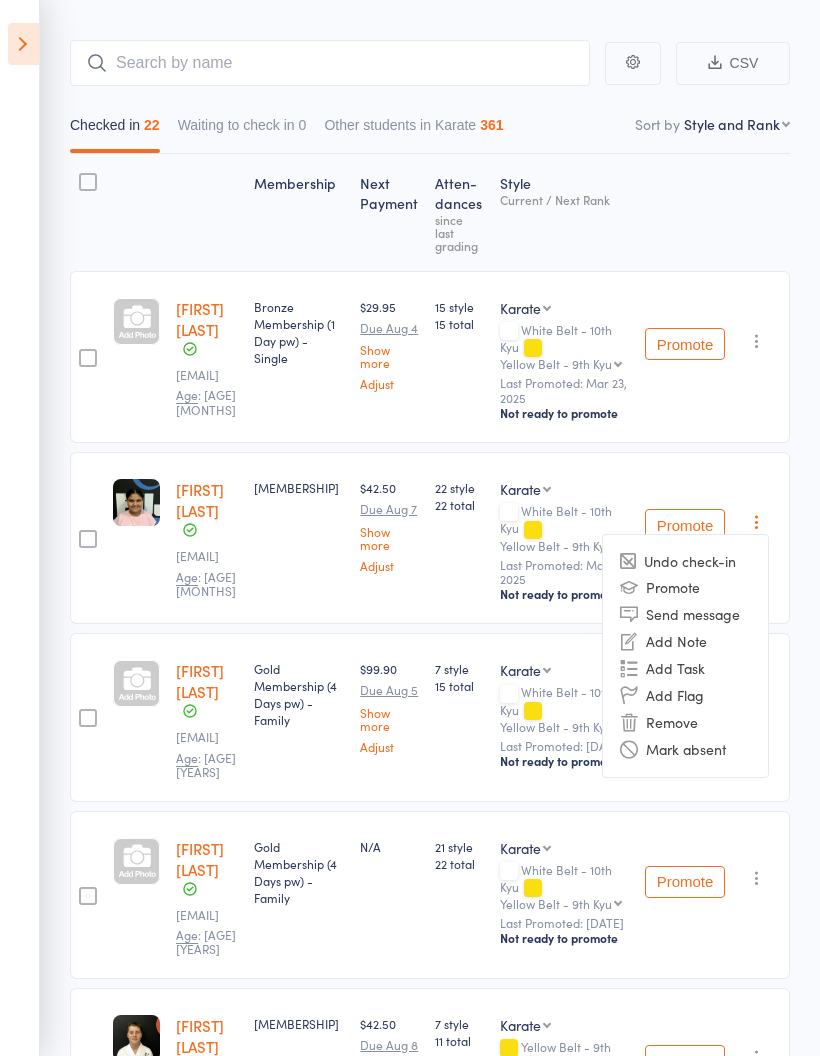 click on "Undo check-in" at bounding box center [685, 561] 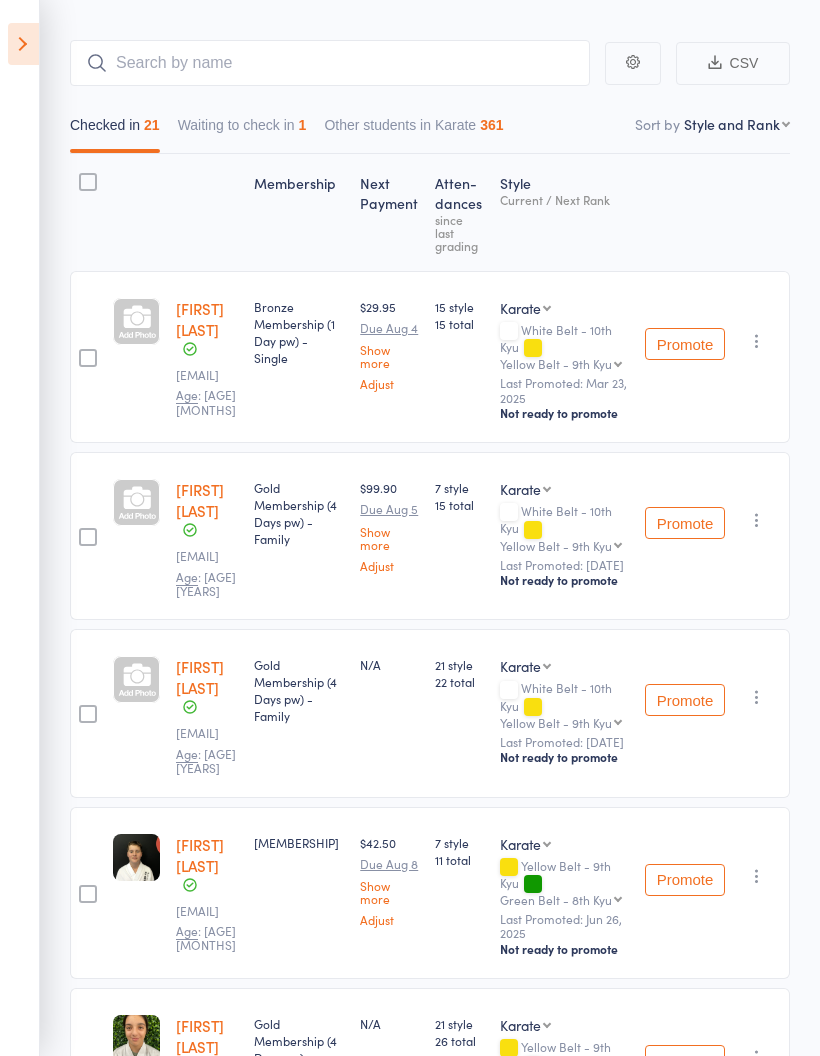 click on "Waiting to check in  1" at bounding box center [242, 130] 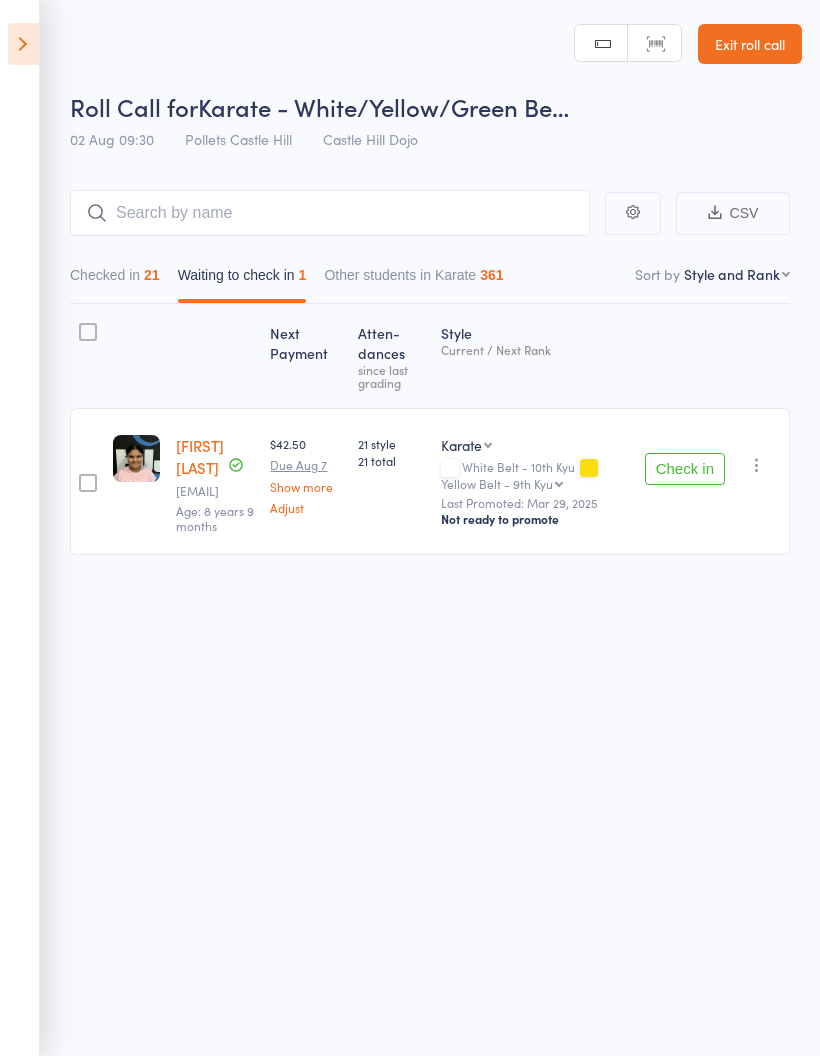 scroll, scrollTop: 14, scrollLeft: 0, axis: vertical 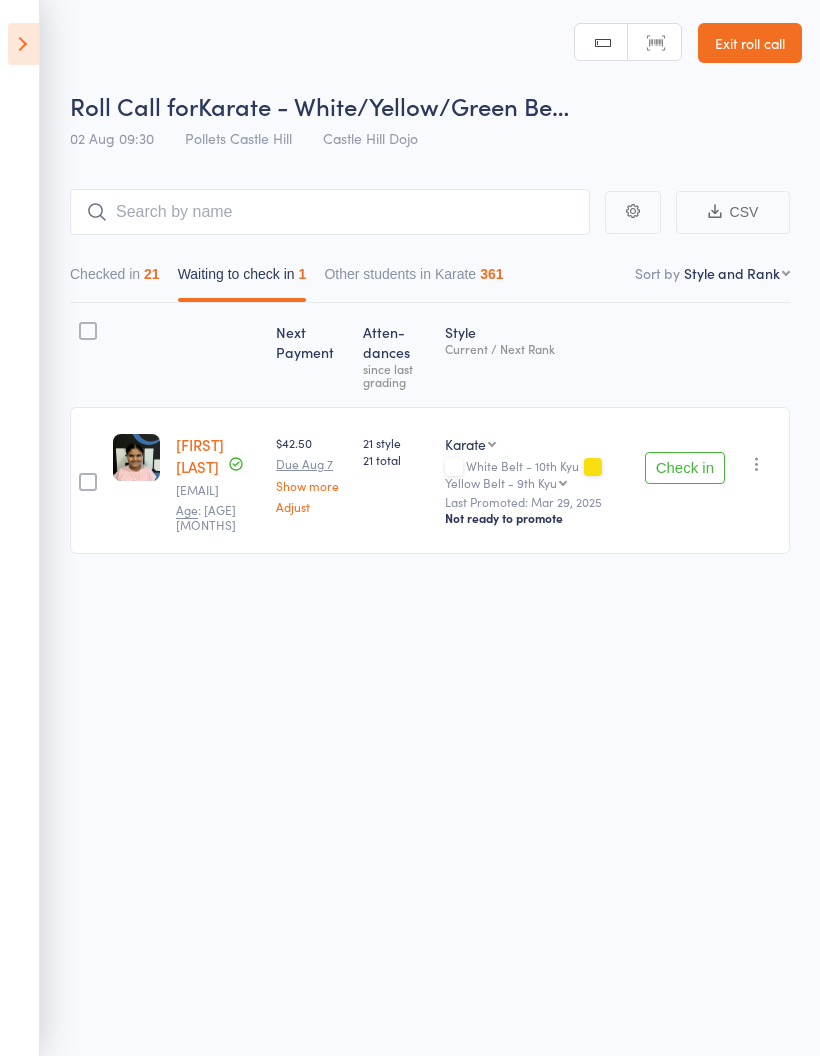 click at bounding box center (757, 464) 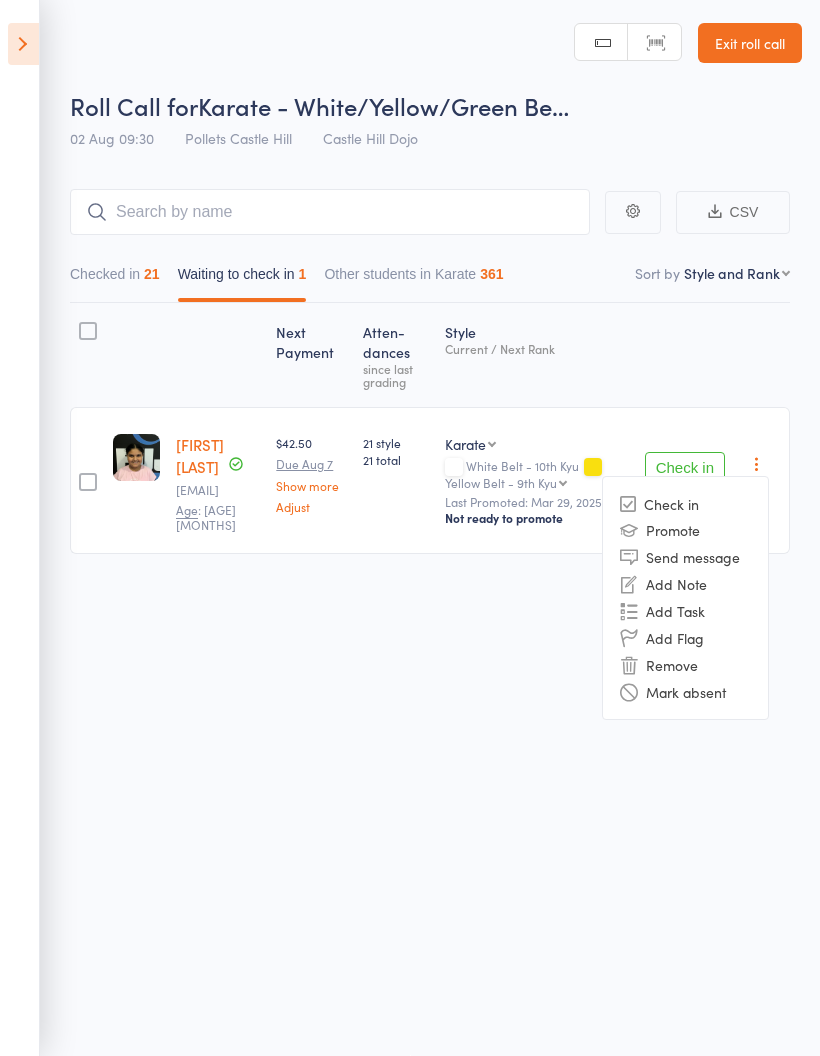 click on "Remove" at bounding box center (685, 664) 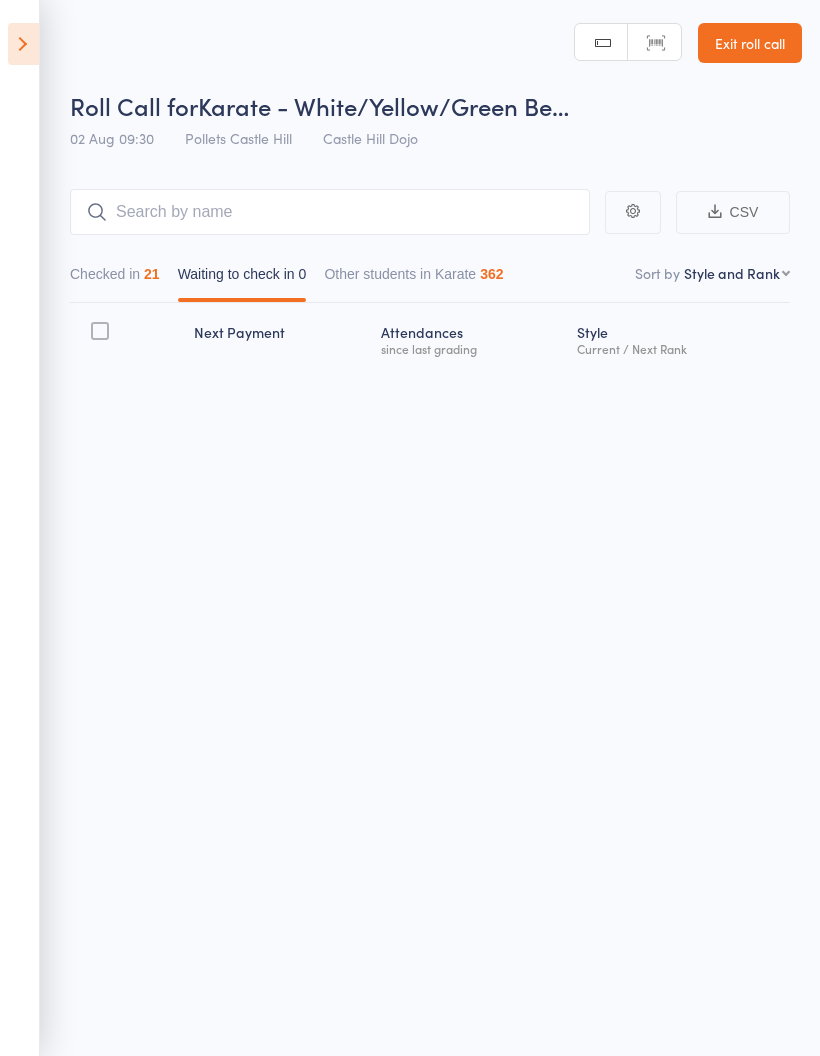 click on "Other students in Karate  362" at bounding box center (413, 279) 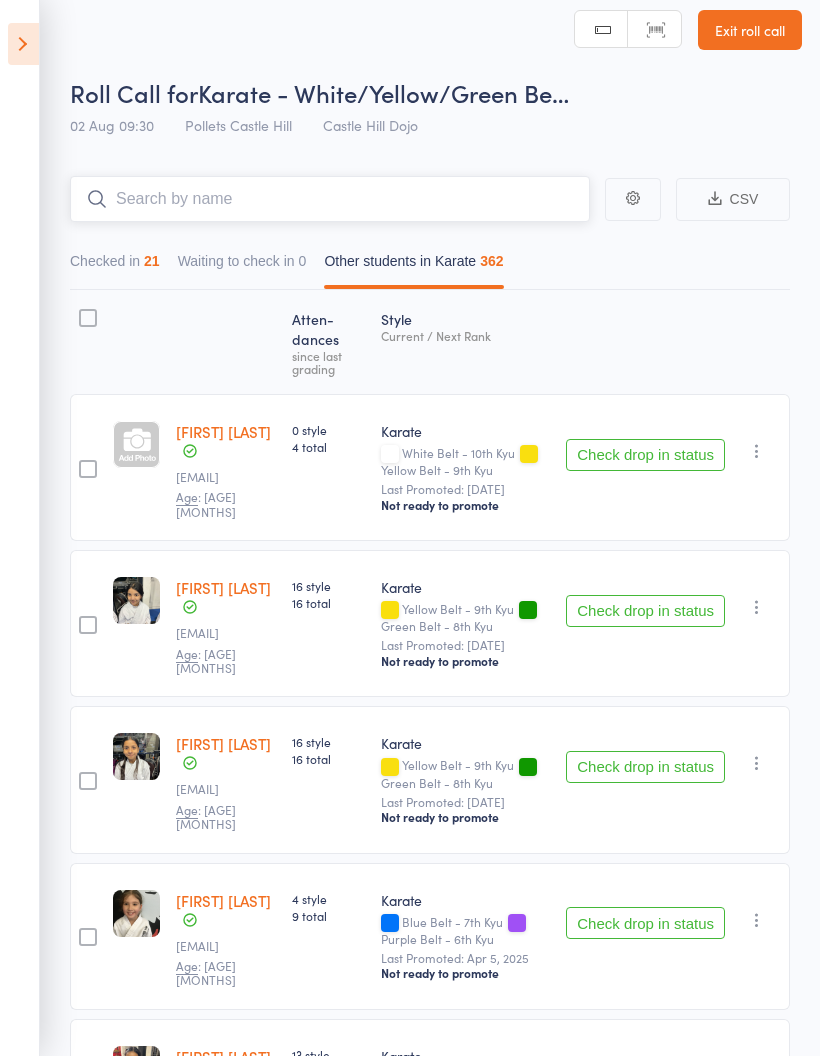 click at bounding box center [330, 199] 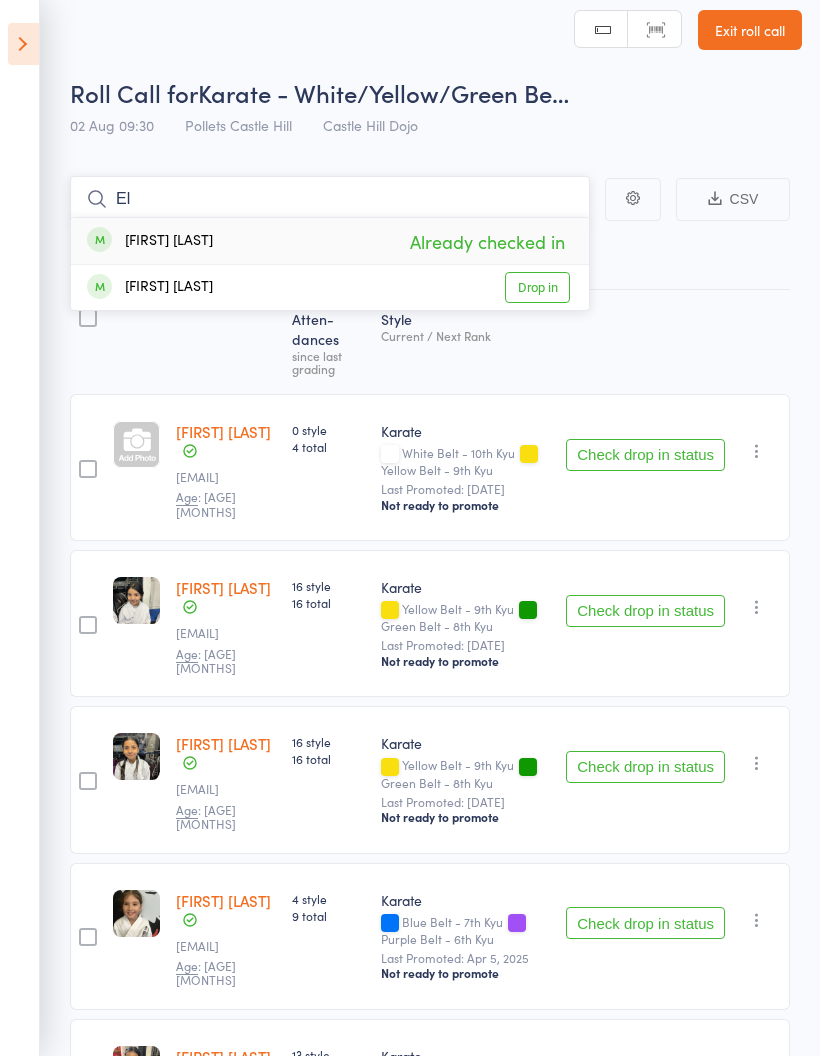 type on "E" 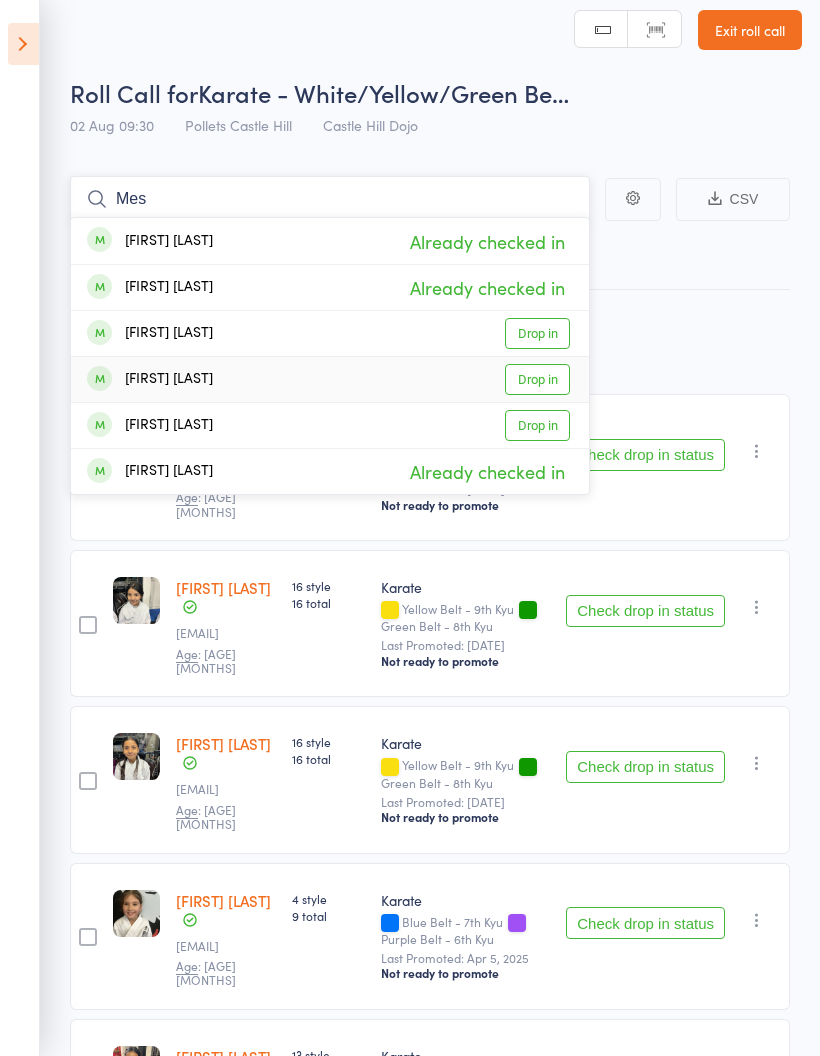 type on "Mes" 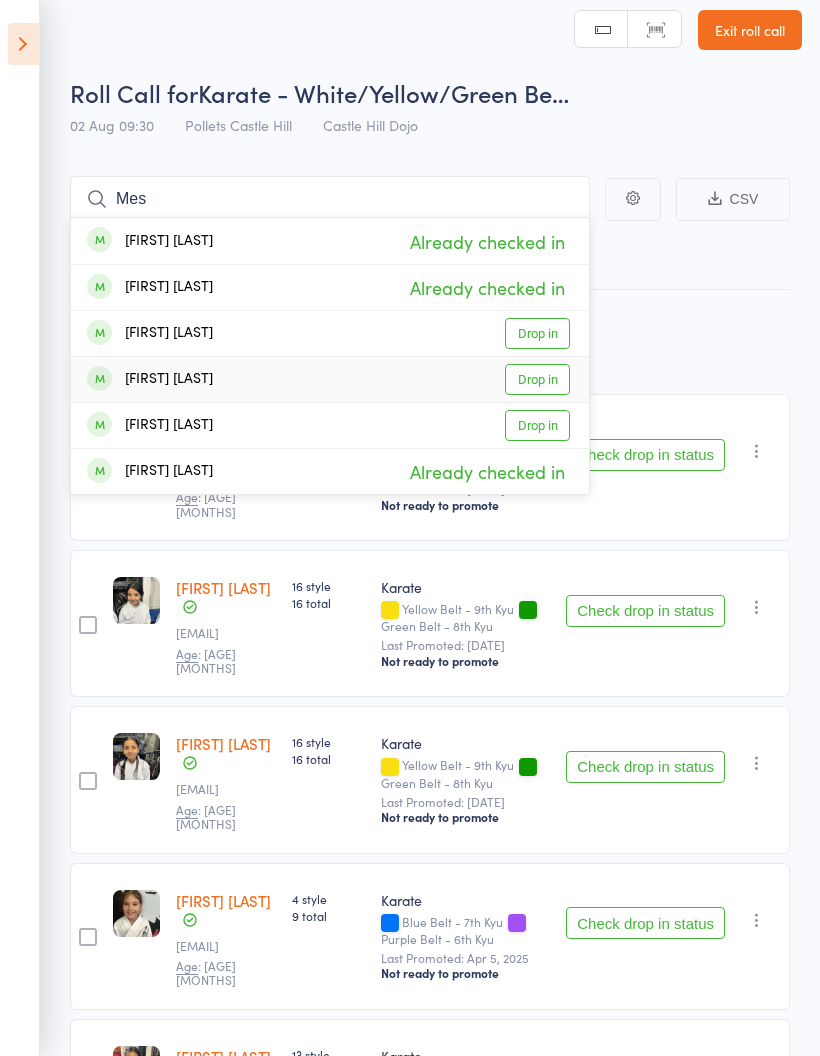 click on "[LAST] [LAST]" at bounding box center (150, 379) 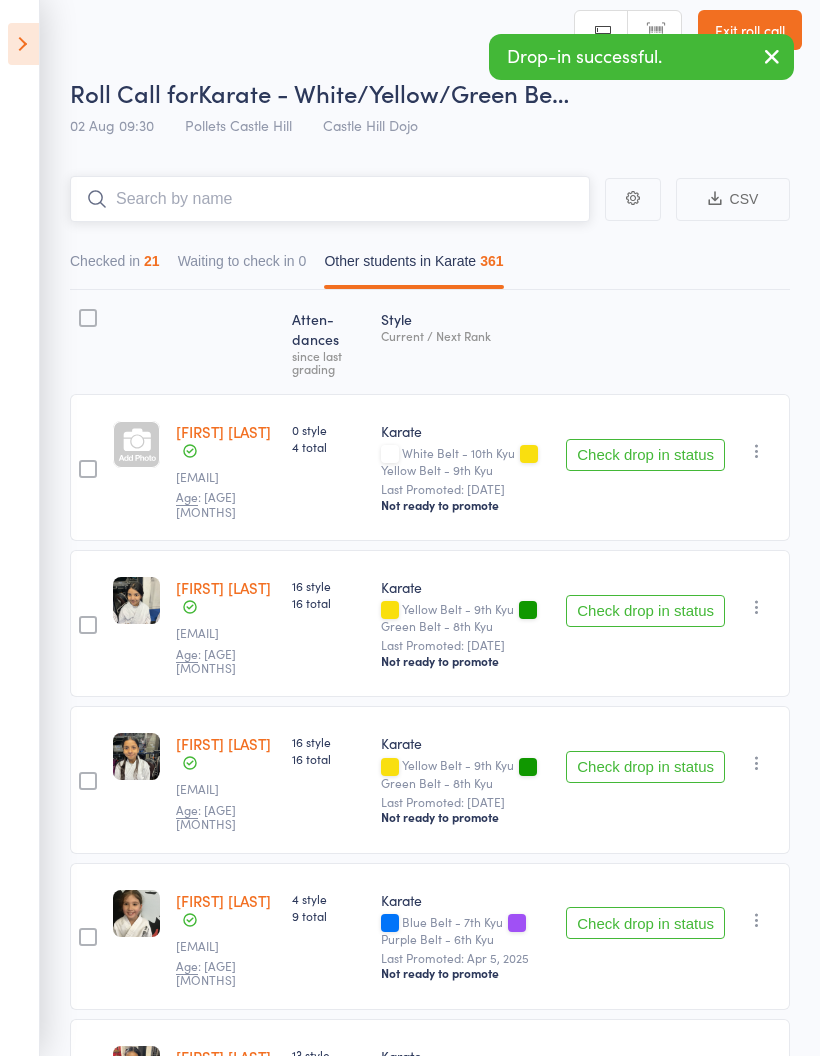 click on "Checked in  21" at bounding box center (115, 266) 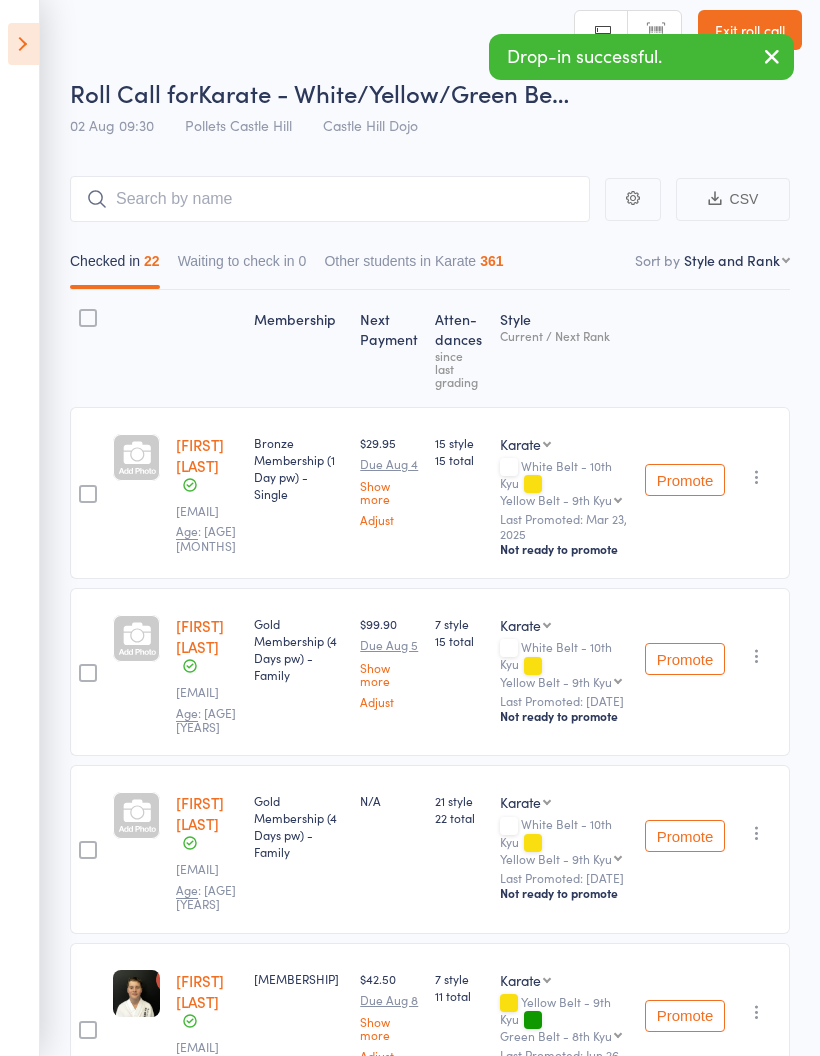 click on "First name Last name Birthday today? Behind on payments? Check in time Next payment date Next payment amount Membership name Membership expires Ready to grade Style and Rank Style attendance count All attendance count Last Promoted" at bounding box center [737, 260] 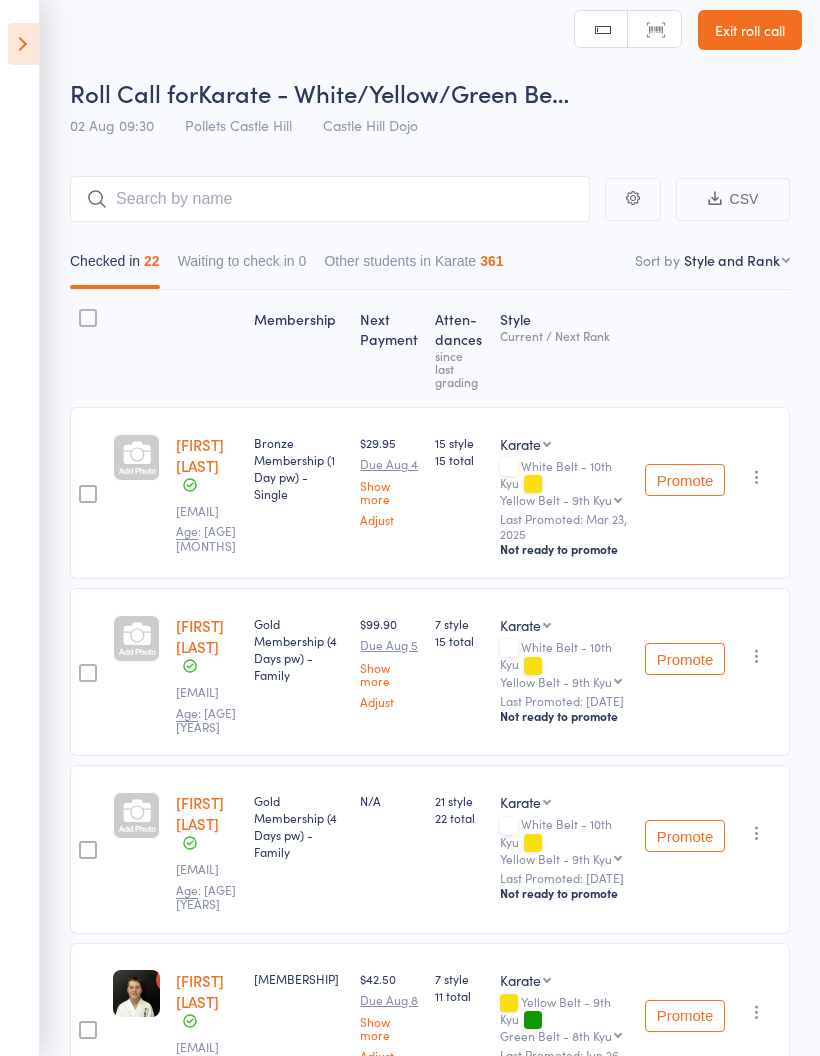 select on "4" 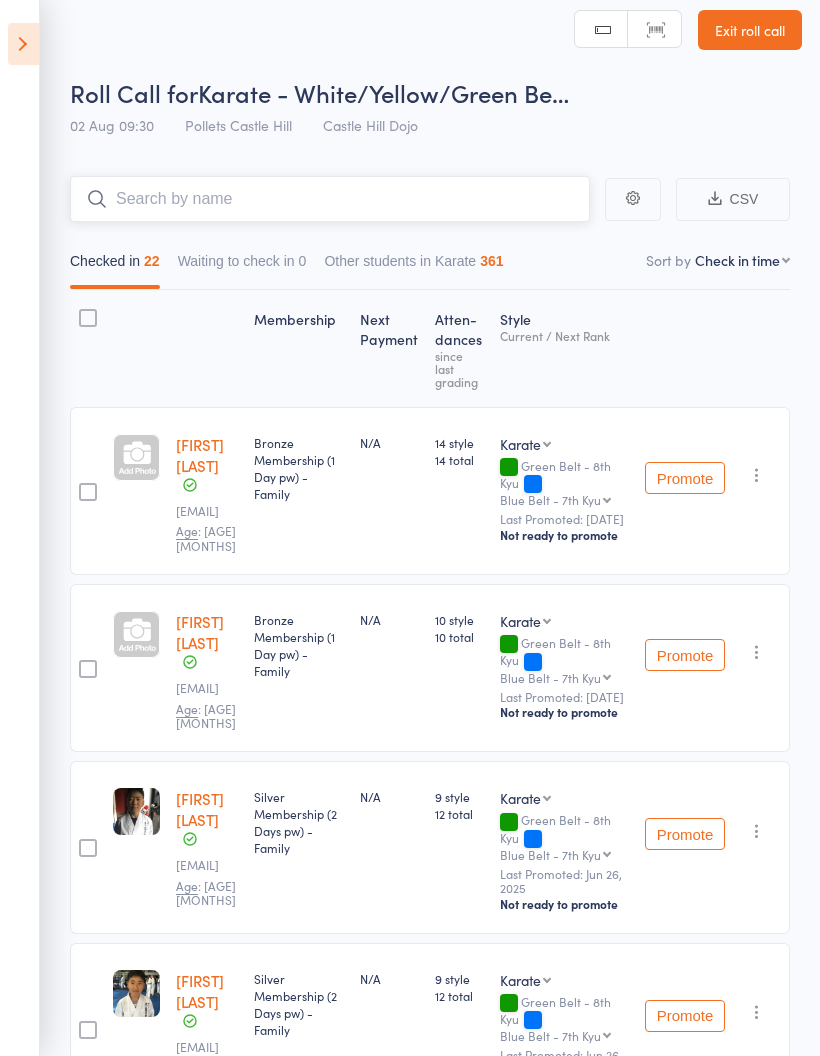 click at bounding box center [330, 199] 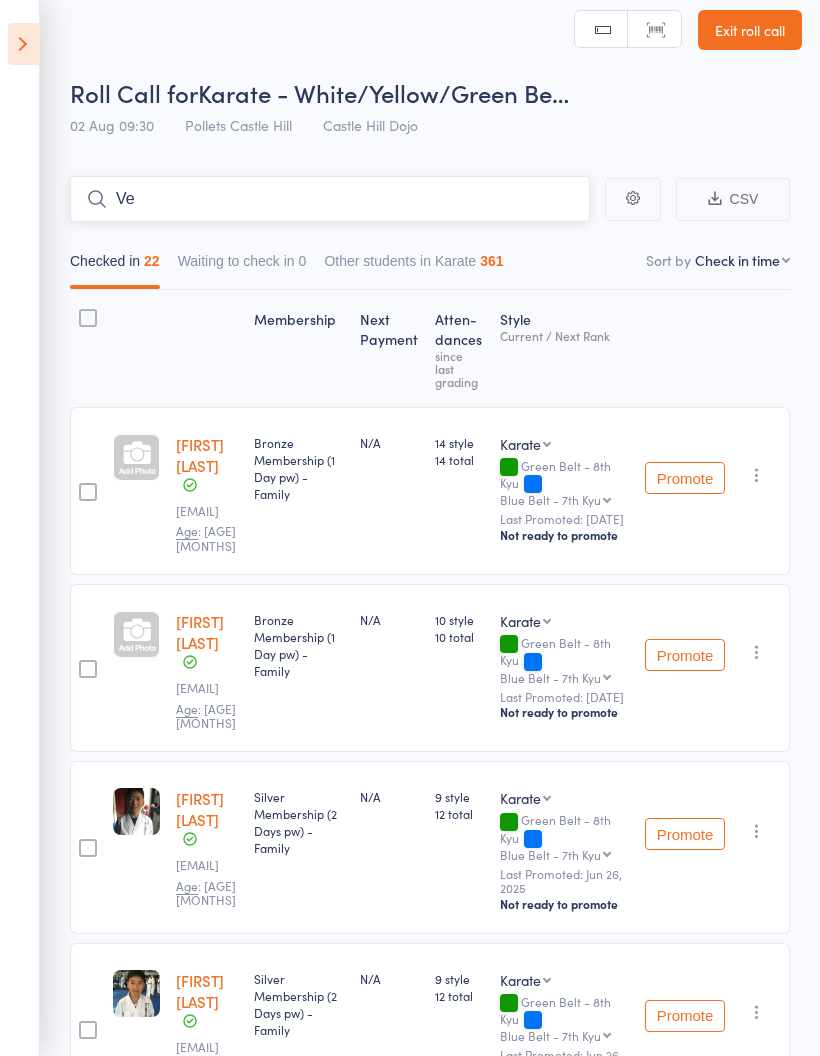 type on "V" 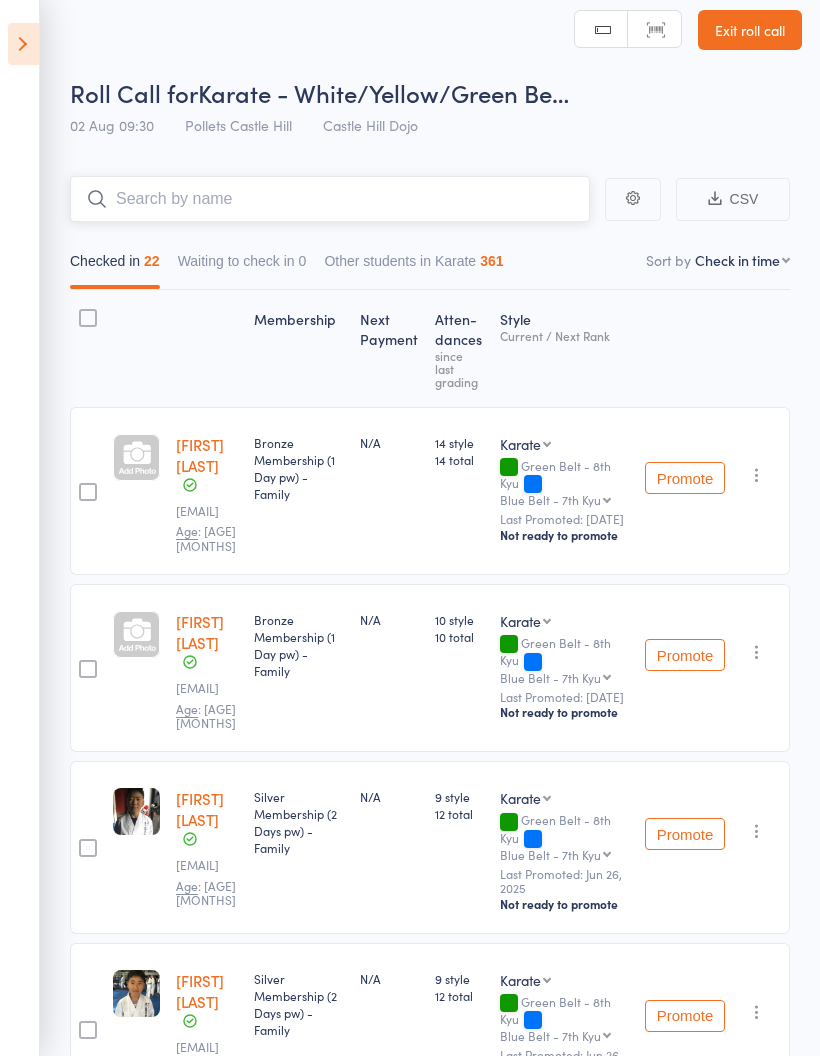 scroll, scrollTop: 0, scrollLeft: 0, axis: both 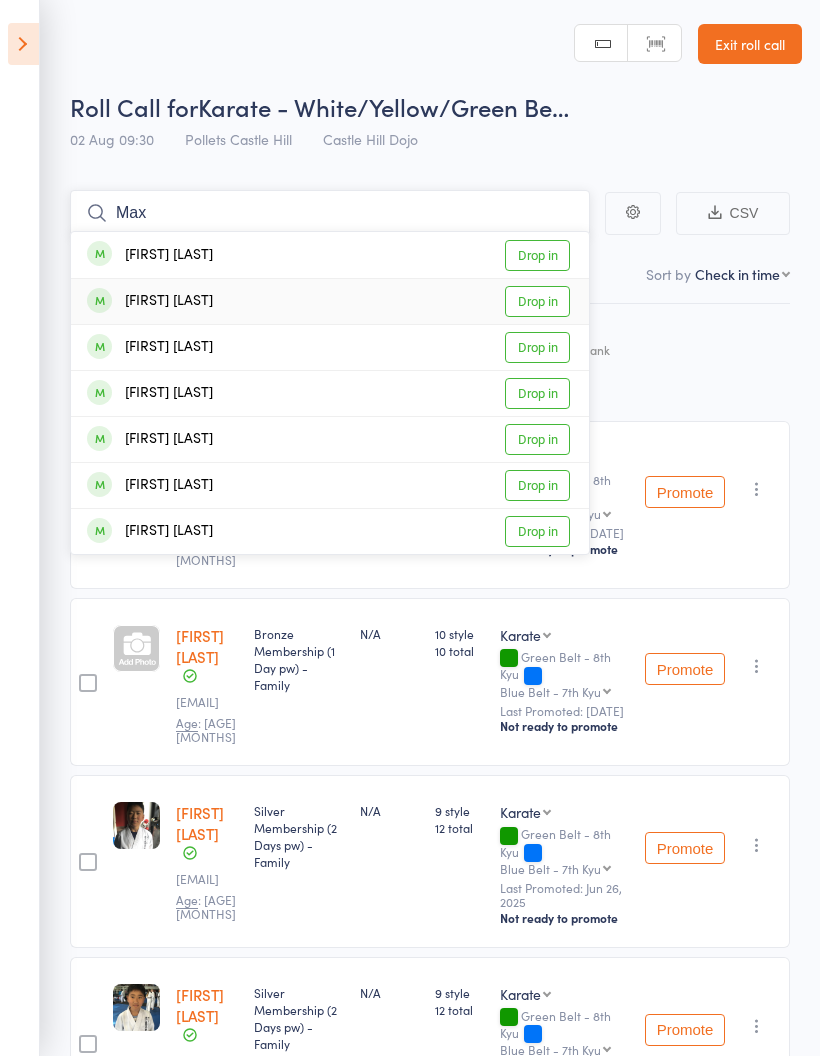 type on "Max" 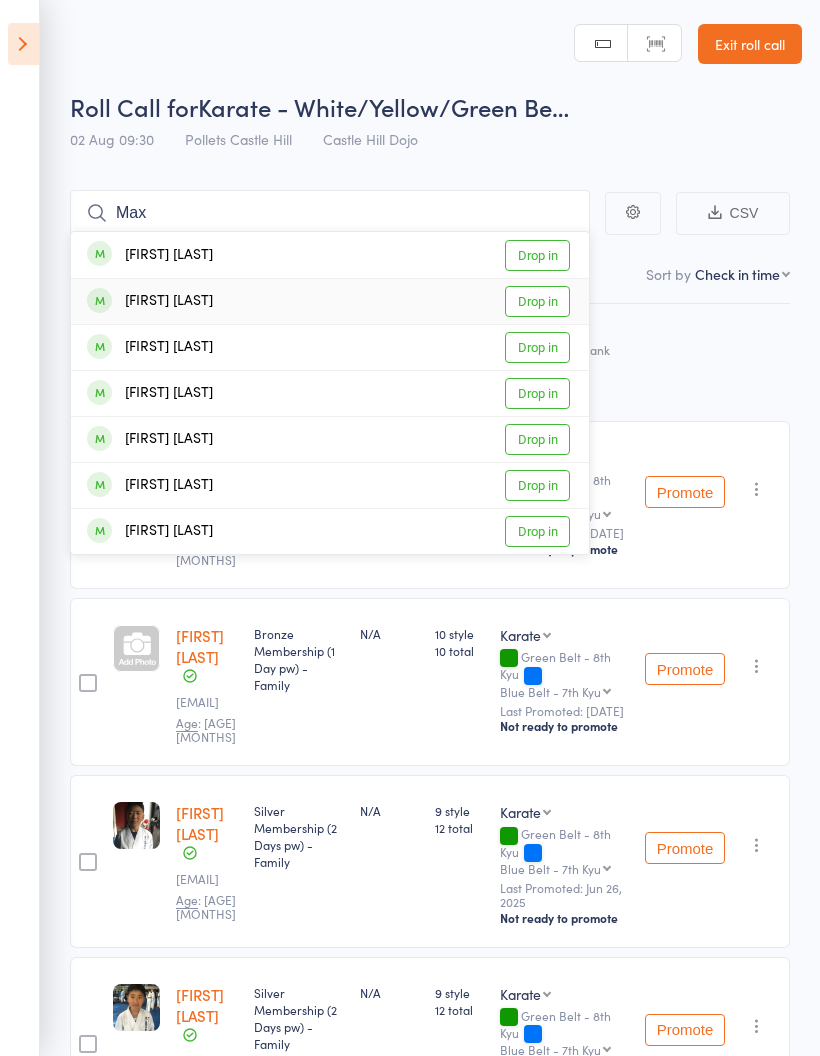 click on "[FIRST] [LAST]" at bounding box center (150, 301) 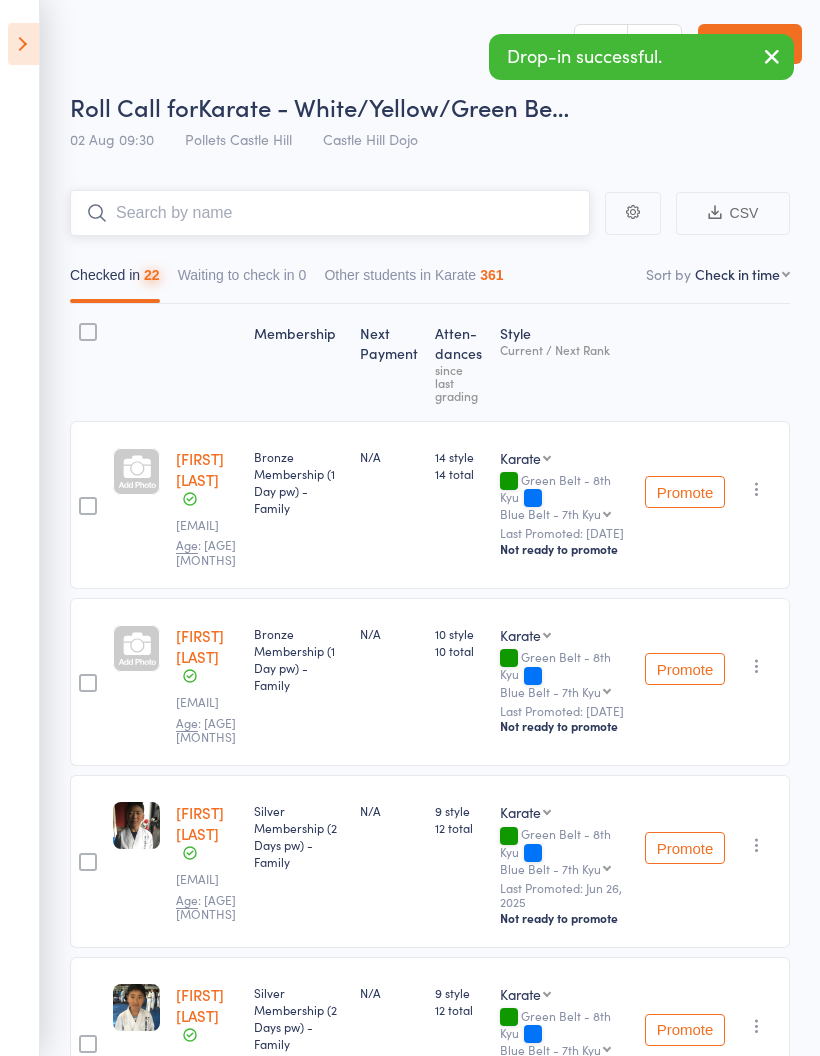 click at bounding box center [330, 213] 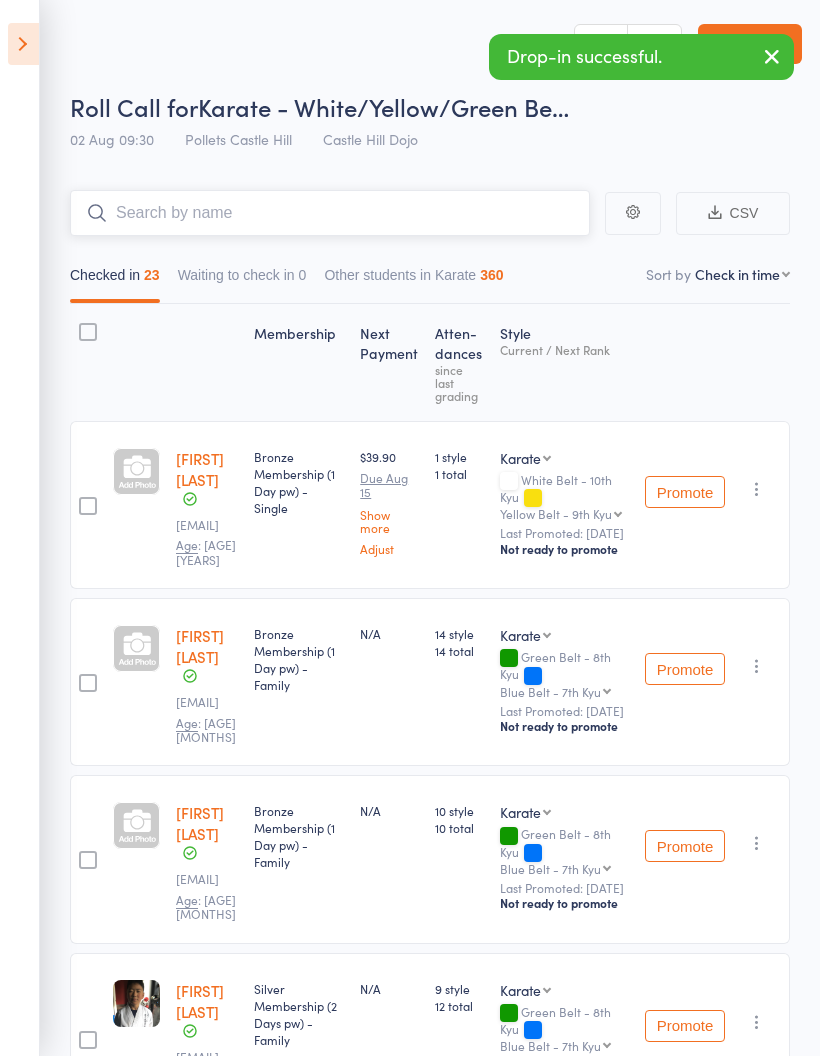 scroll, scrollTop: 0, scrollLeft: 66, axis: horizontal 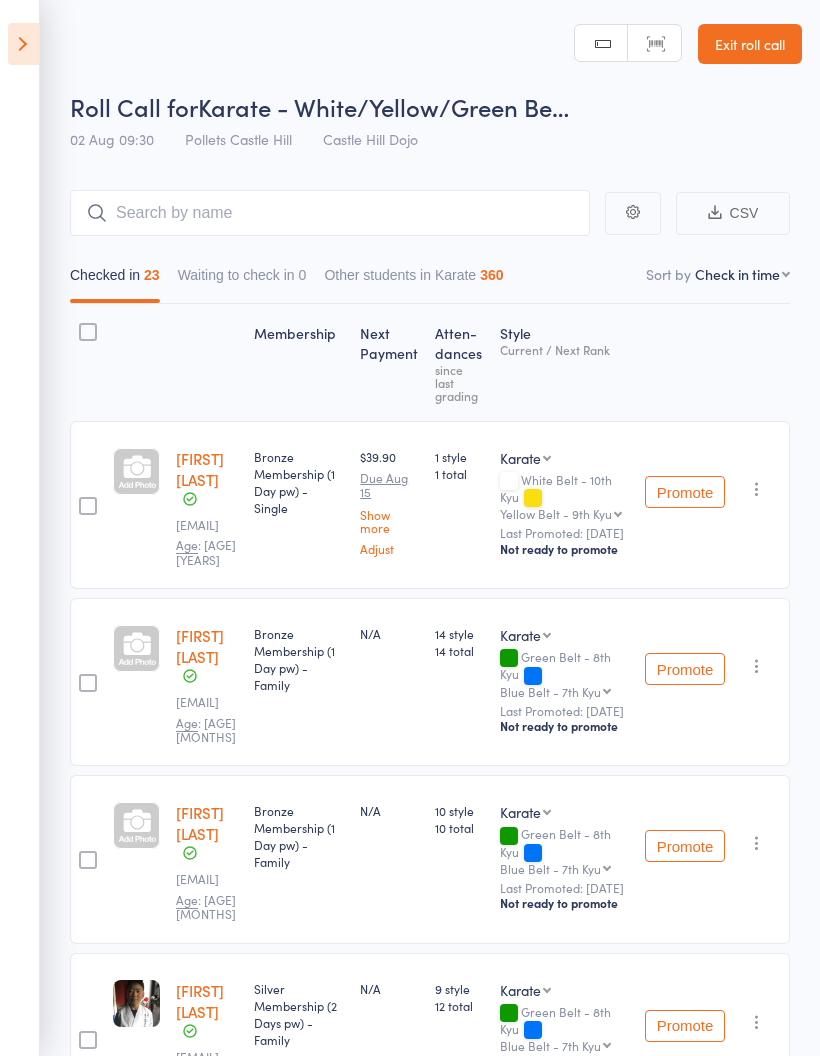 click at bounding box center [757, 489] 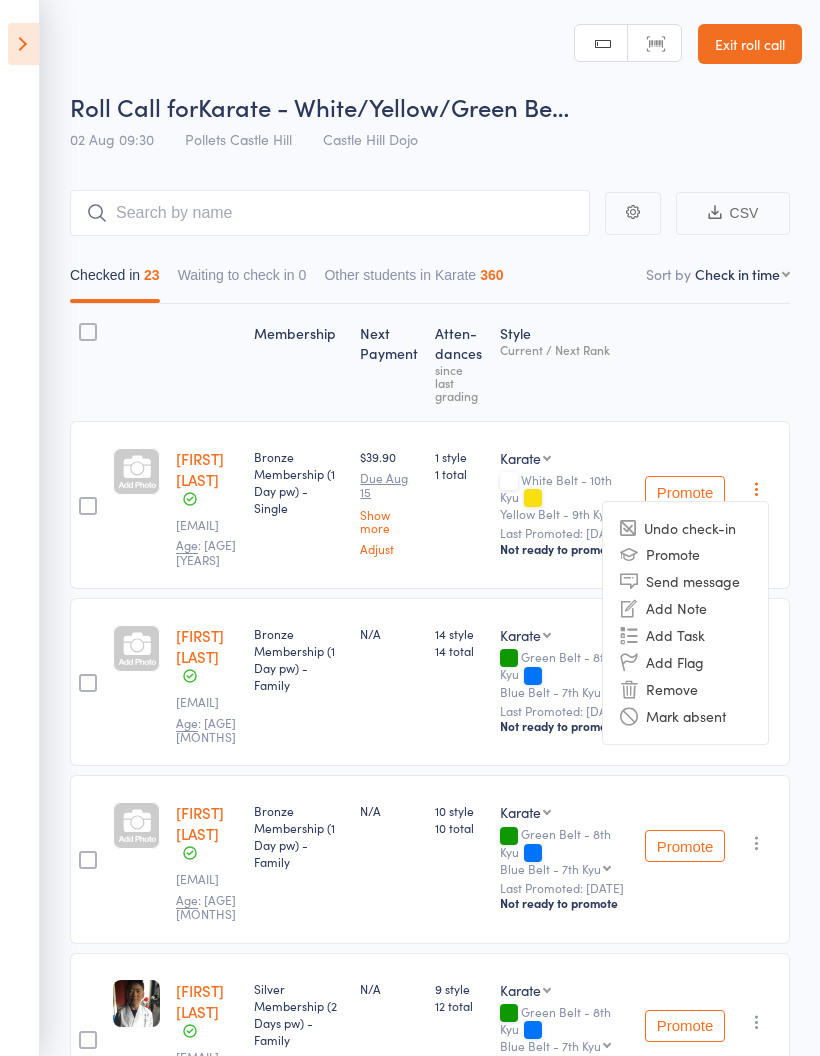 click on "Remove" at bounding box center (685, 689) 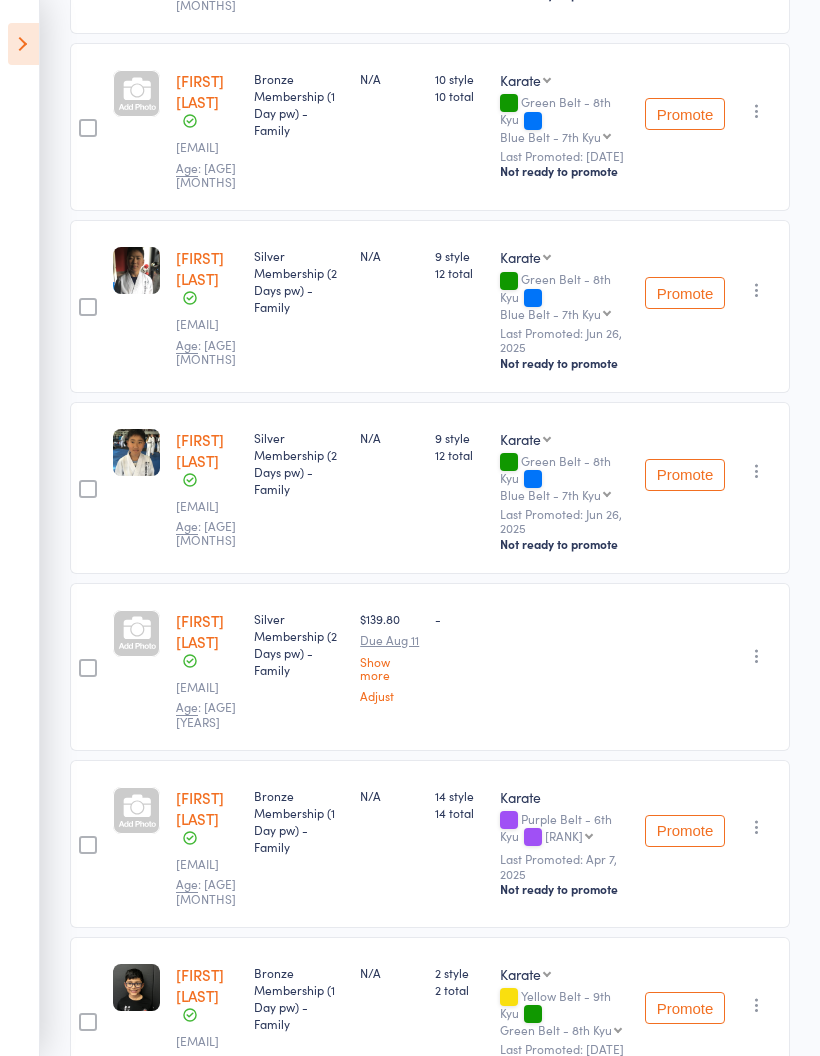 scroll, scrollTop: 554, scrollLeft: 66, axis: both 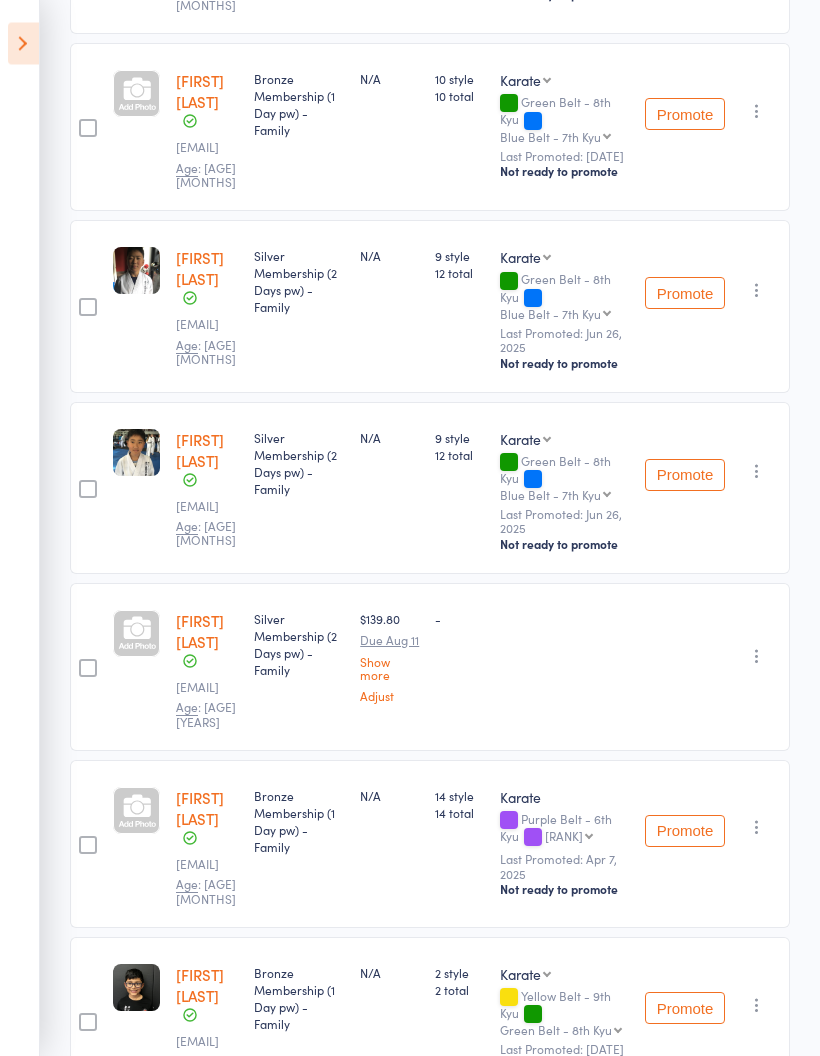 click at bounding box center [757, 657] 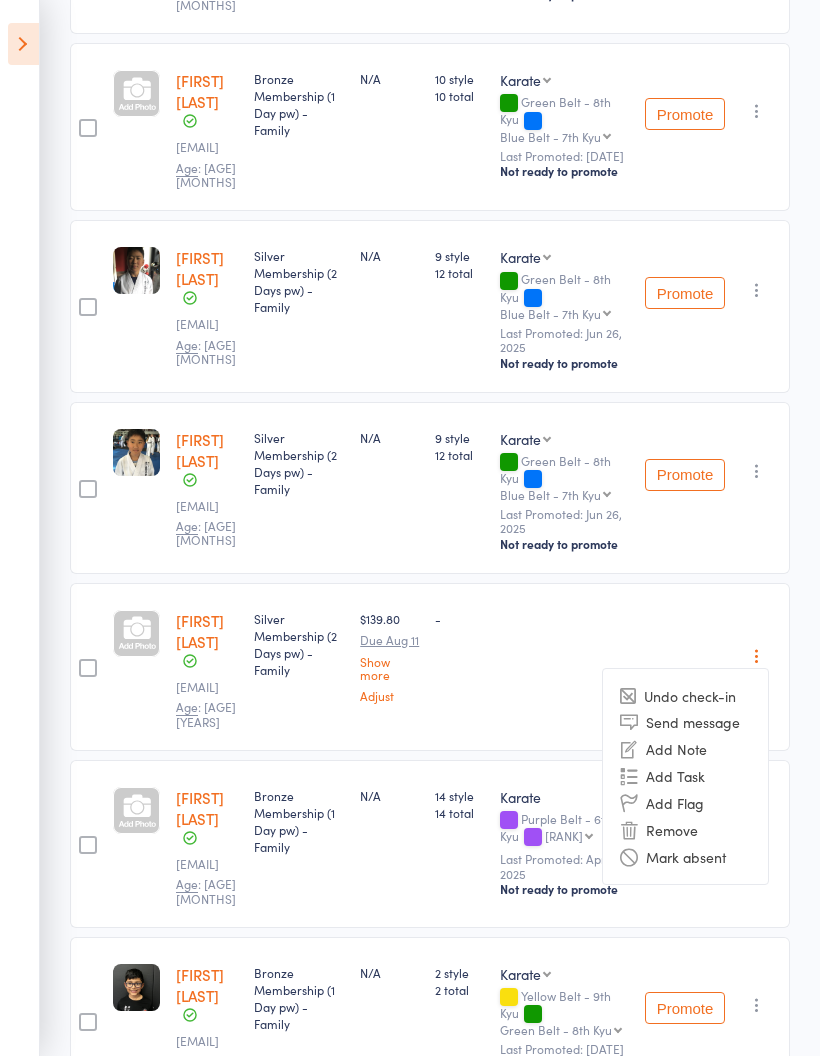 click on "Remove" at bounding box center (685, 829) 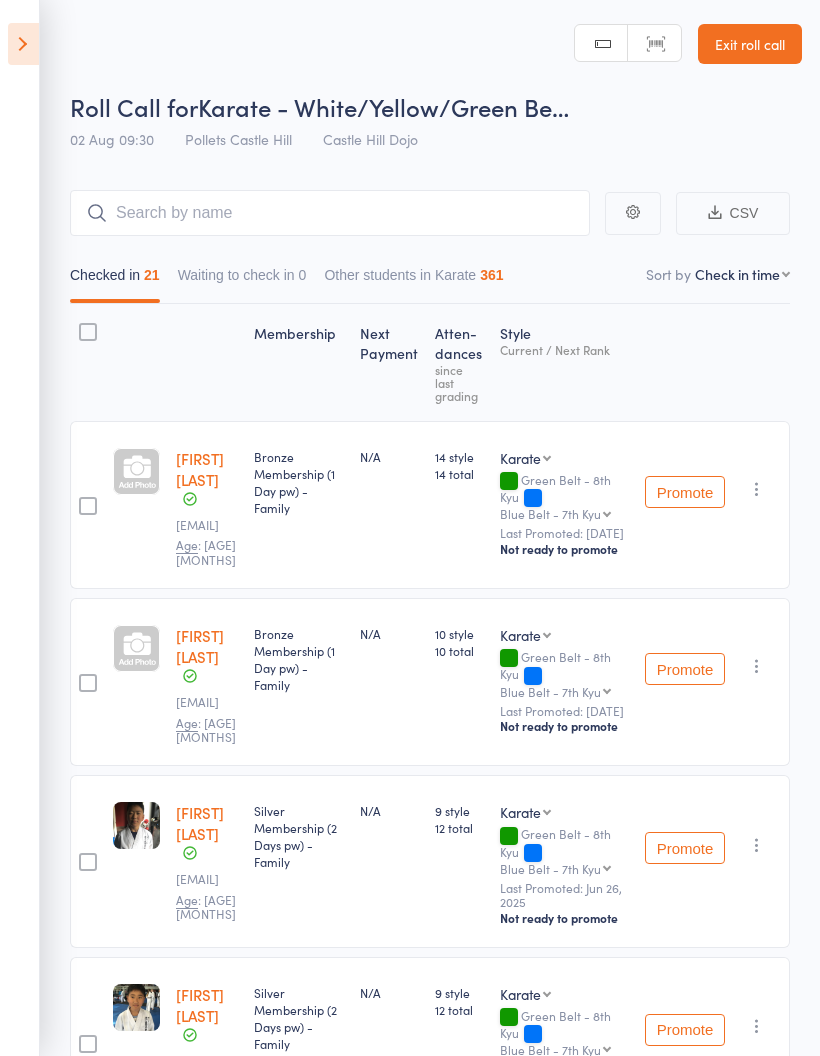 scroll, scrollTop: 0, scrollLeft: 0, axis: both 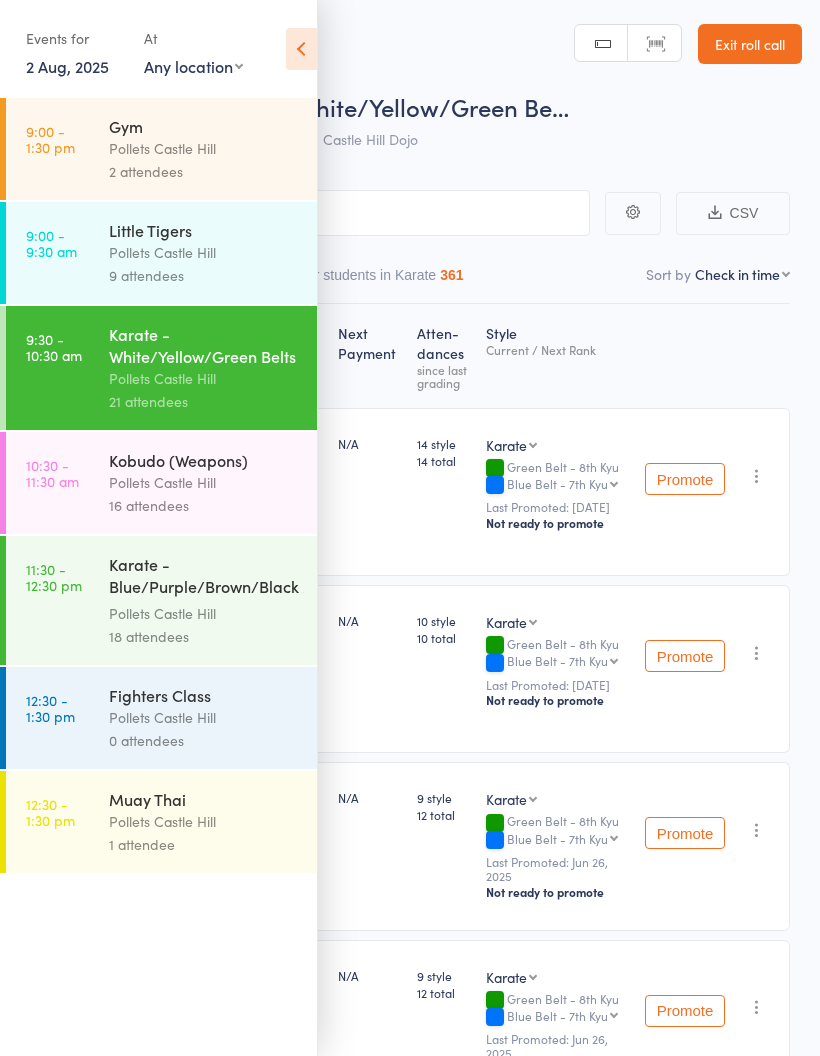 click on "Pollets Castle Hill" at bounding box center (204, 482) 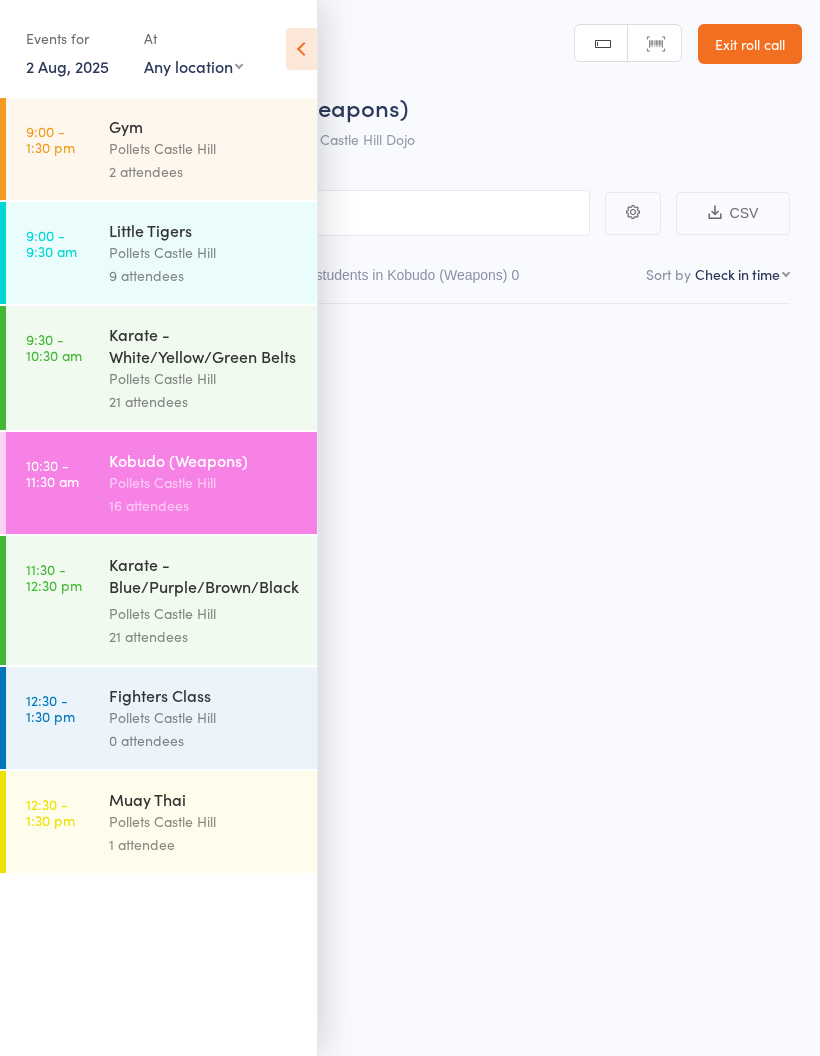 click on "Pollets Castle Hill" at bounding box center (204, 482) 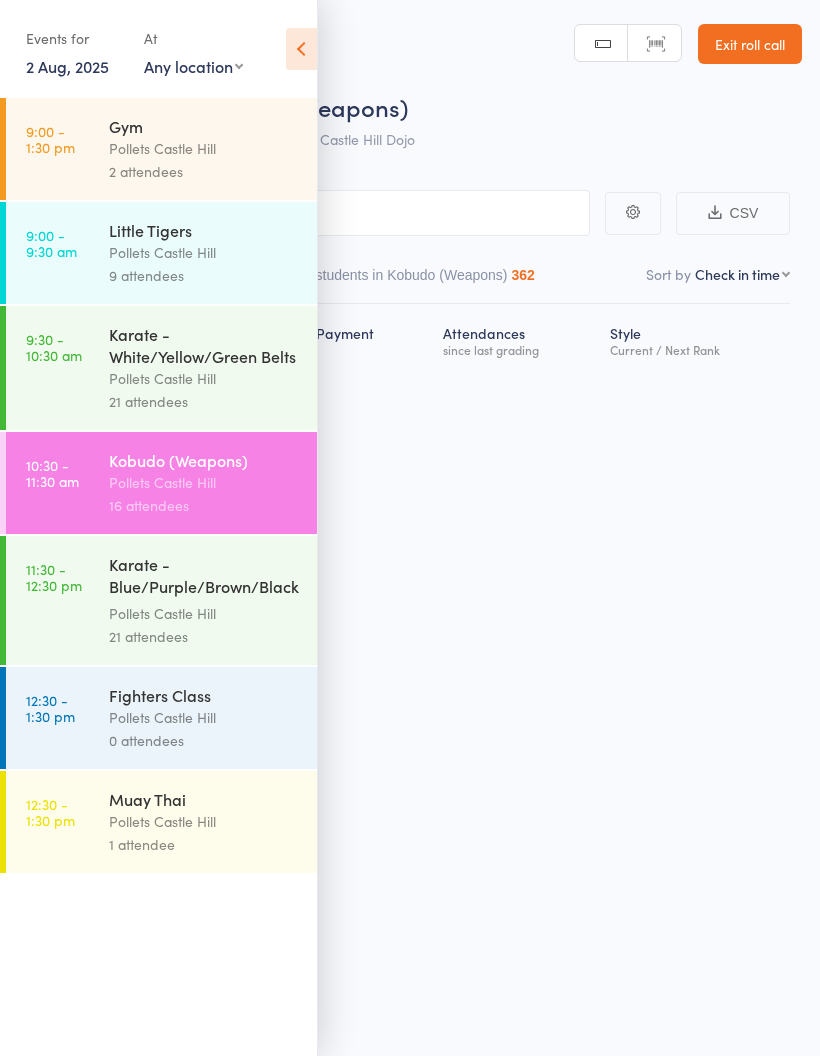 click at bounding box center (301, 49) 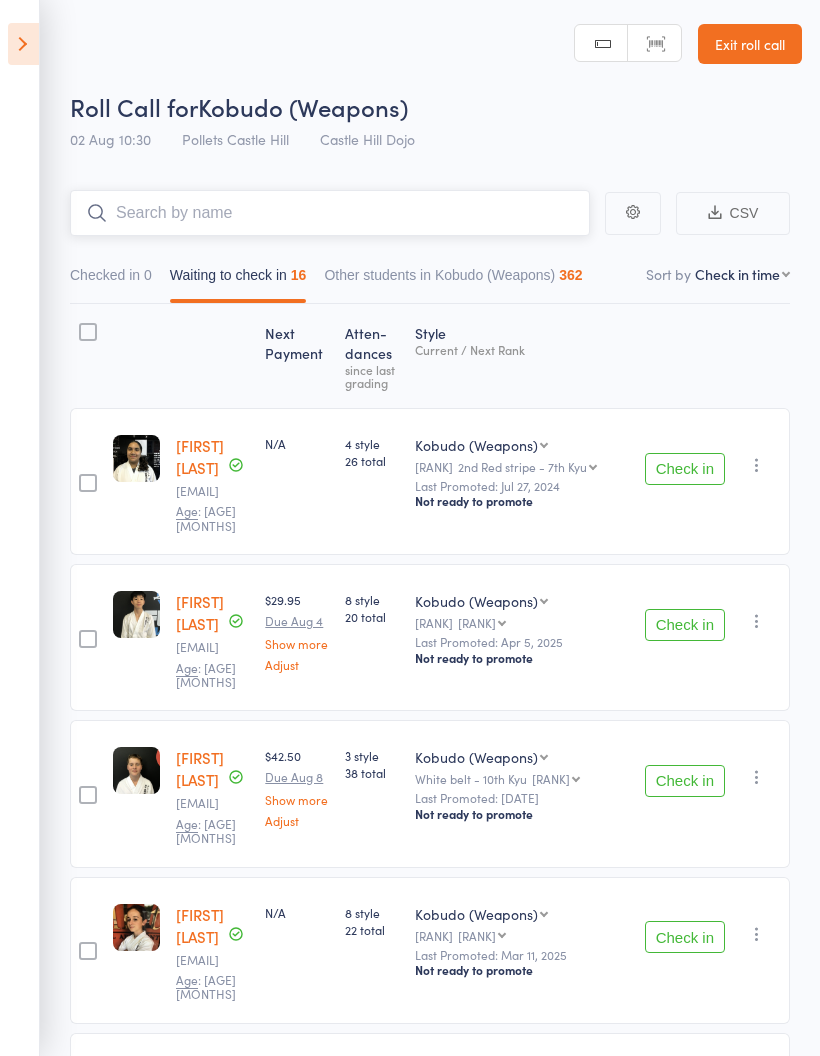 click at bounding box center [330, 213] 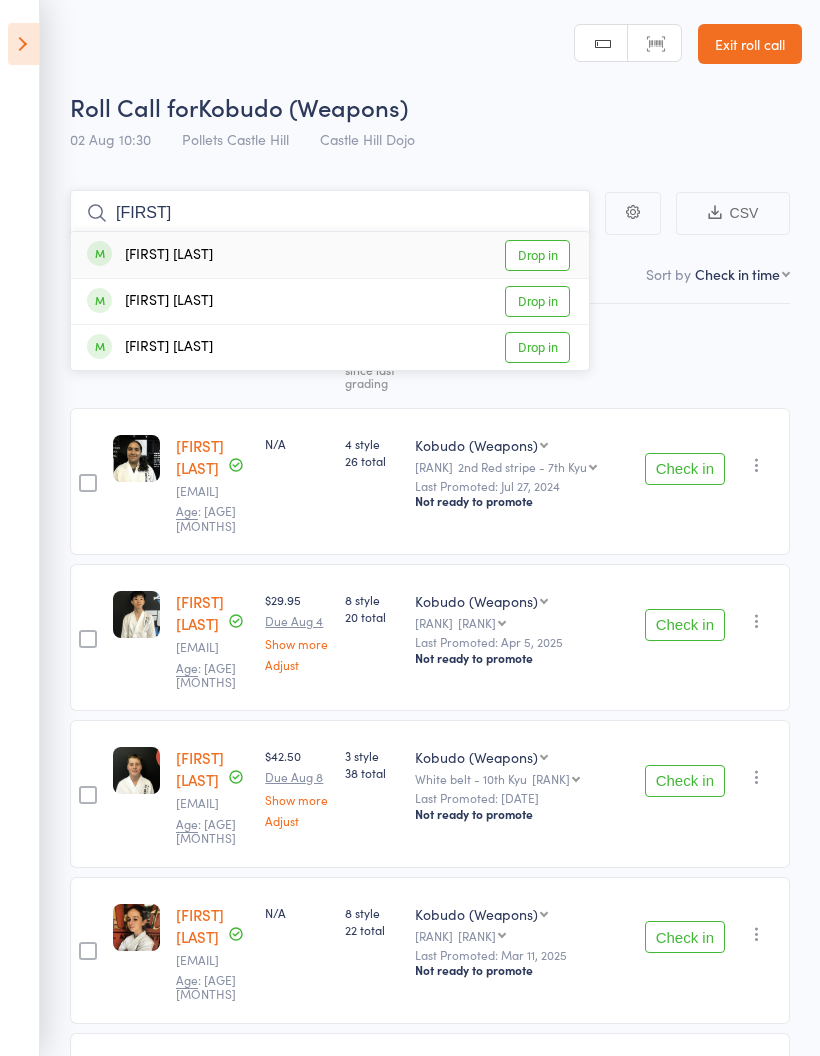 type on "Hug" 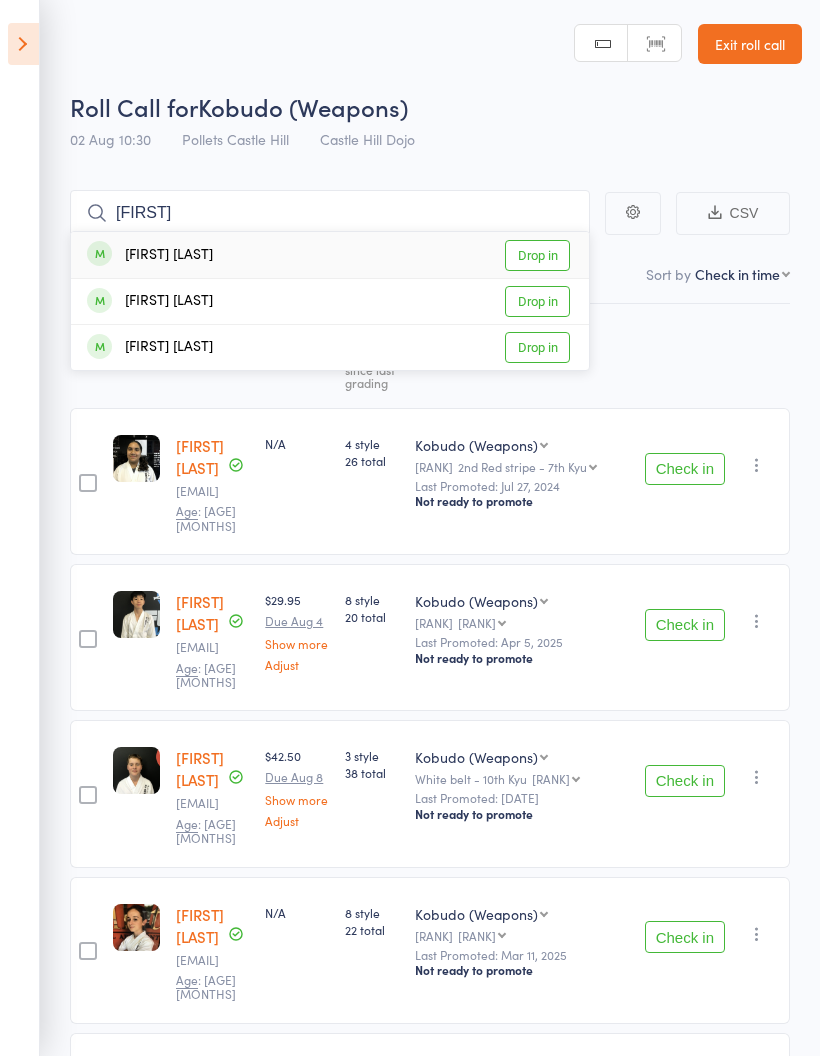 click on "Drop in" at bounding box center (537, 255) 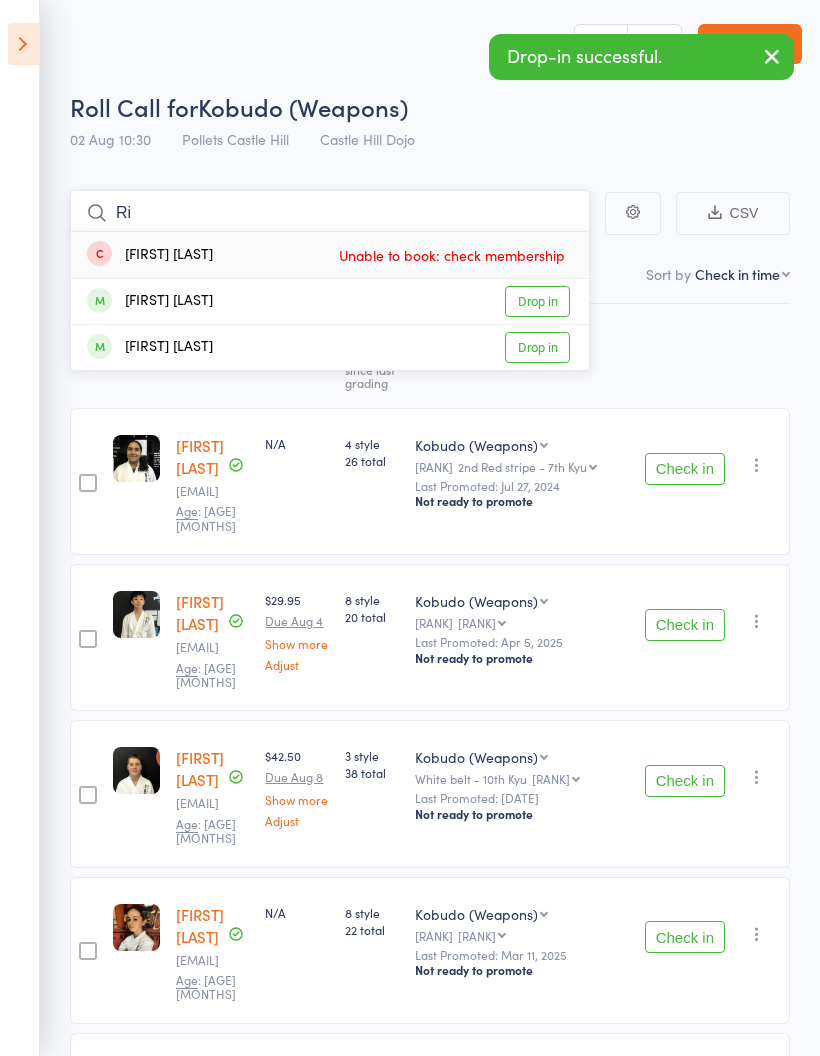 type on "R" 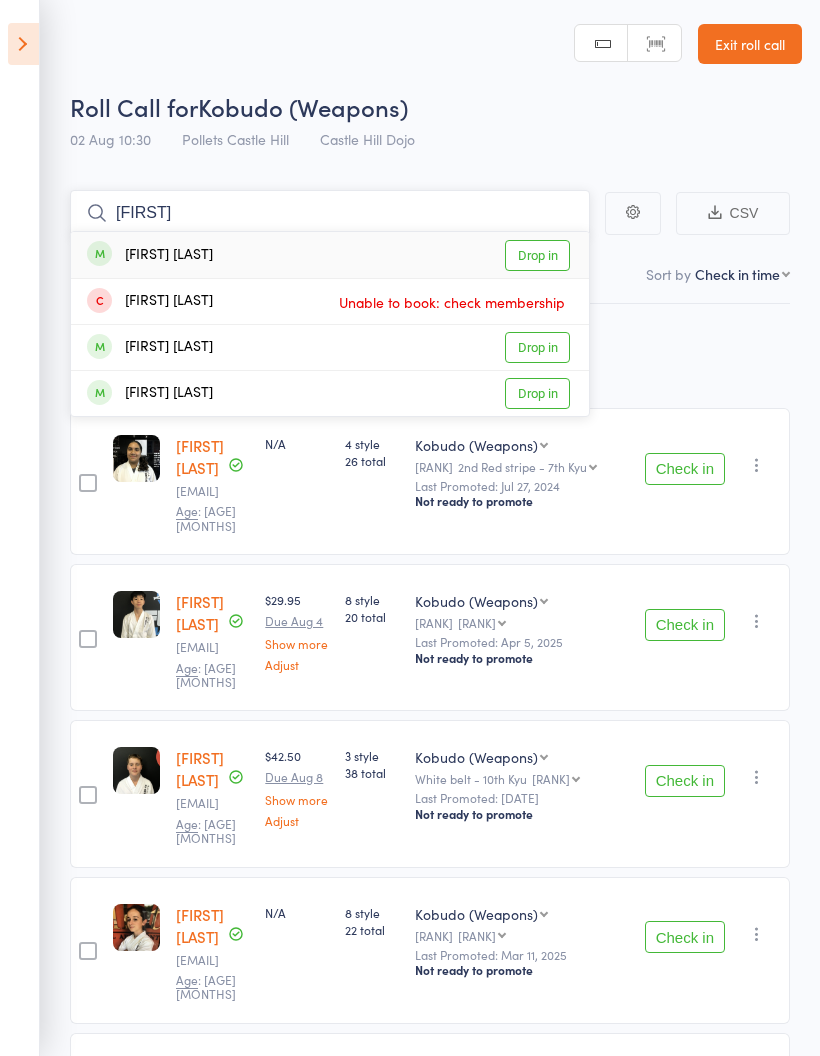 type on "Ria" 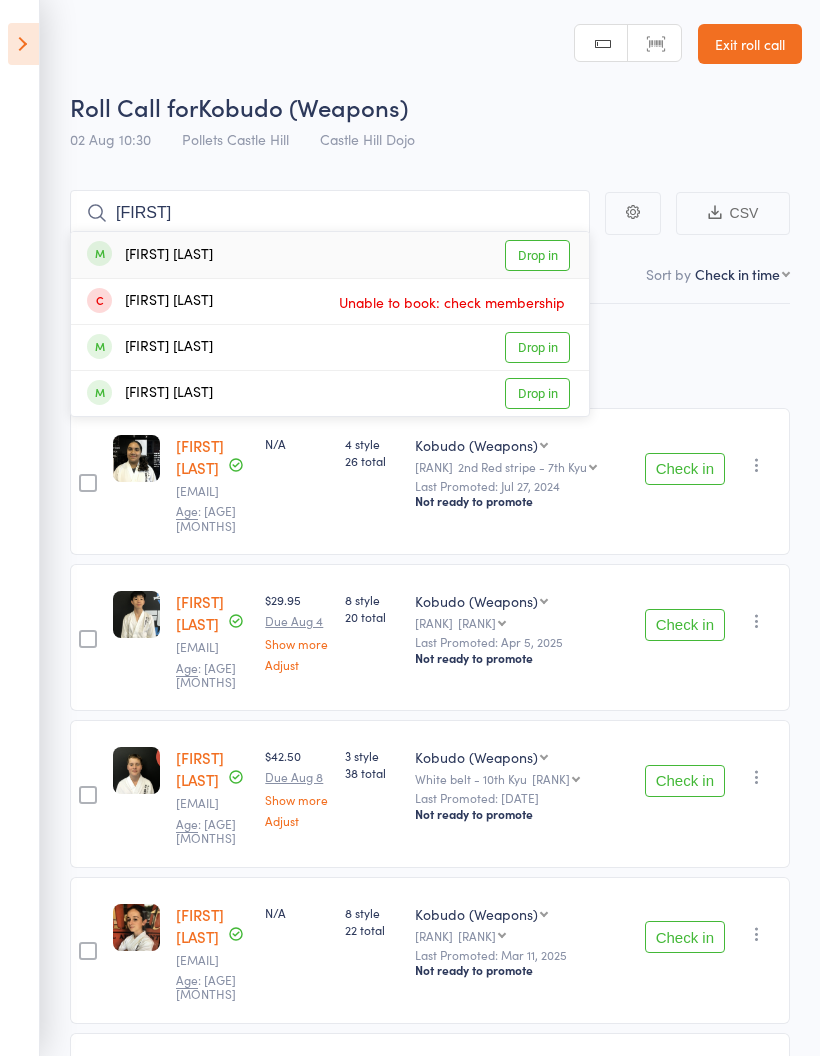 click on "Drop in" at bounding box center [537, 255] 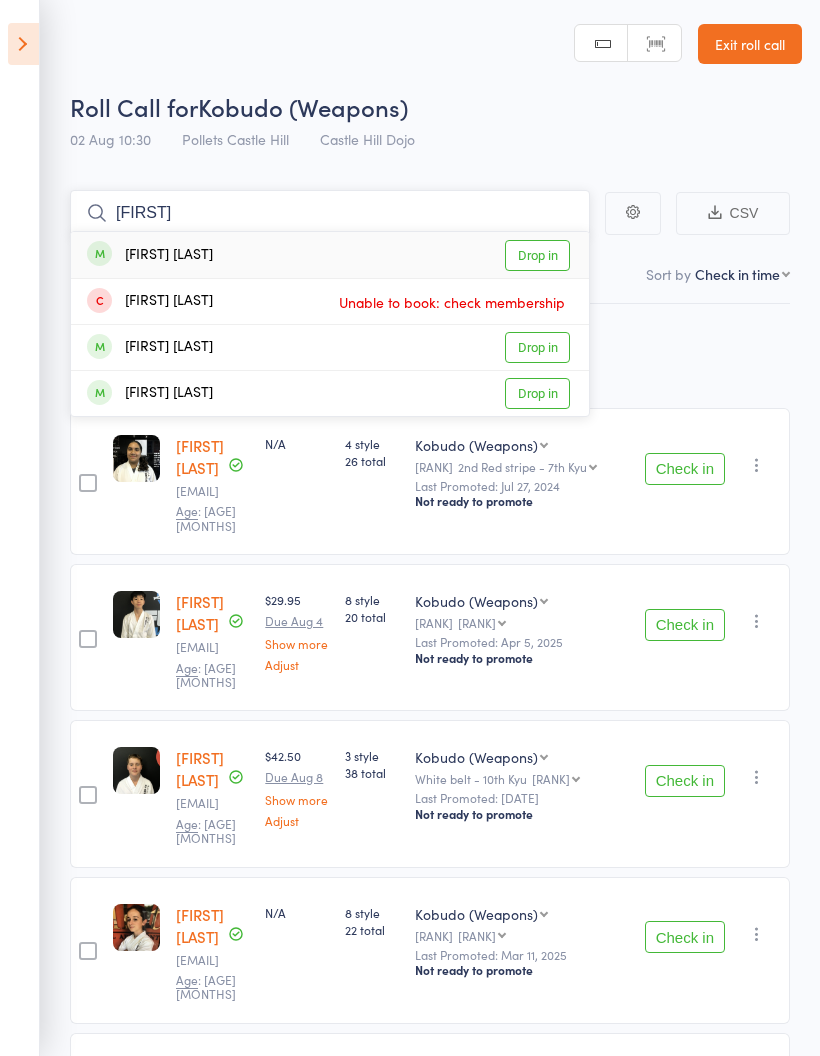 type 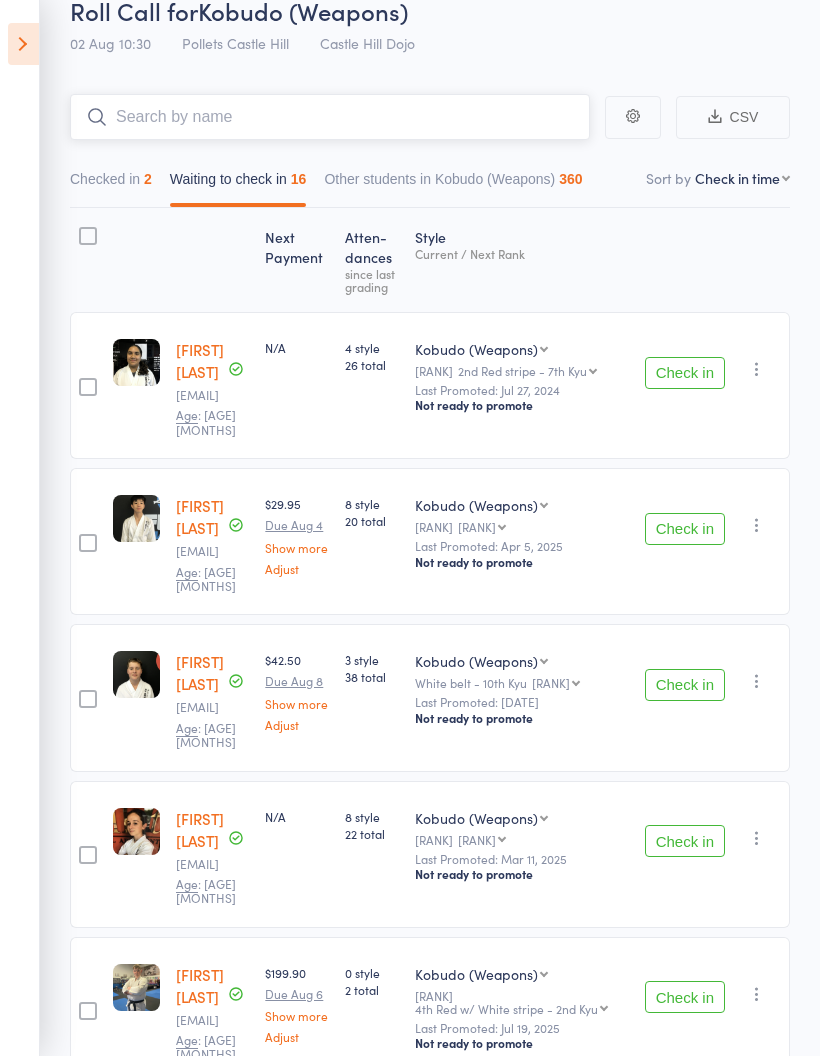 scroll, scrollTop: 95, scrollLeft: 0, axis: vertical 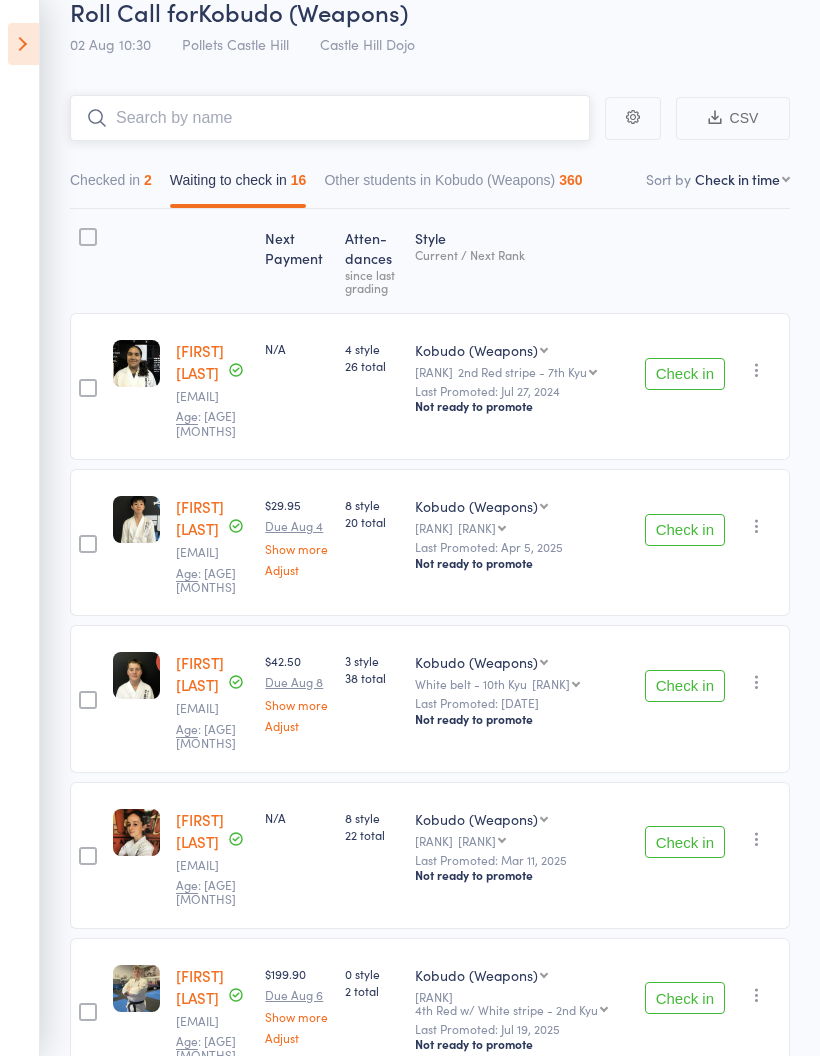 click on "Other students in Kobudo (Weapons)  360" at bounding box center [453, 185] 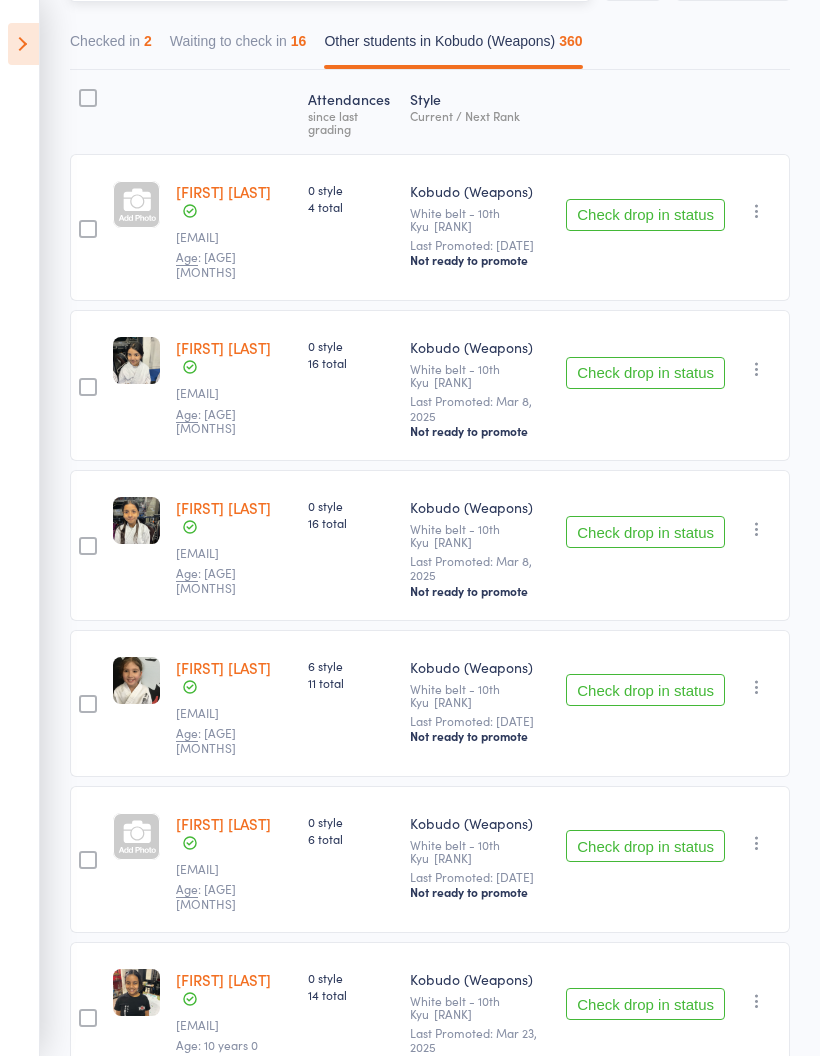 scroll, scrollTop: 0, scrollLeft: 0, axis: both 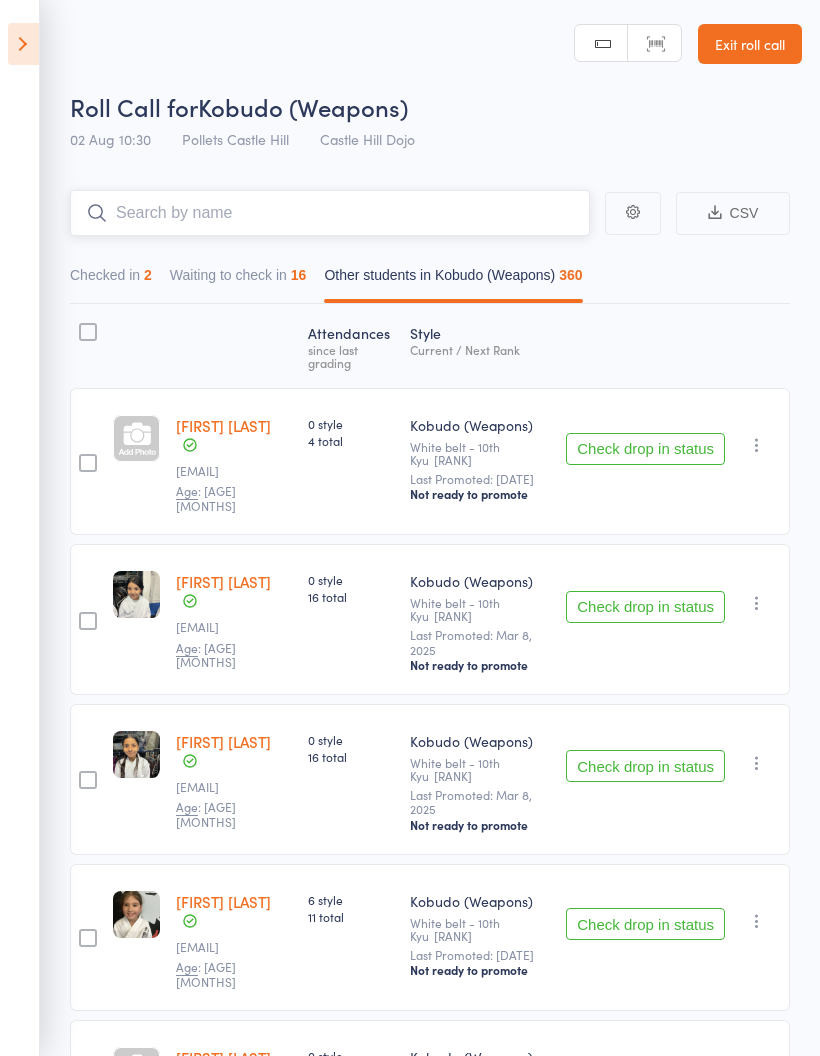 click on "Waiting to check in  16" at bounding box center [238, 280] 